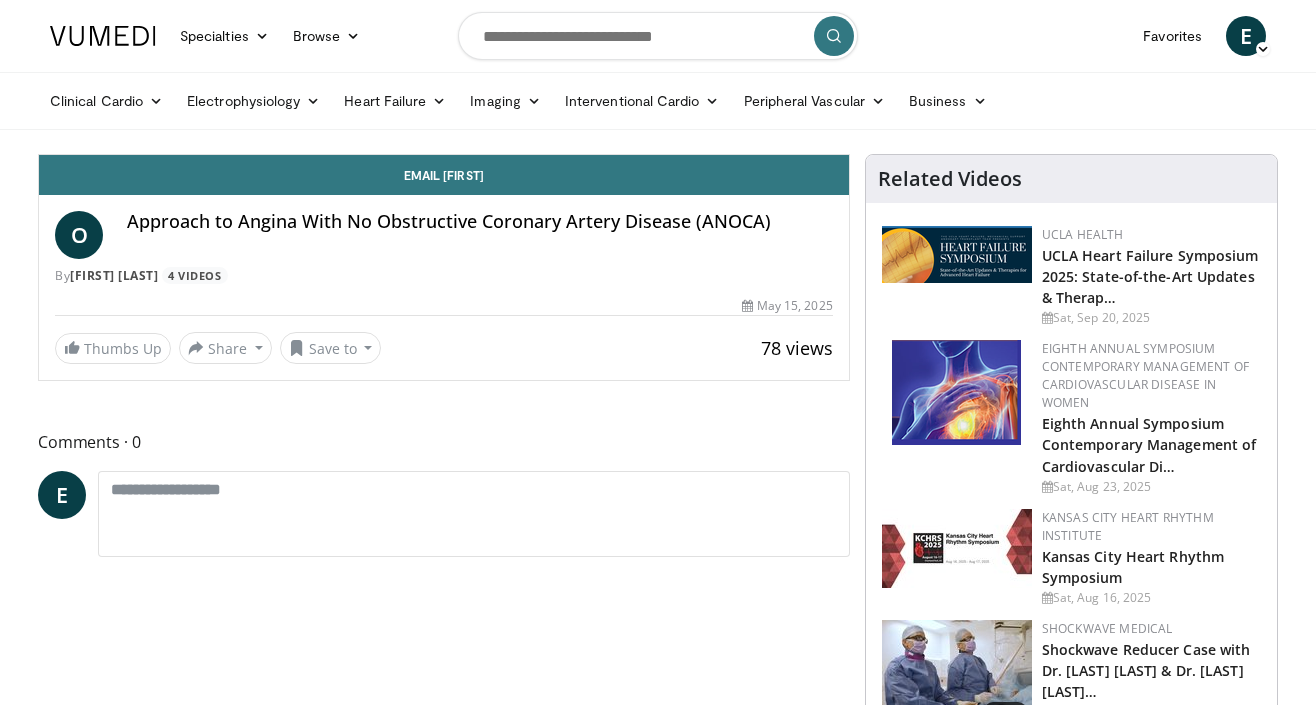 scroll, scrollTop: 0, scrollLeft: 0, axis: both 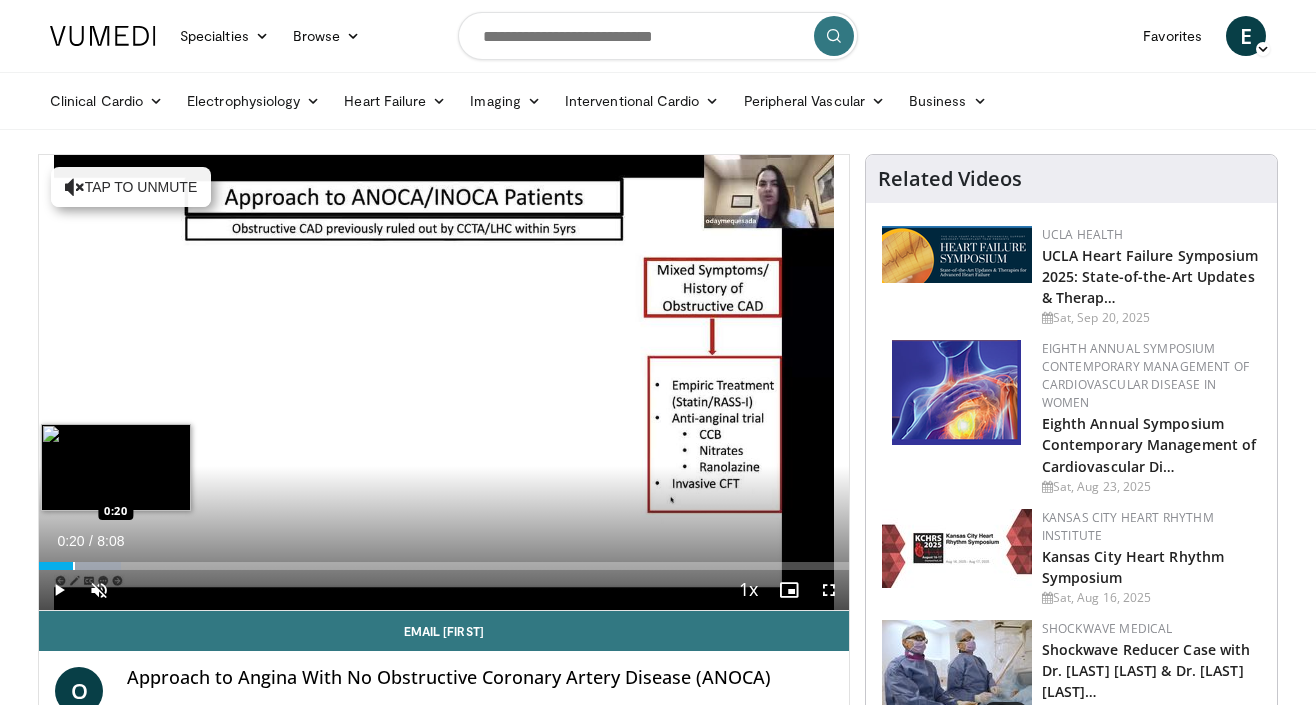 click at bounding box center [74, 566] 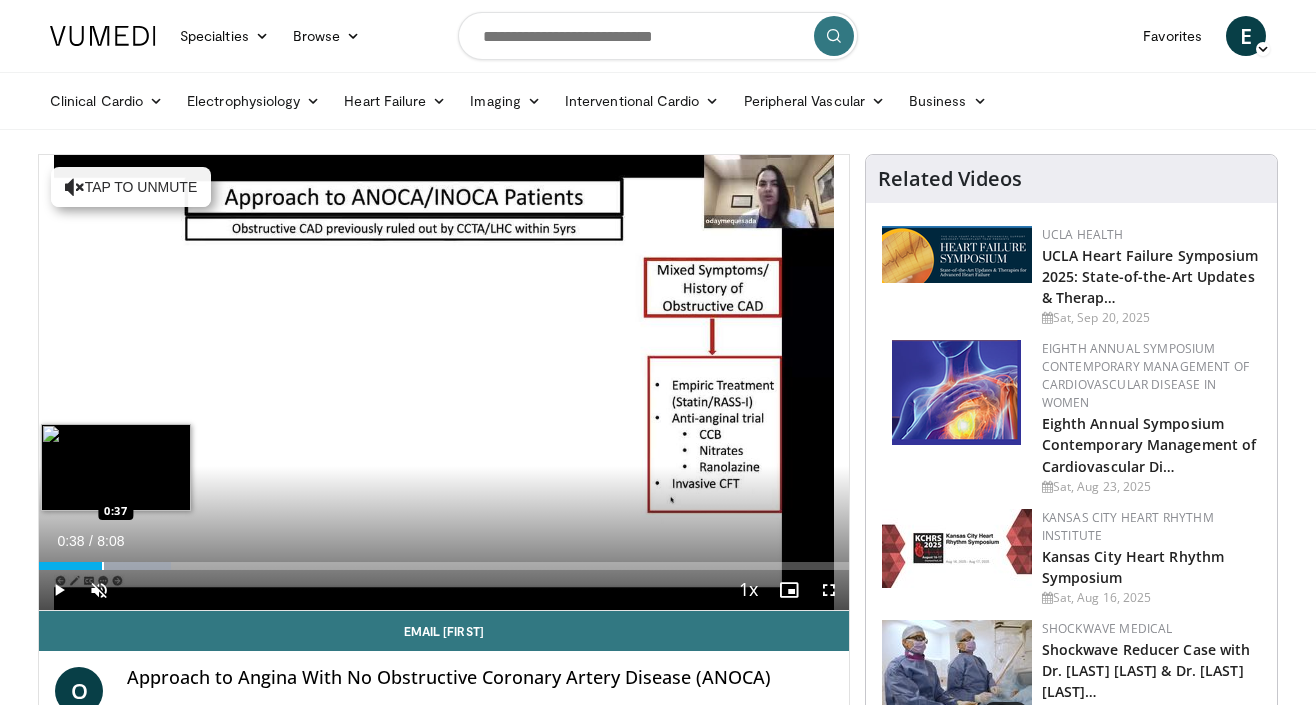 click on "Loaded :  16.26% 0:21 0:37" at bounding box center (444, 560) 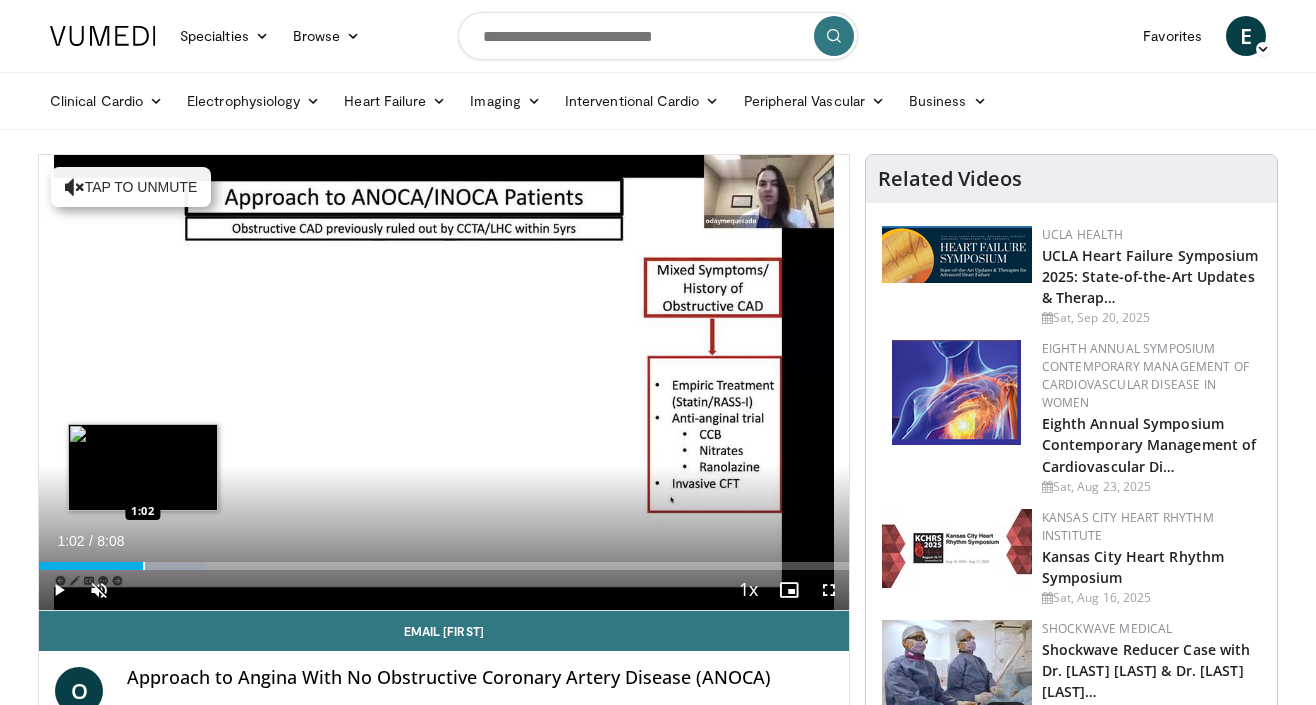 click at bounding box center [144, 566] 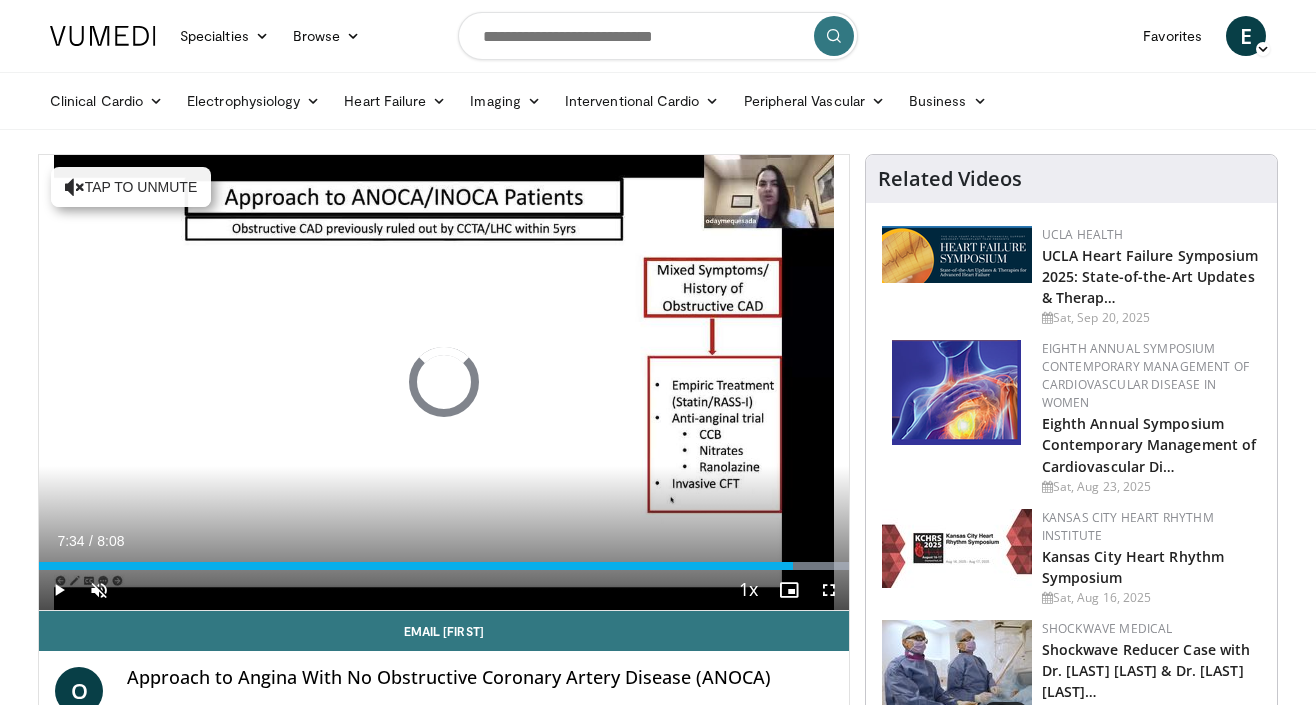 drag, startPoint x: 192, startPoint y: 567, endPoint x: 795, endPoint y: 547, distance: 603.3316 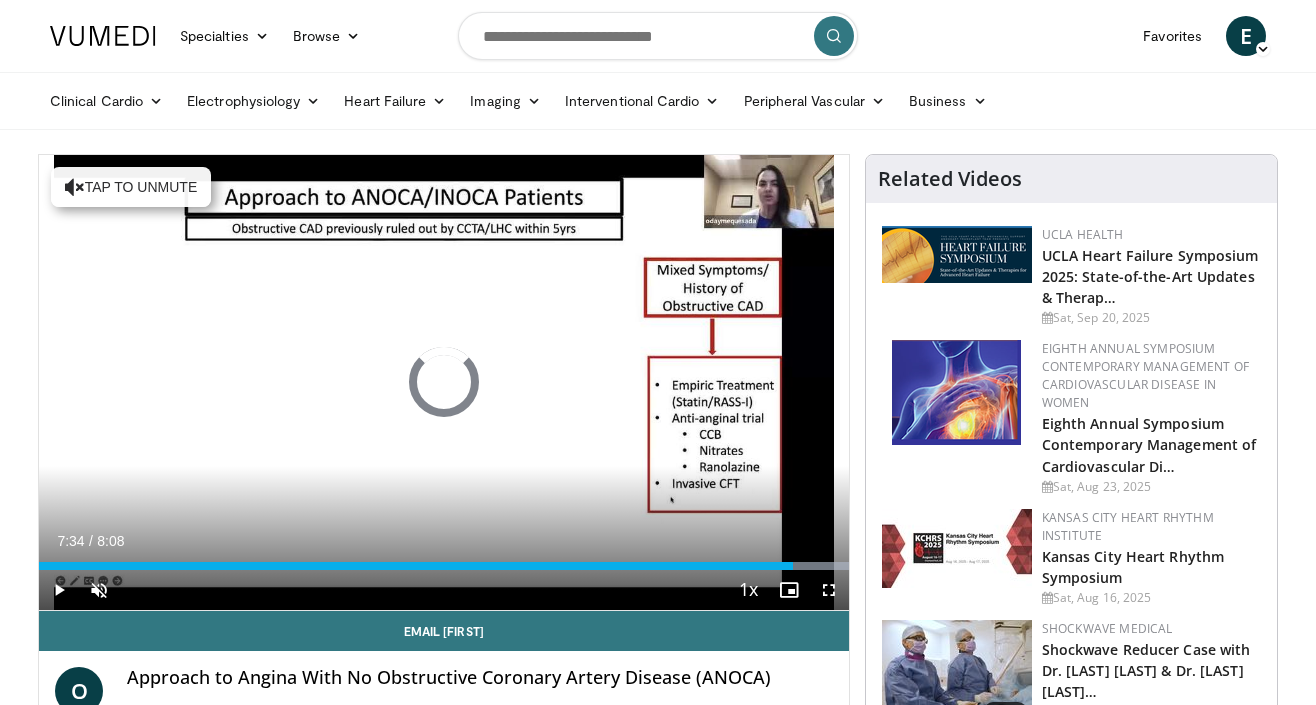 click on "Current Time  7:34 / Duration  8:08 Play Skip Backward Skip Forward Unmute Loaded :  100.00% 7:35 6:40 Stream Type  LIVE Seek to live, currently behind live LIVE   1x Playback Rate 0.5x 0.75x 1x , selected 1.25x 1.5x 1.75x 2x Chapters Chapters Descriptions descriptions off , selected Captions captions settings , opens captions settings dialog captions off , selected Audio Track en (Main) , selected Fullscreen Enable picture-in-picture mode" at bounding box center [444, 590] 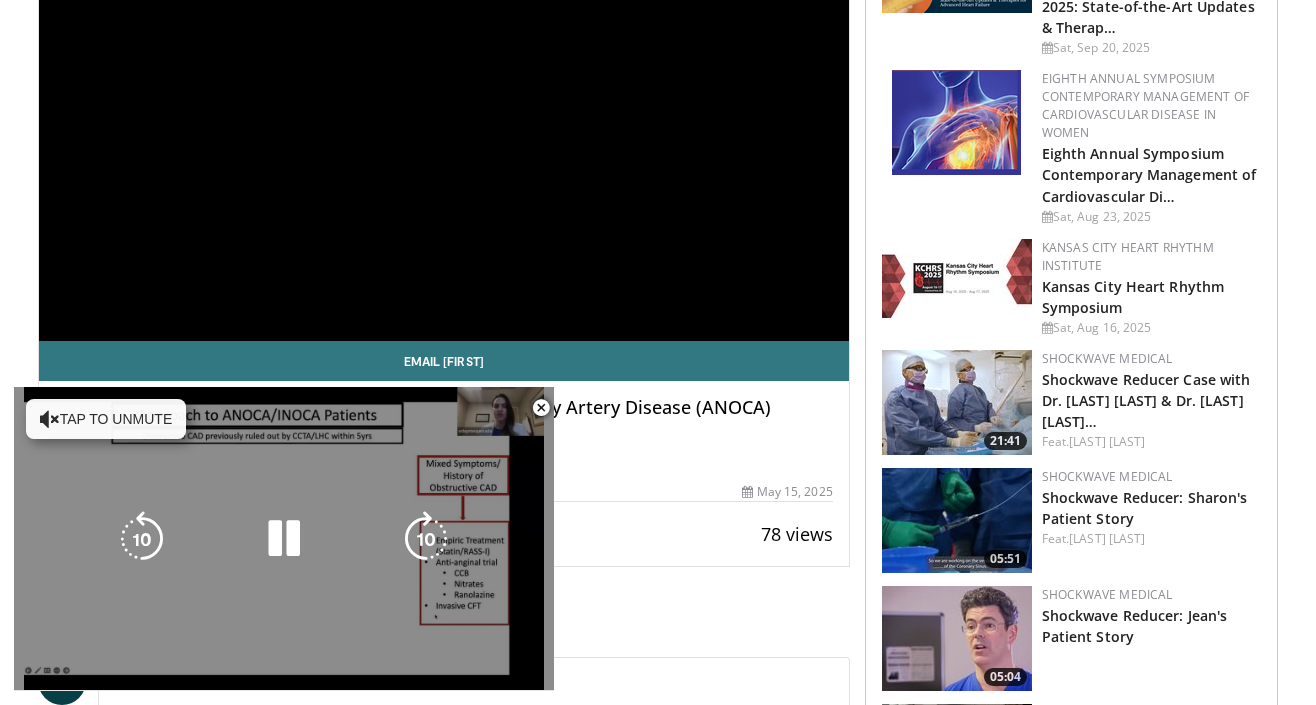 scroll, scrollTop: 369, scrollLeft: 0, axis: vertical 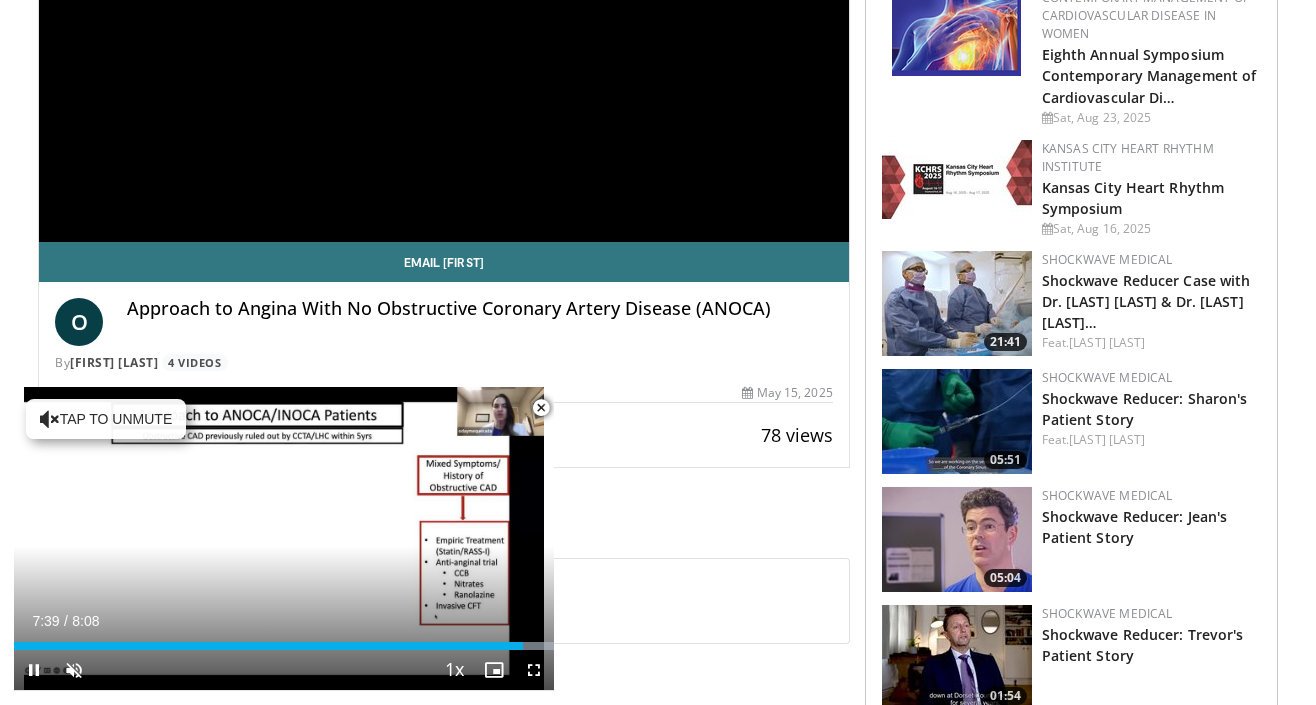 click at bounding box center (541, 408) 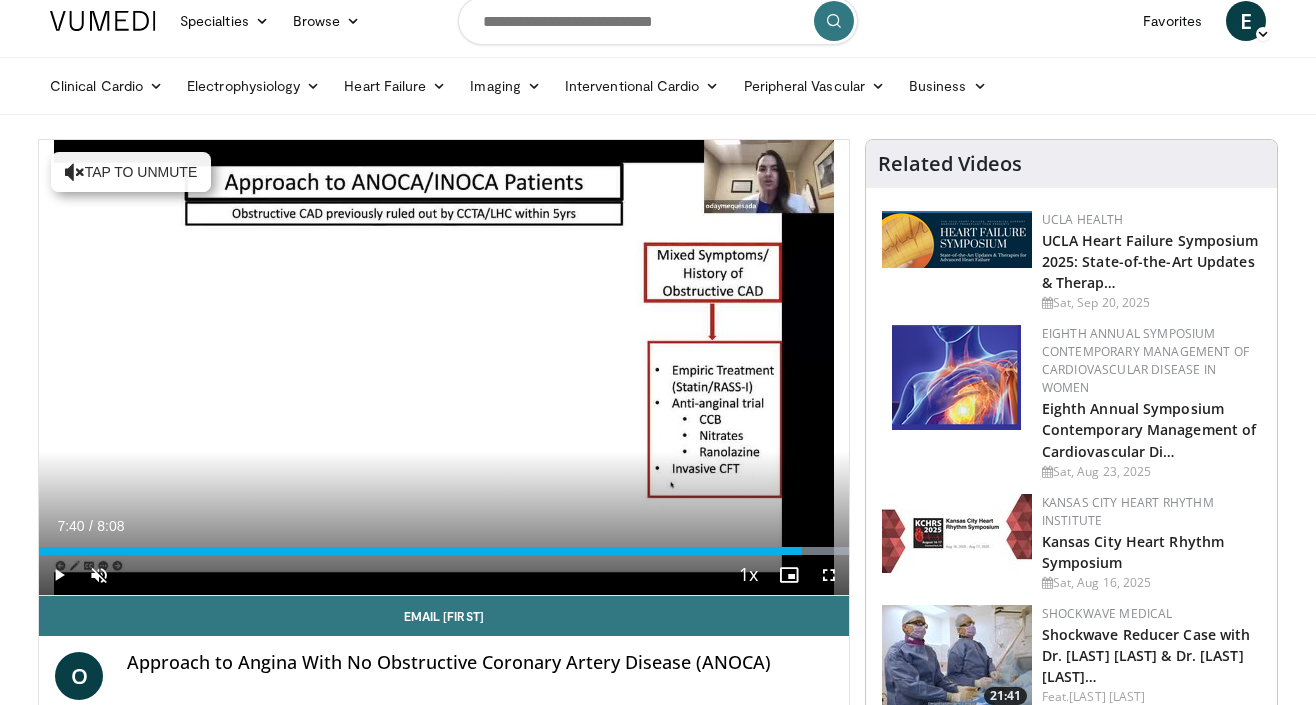 scroll, scrollTop: 0, scrollLeft: 0, axis: both 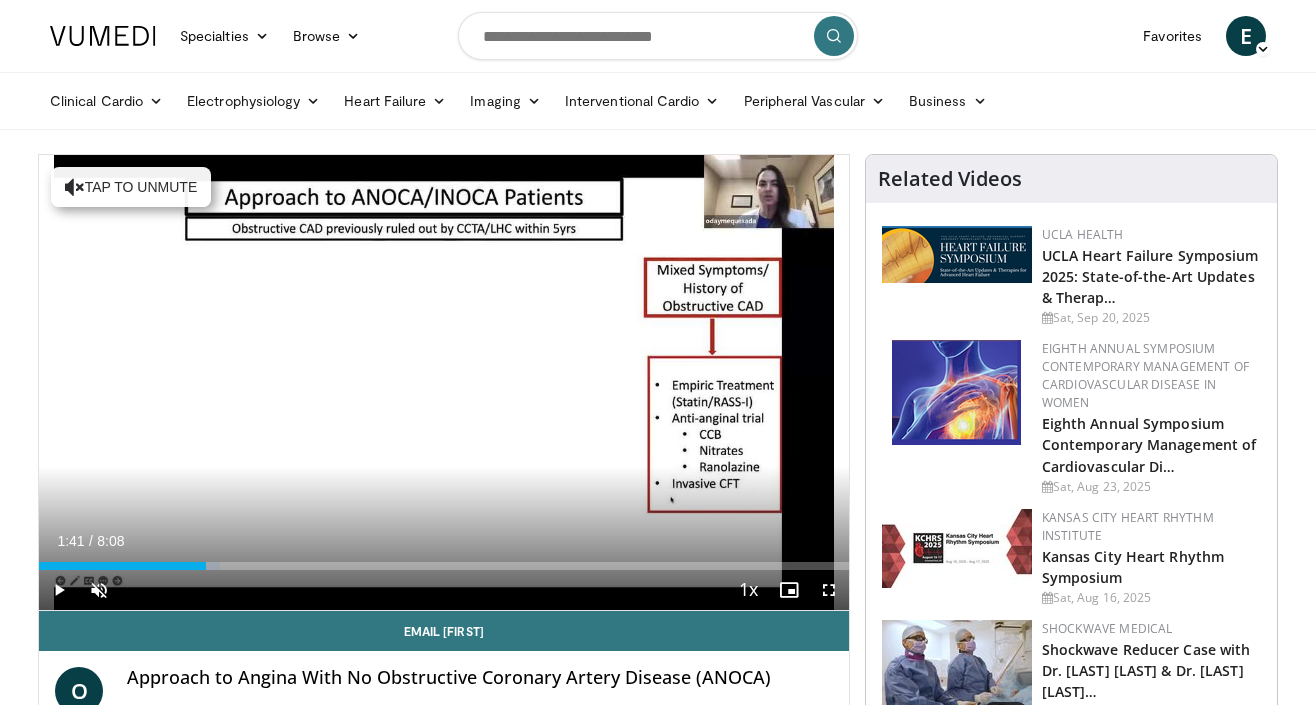 drag, startPoint x: 806, startPoint y: 563, endPoint x: 206, endPoint y: 536, distance: 600.6072 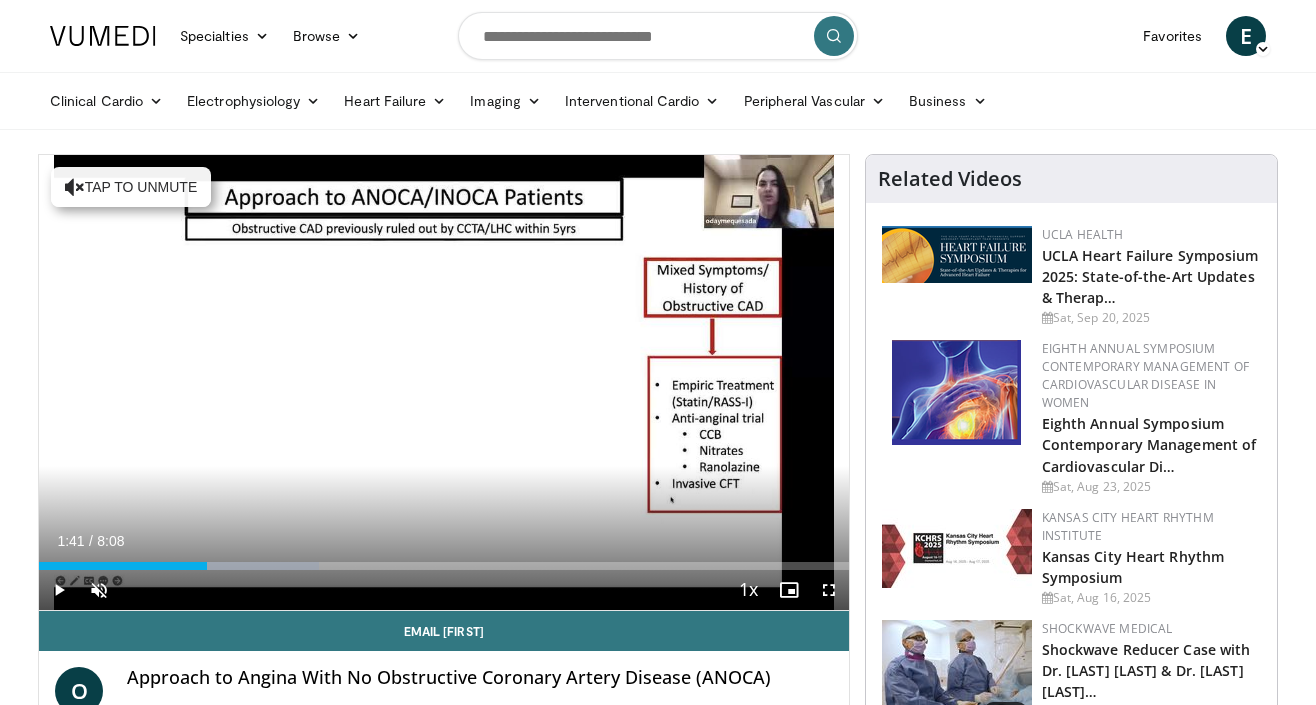 click on "Current Time  1:41 / Duration  8:08 Play Skip Backward Skip Forward Unmute Loaded :  34.55% 1:41 2:15 Stream Type  LIVE Seek to live, currently behind live LIVE   1x Playback Rate 0.5x 0.75x 1x , selected 1.25x 1.5x 1.75x 2x Chapters Chapters Descriptions descriptions off , selected Captions captions settings , opens captions settings dialog captions off , selected Audio Track en (Main) , selected Fullscreen Enable picture-in-picture mode" at bounding box center [444, 590] 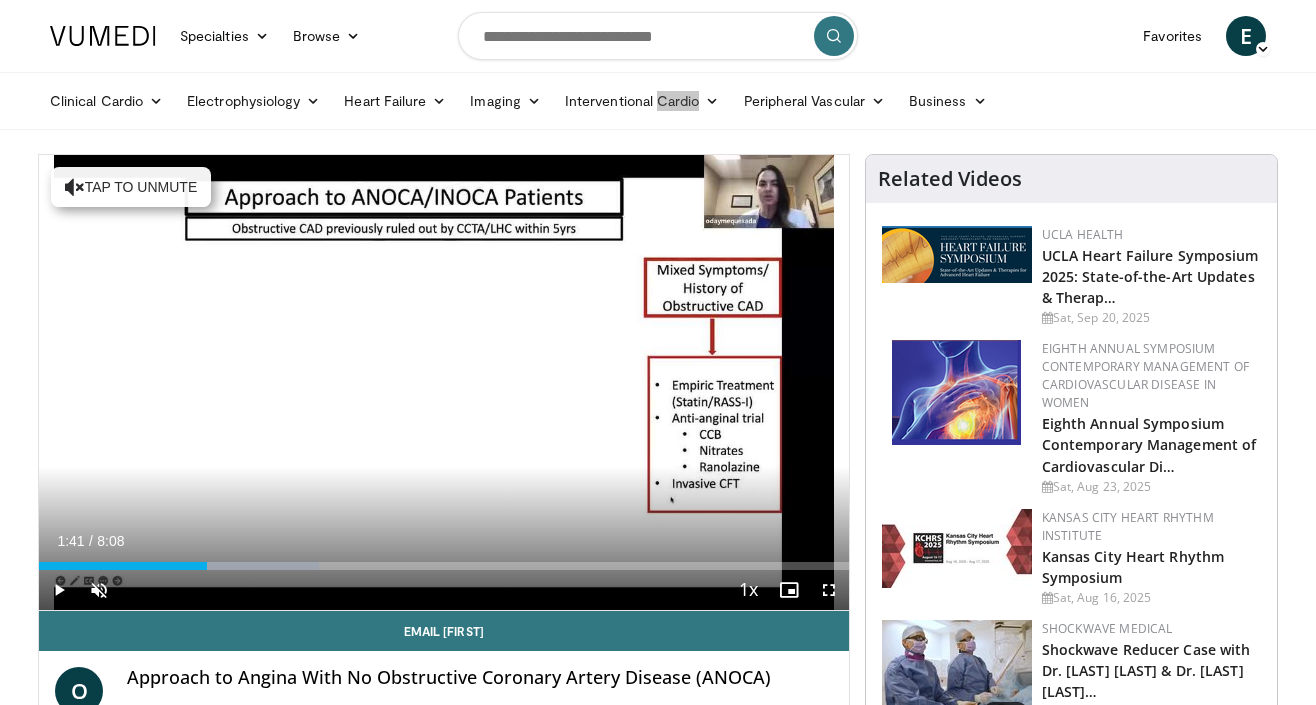 drag, startPoint x: 629, startPoint y: 105, endPoint x: 741, endPoint y: 9, distance: 147.51271 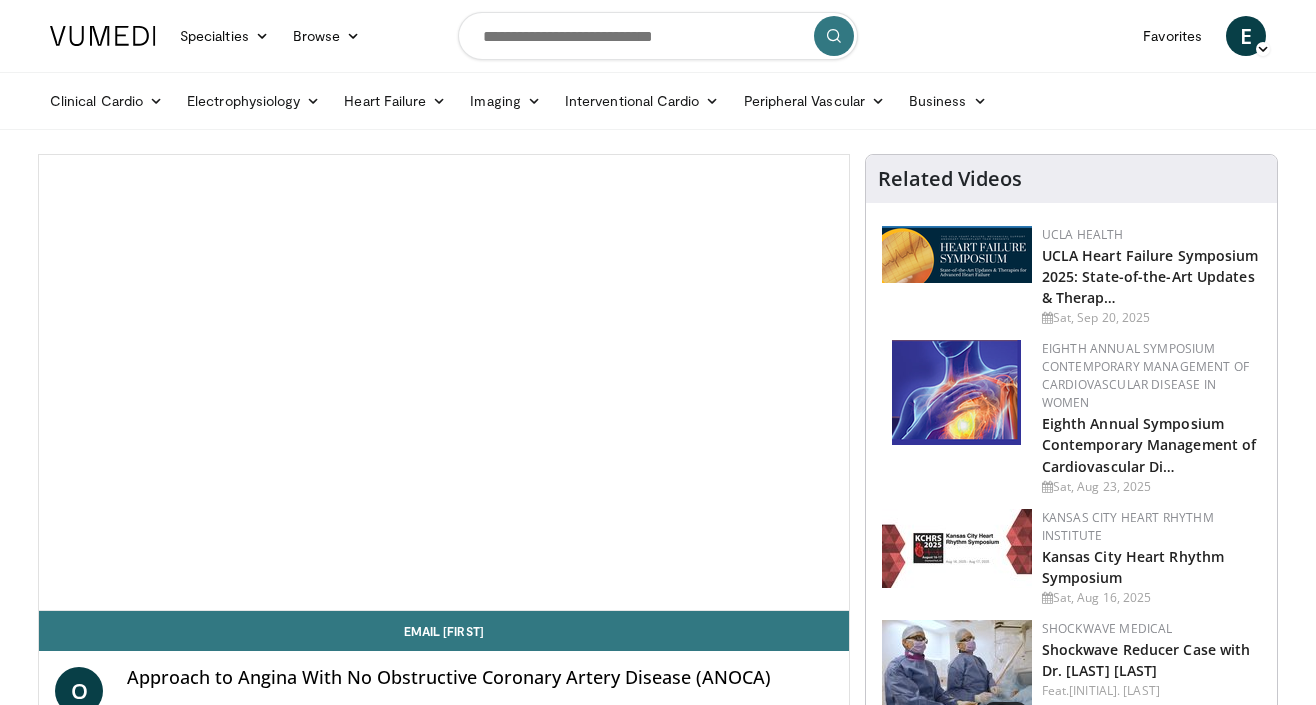 scroll, scrollTop: 0, scrollLeft: 0, axis: both 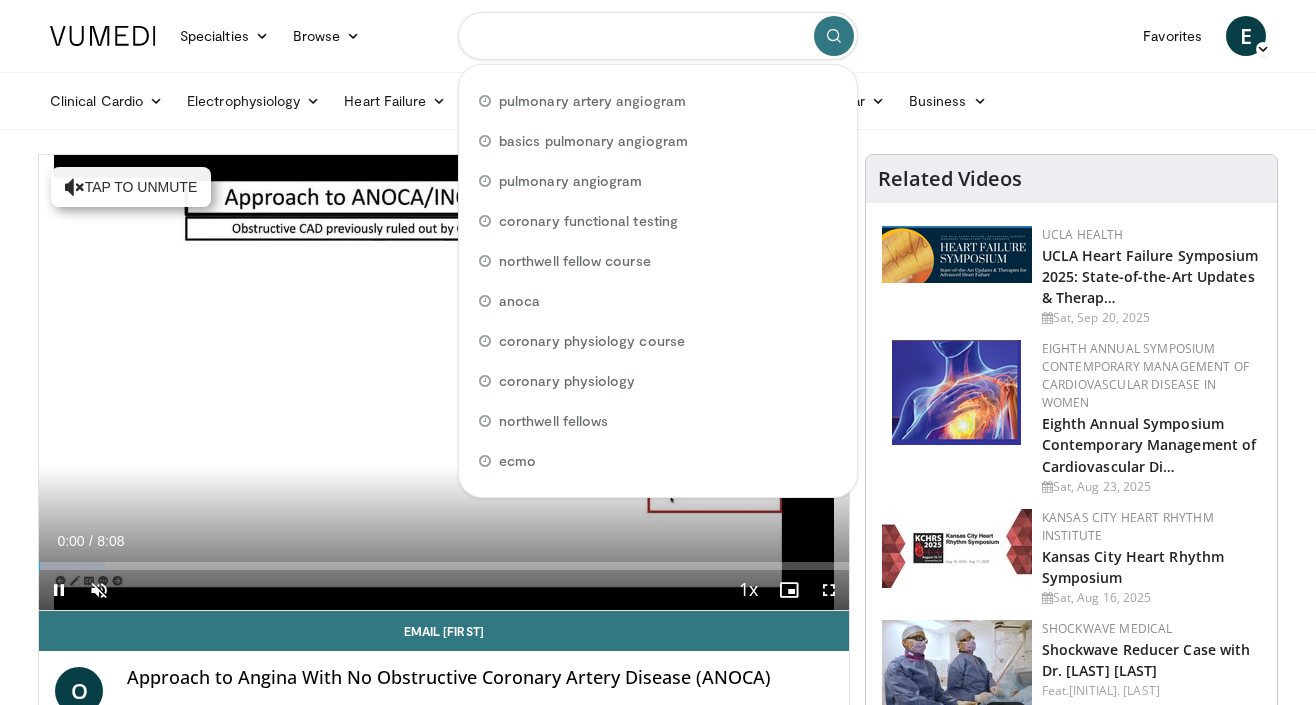 click at bounding box center (658, 36) 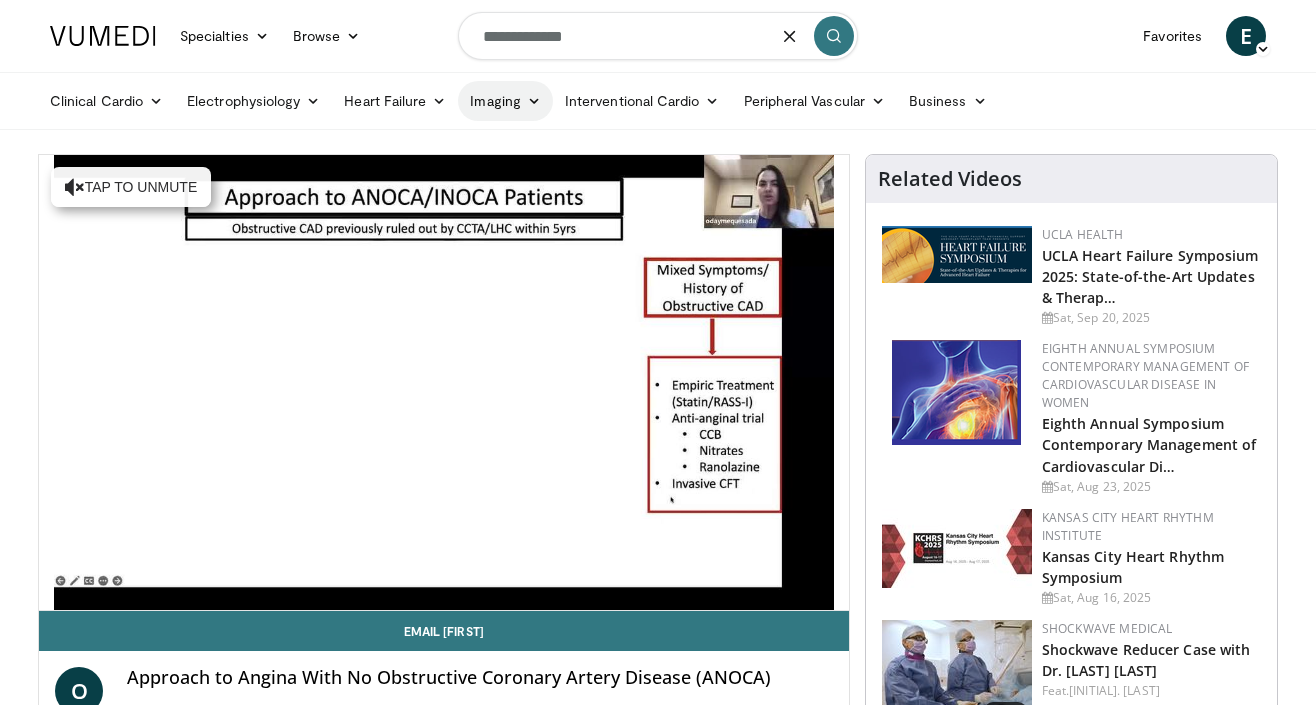 type on "**********" 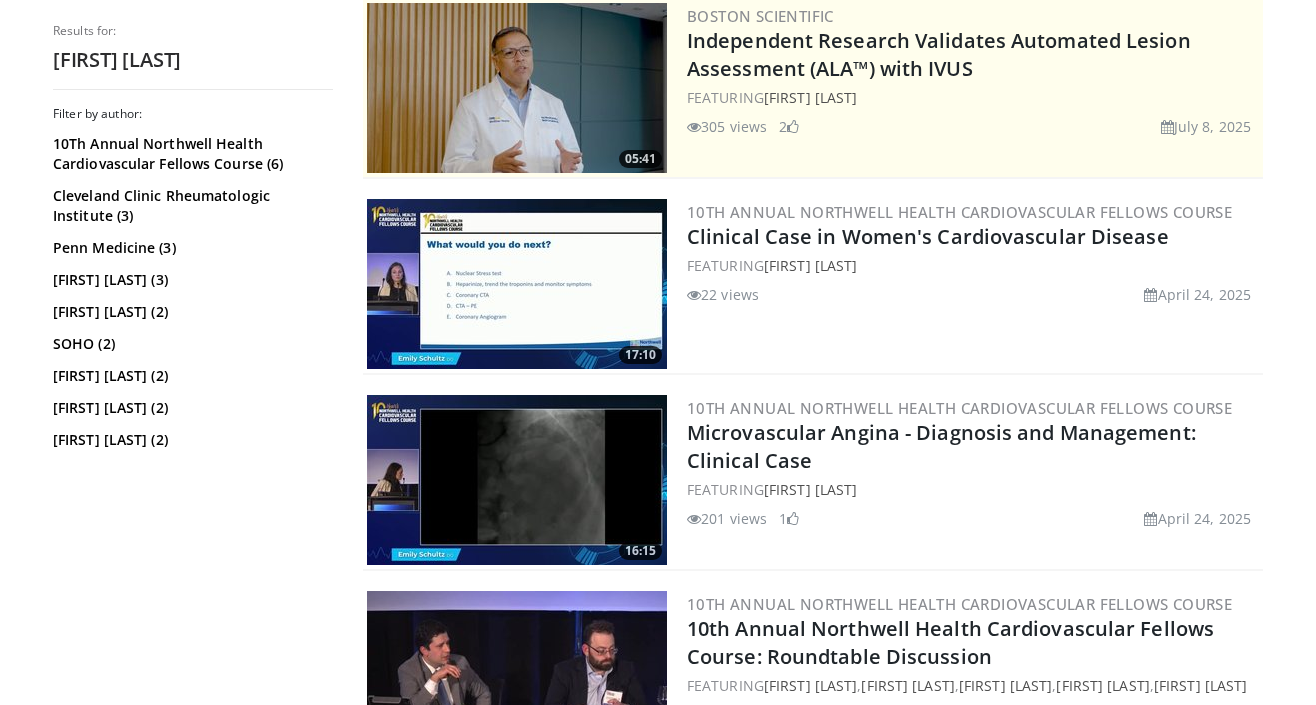 scroll, scrollTop: 421, scrollLeft: 0, axis: vertical 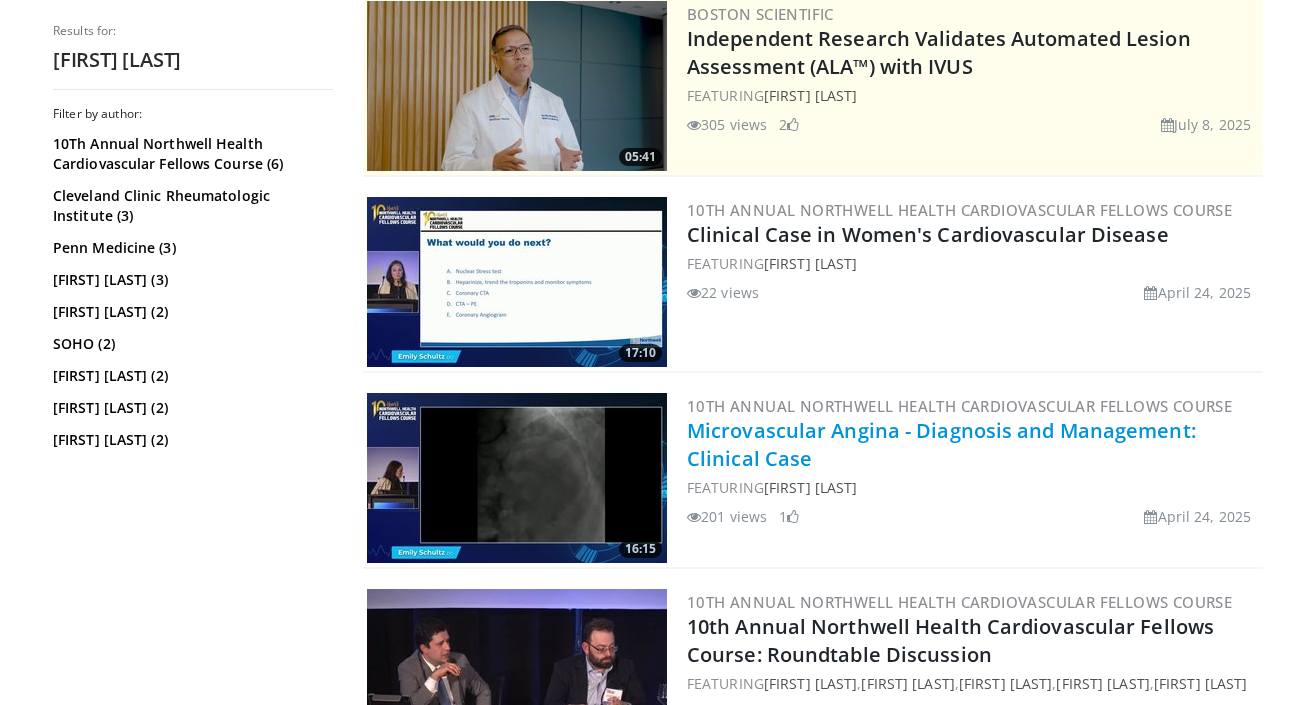 click on "Microvascular Angina - Diagnosis and Management: Clinical Case" at bounding box center [941, 444] 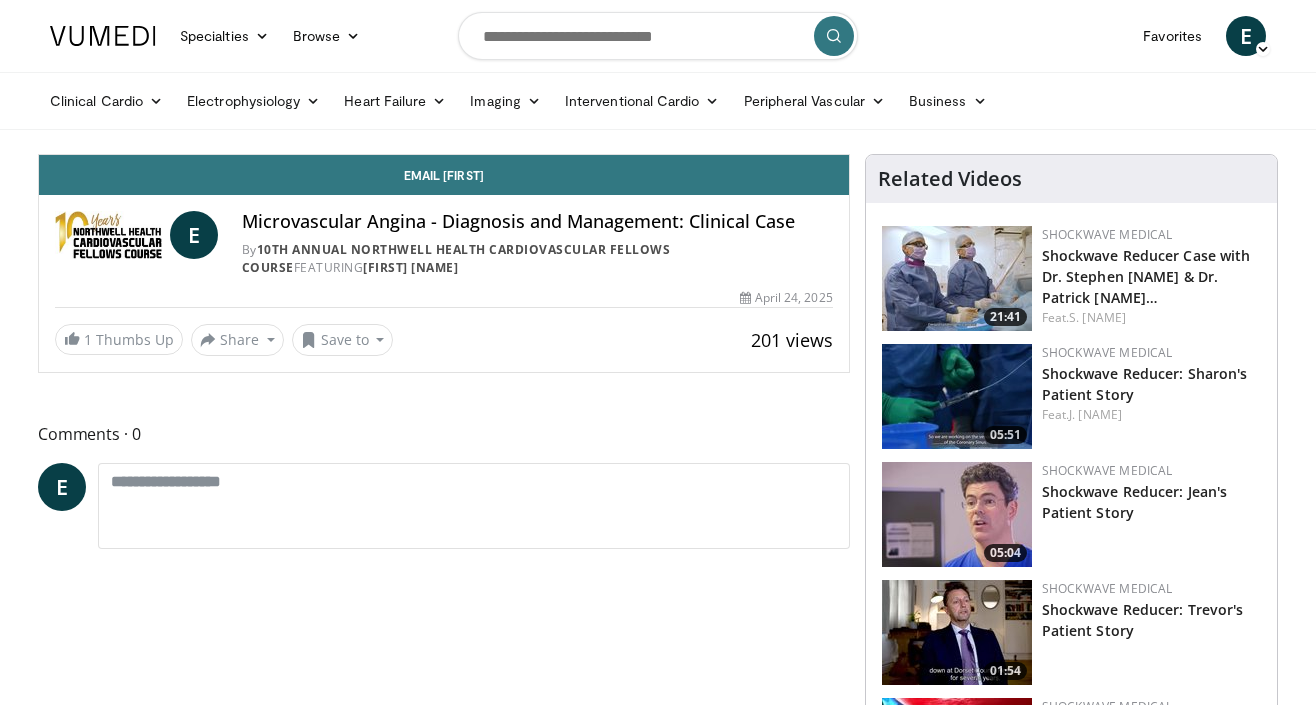 scroll, scrollTop: 0, scrollLeft: 0, axis: both 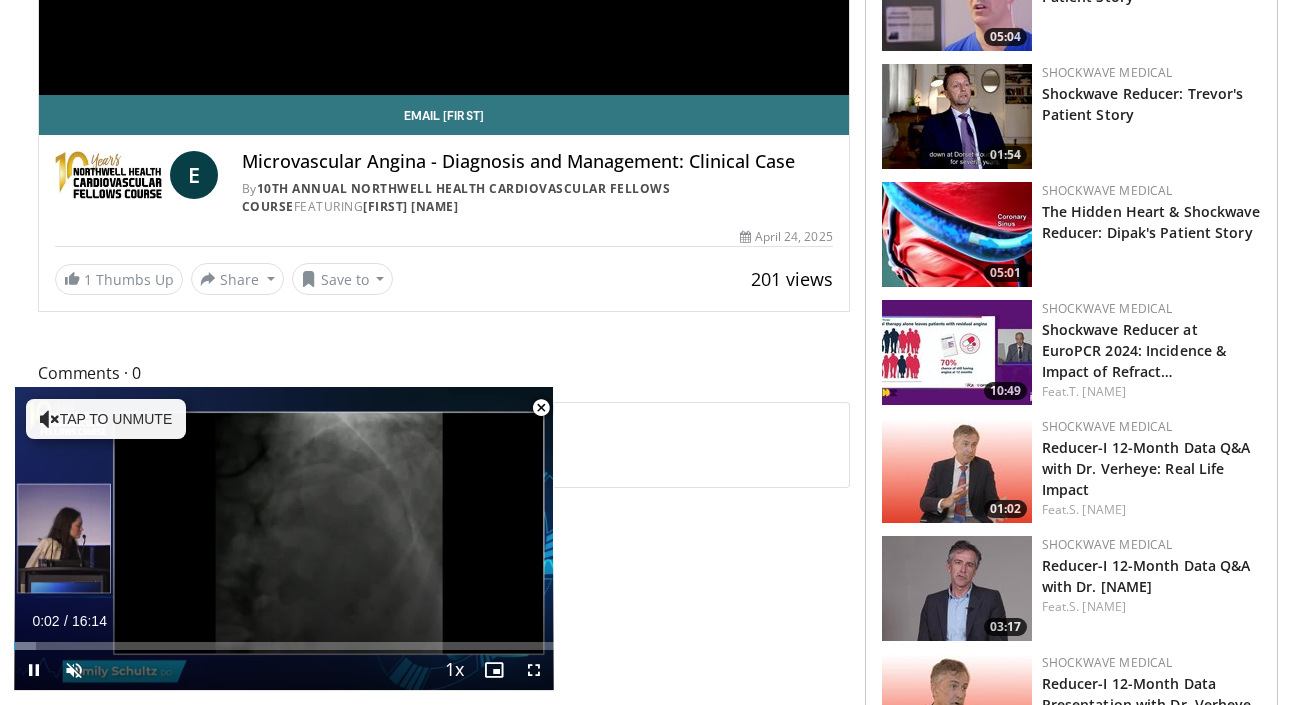 click at bounding box center [541, 408] 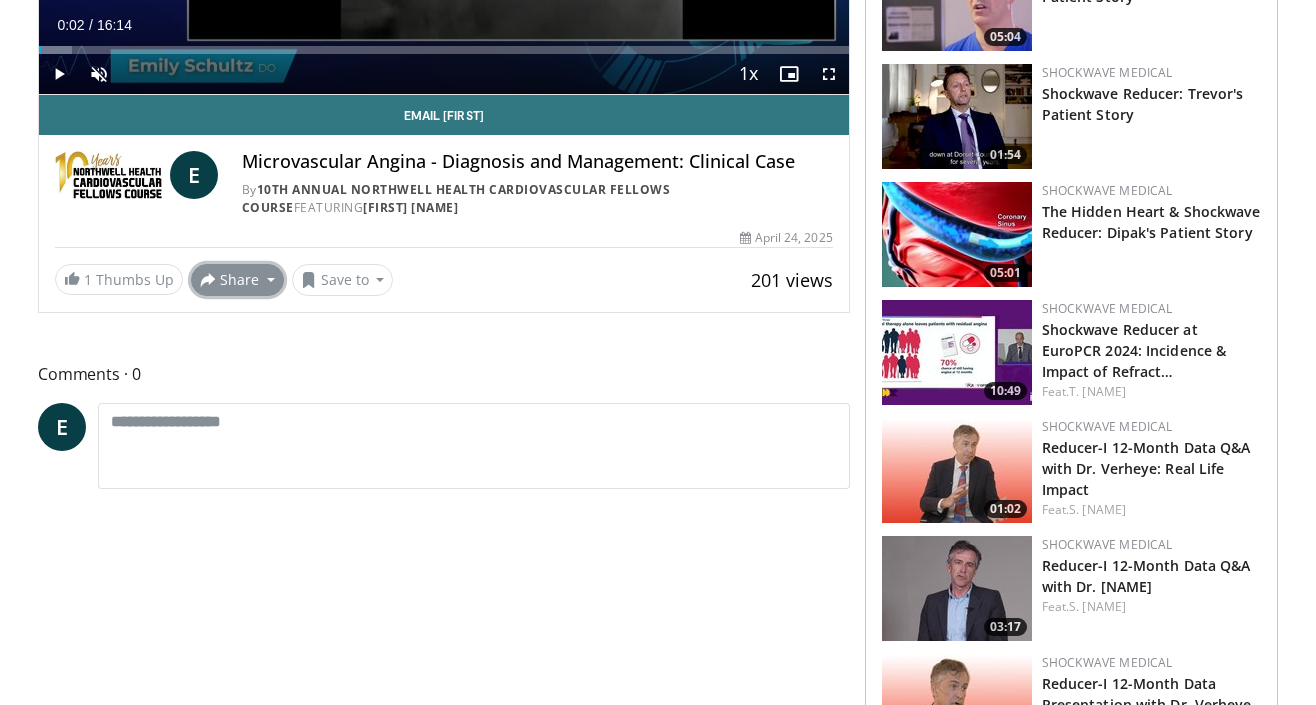 click on "Share" at bounding box center [237, 280] 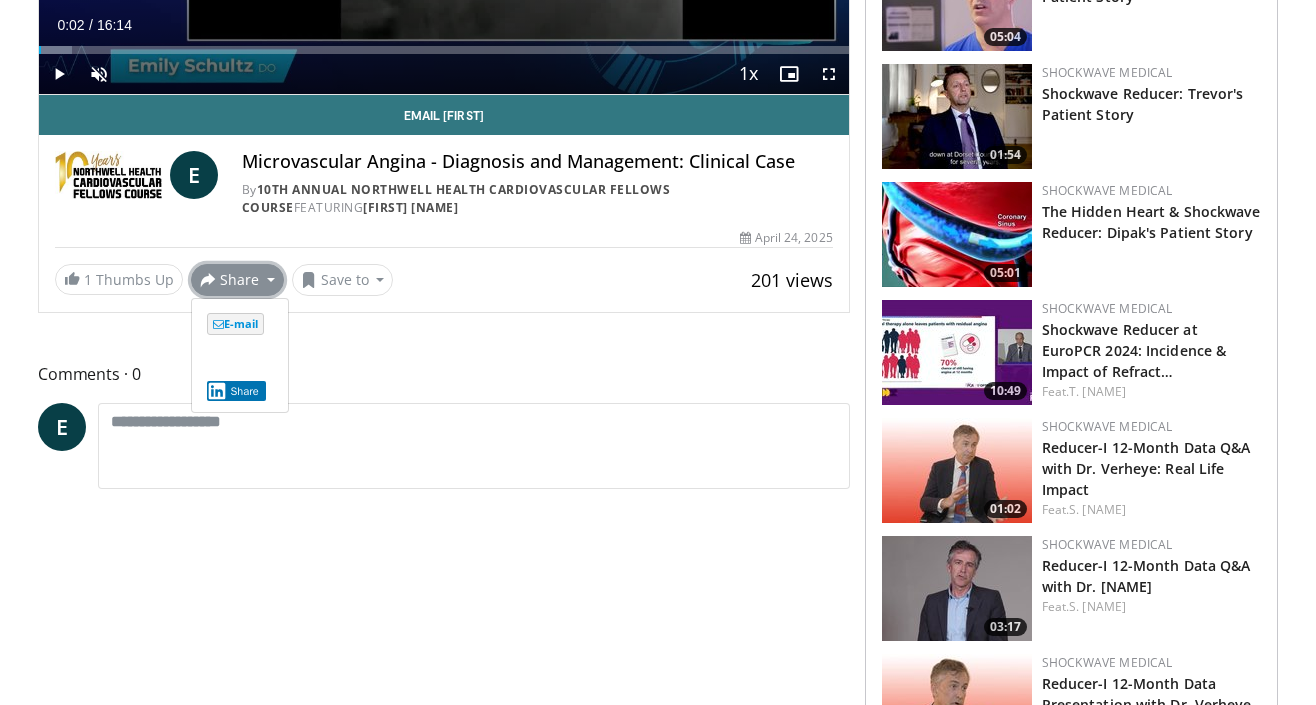 click on "Share" at bounding box center [237, 280] 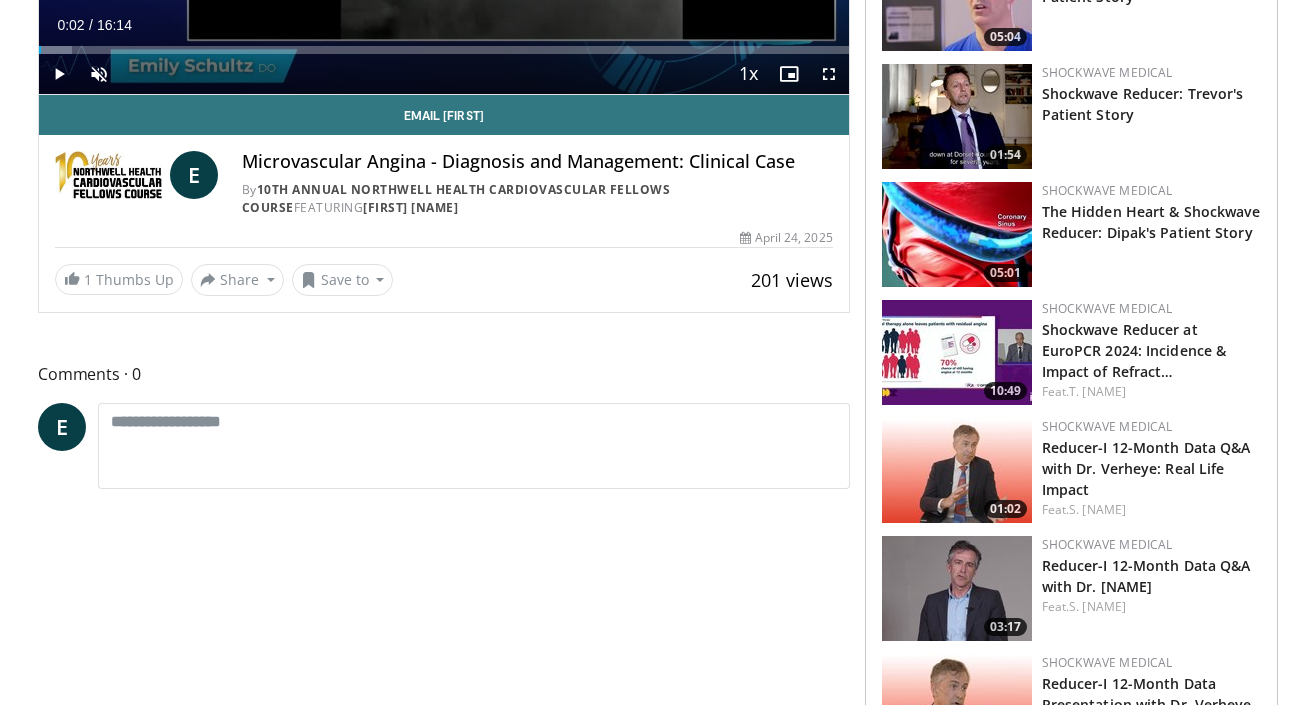 click on "201 views
April 24, 2025" at bounding box center [444, 238] 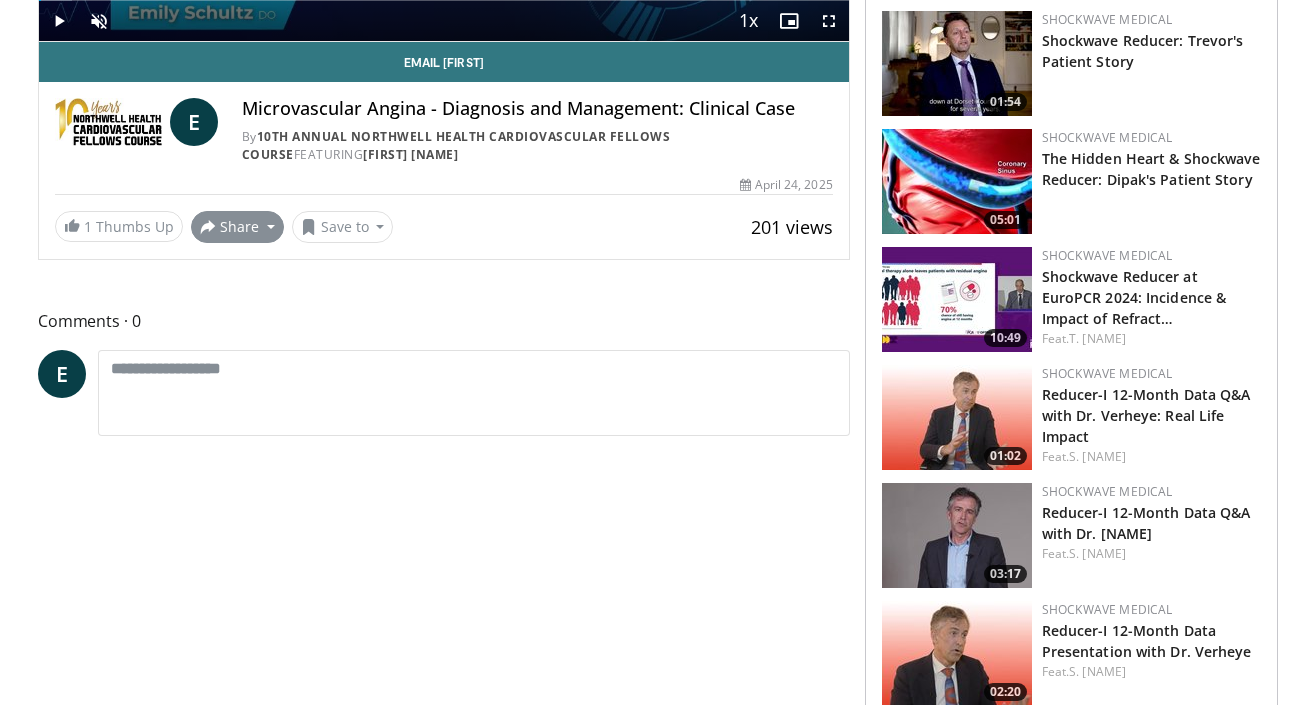 scroll, scrollTop: 571, scrollLeft: 0, axis: vertical 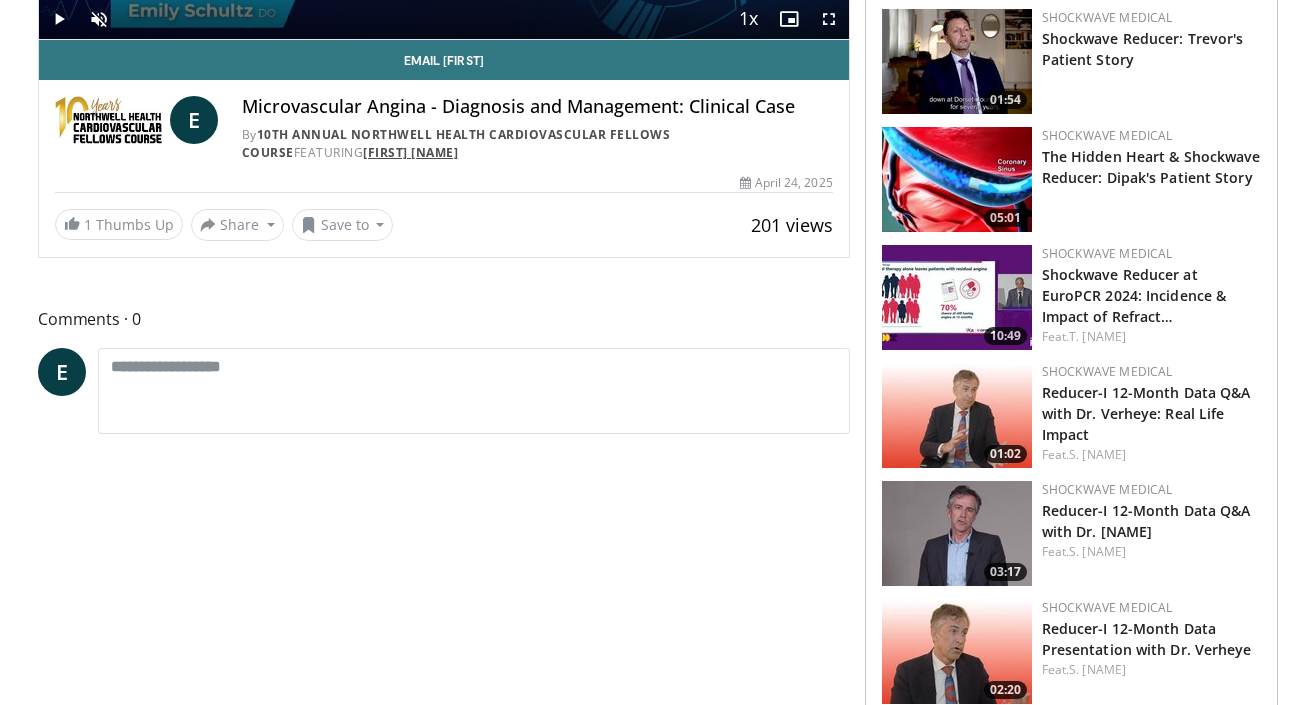 click on "Emily Schultz" at bounding box center (410, 152) 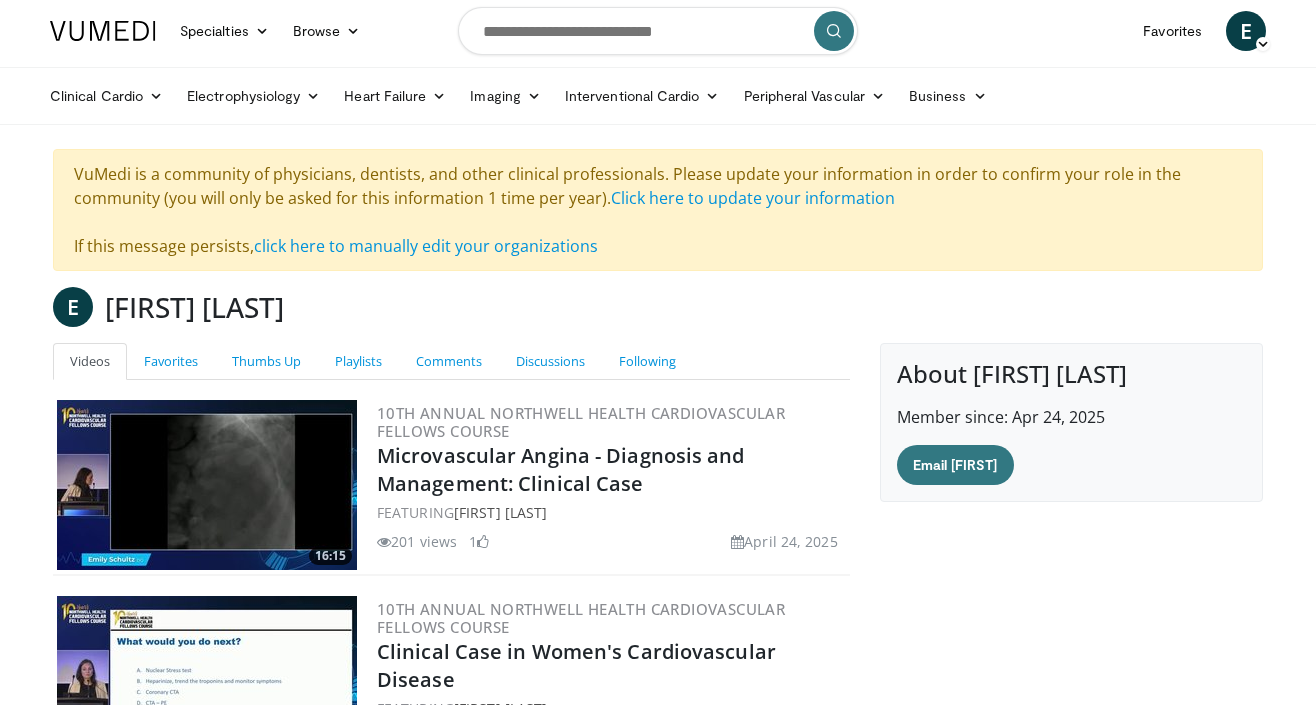 scroll, scrollTop: 7, scrollLeft: 0, axis: vertical 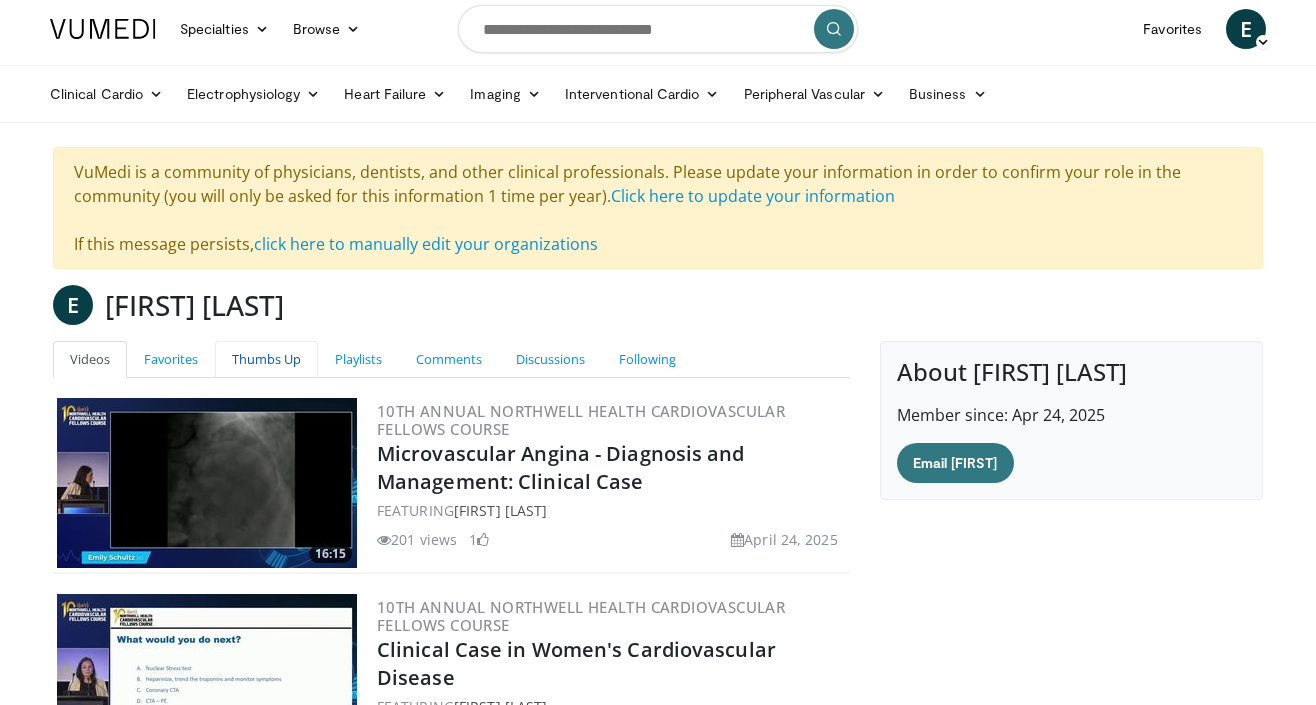 click on "Thumbs Up" at bounding box center (266, 359) 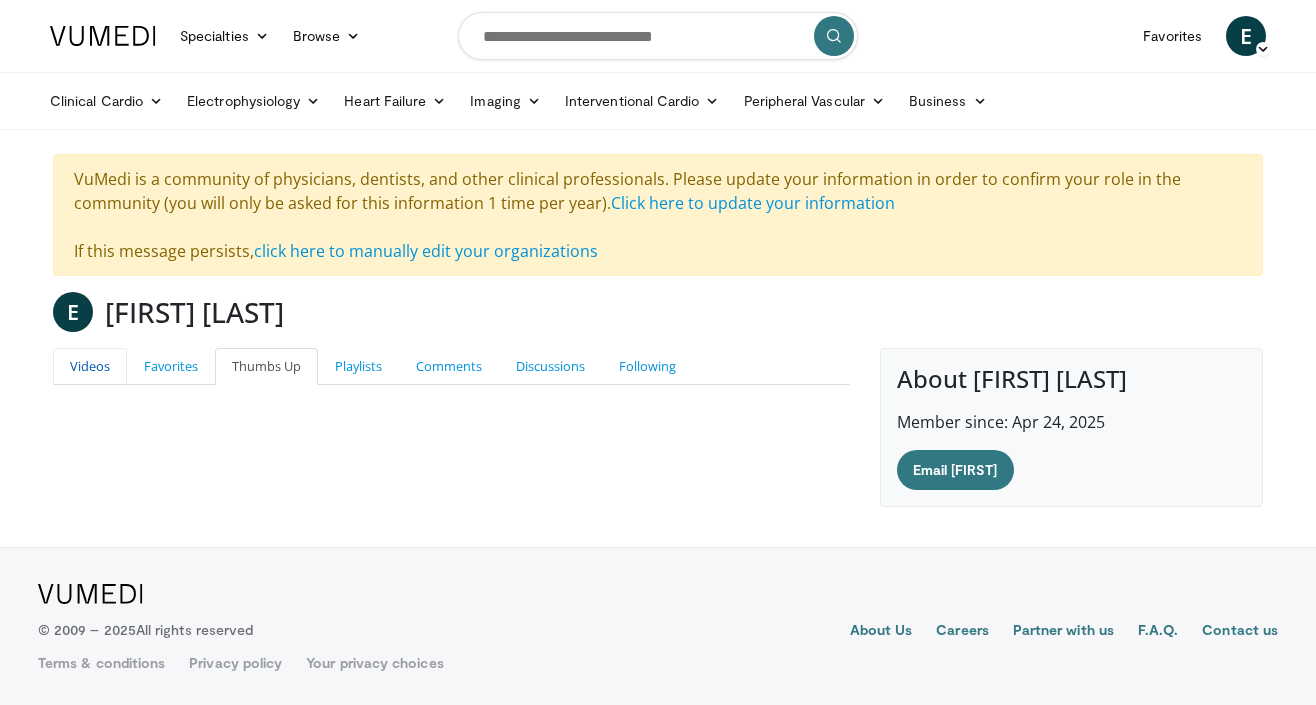 click on "Videos" at bounding box center (90, 366) 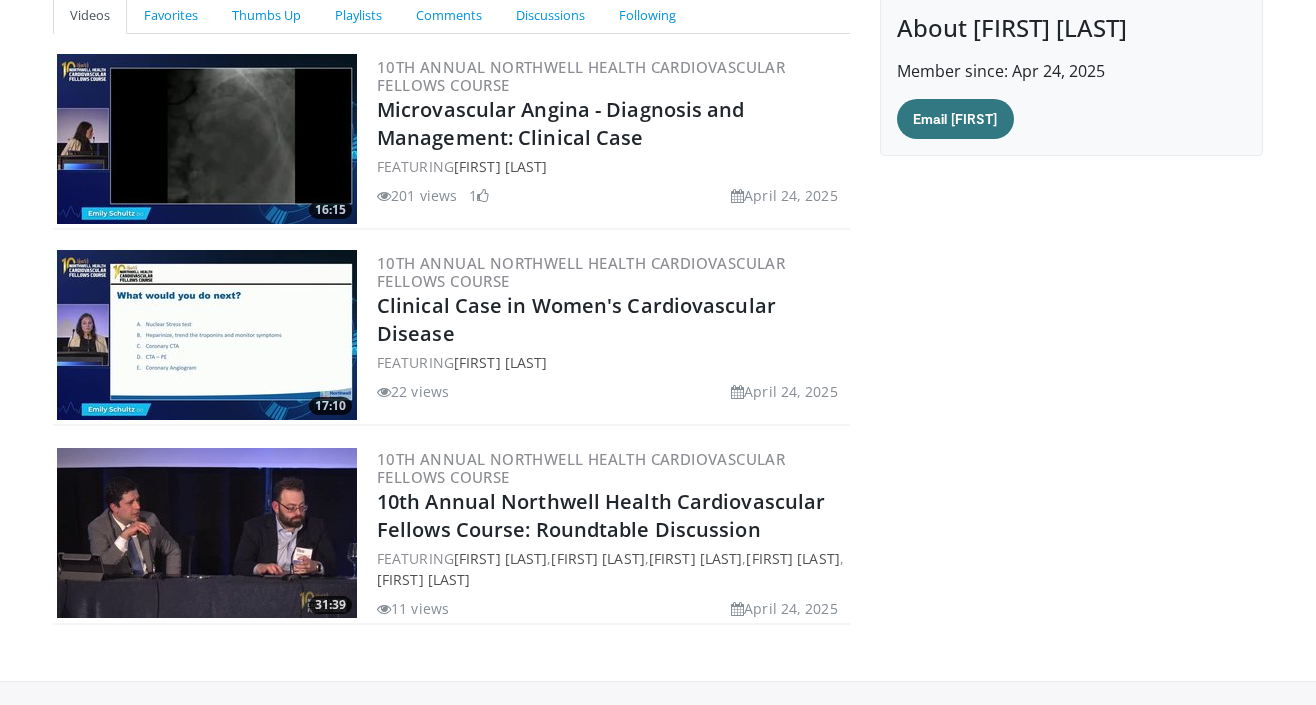 scroll, scrollTop: 321, scrollLeft: 0, axis: vertical 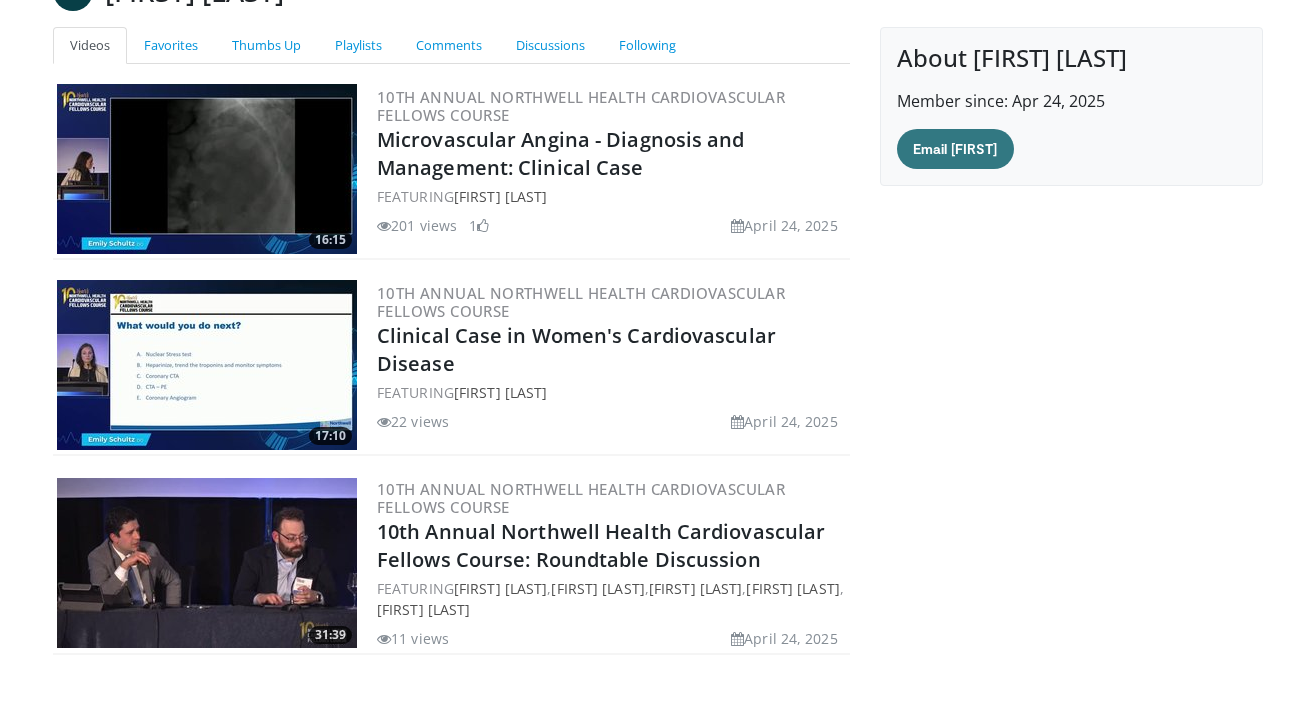 click at bounding box center (207, 169) 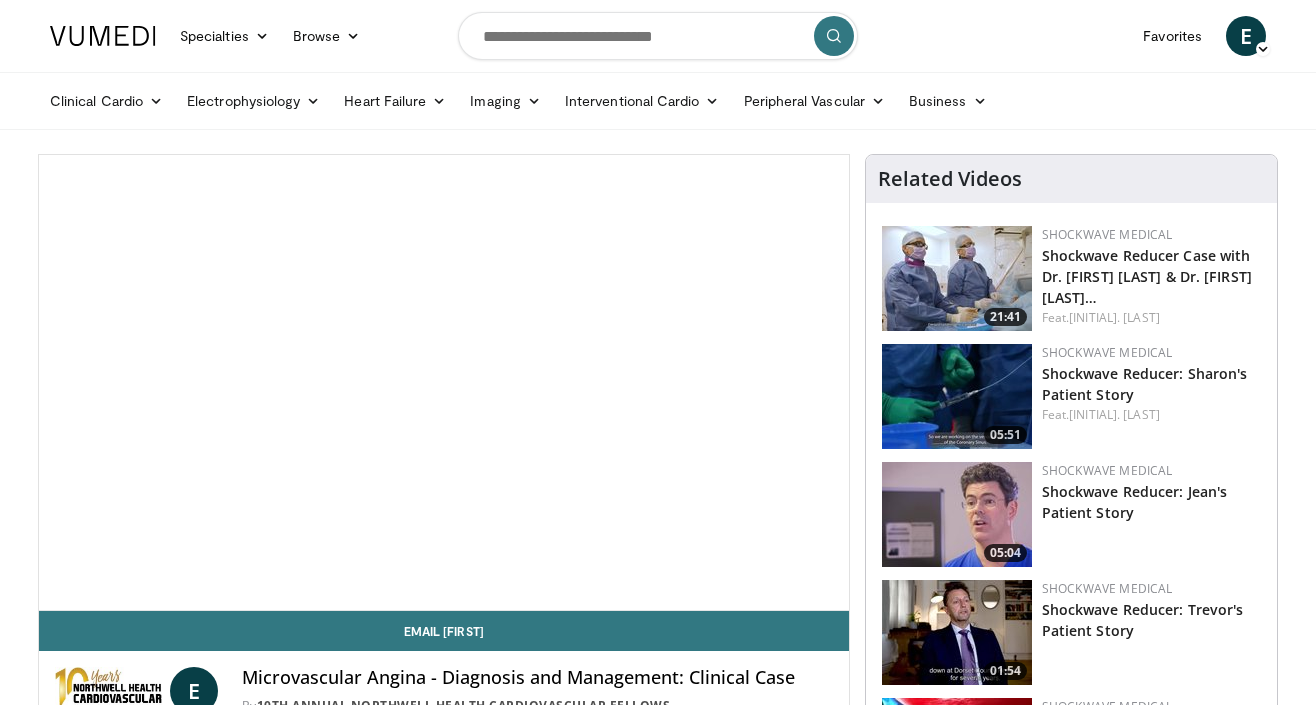 scroll, scrollTop: 0, scrollLeft: 0, axis: both 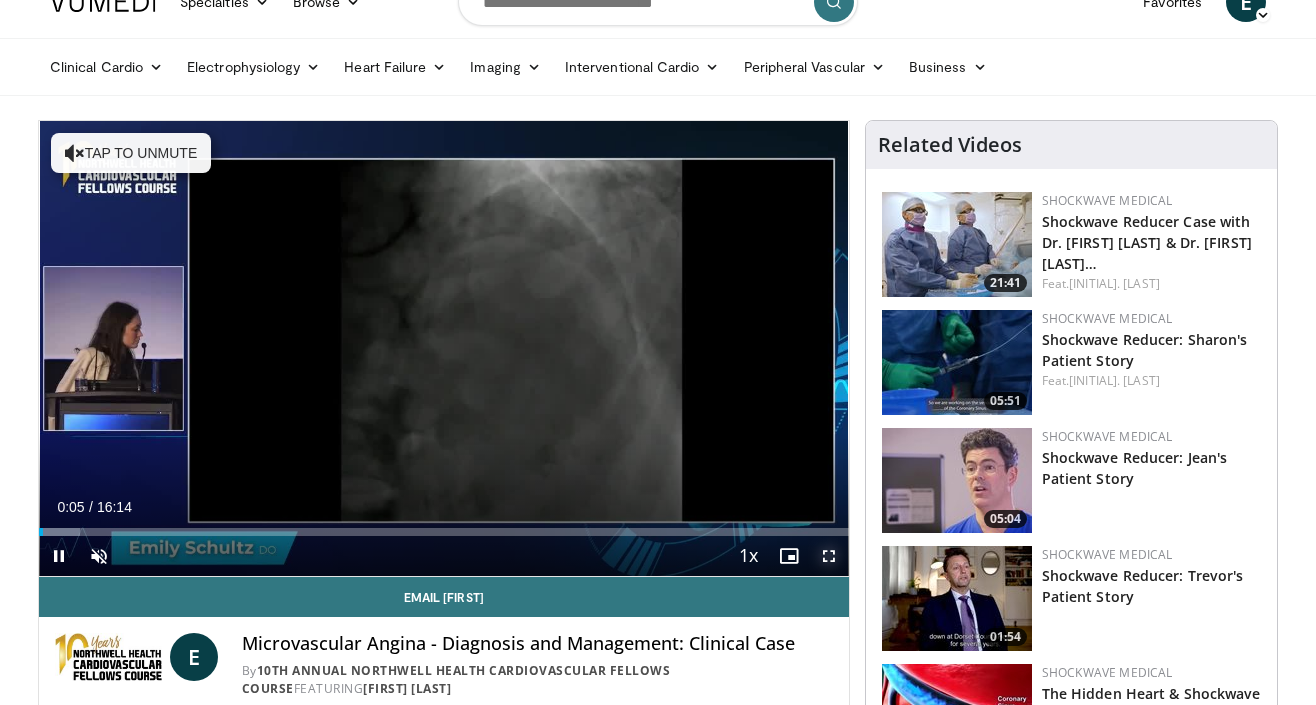 click at bounding box center (829, 556) 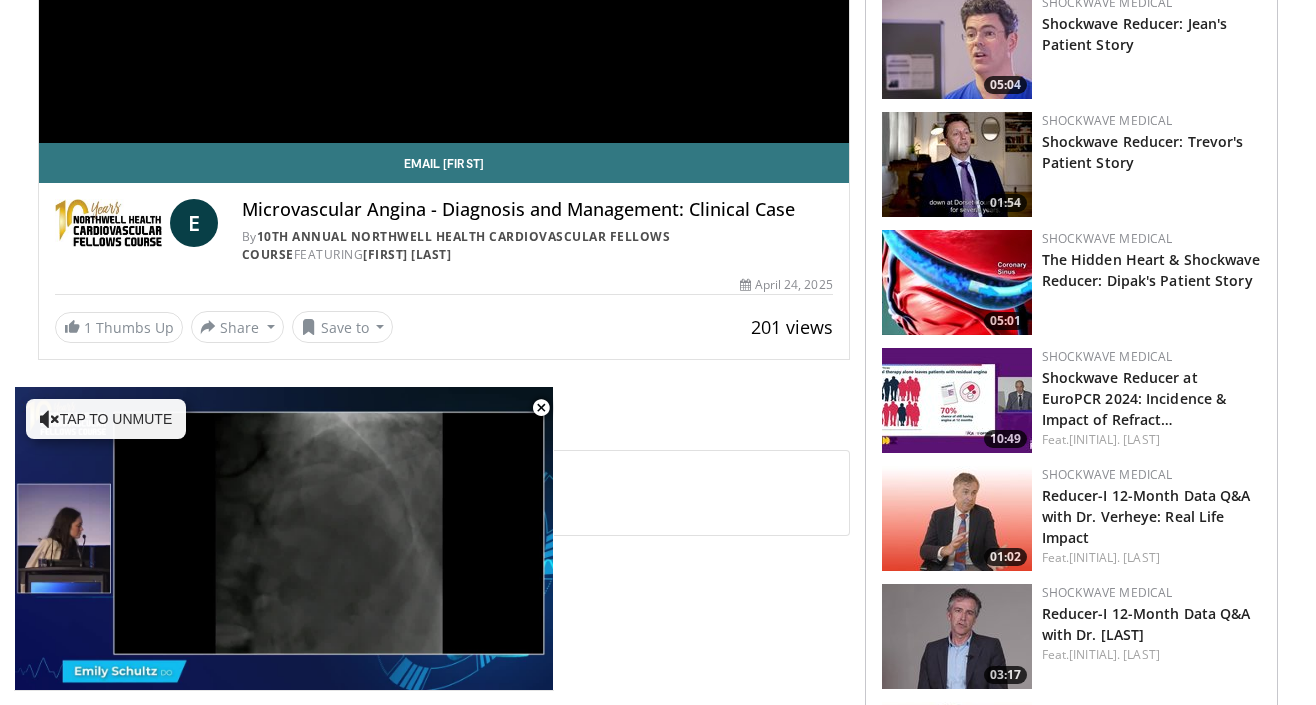 scroll, scrollTop: 504, scrollLeft: 0, axis: vertical 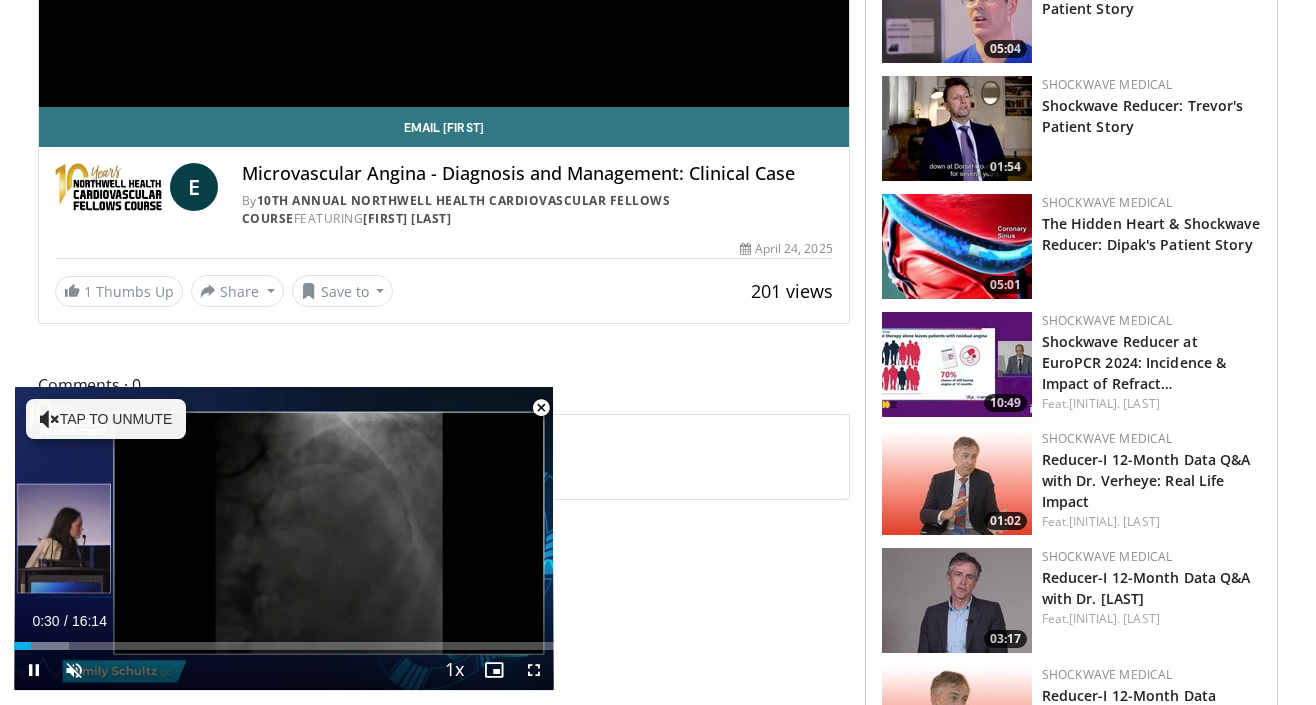 click at bounding box center (541, 408) 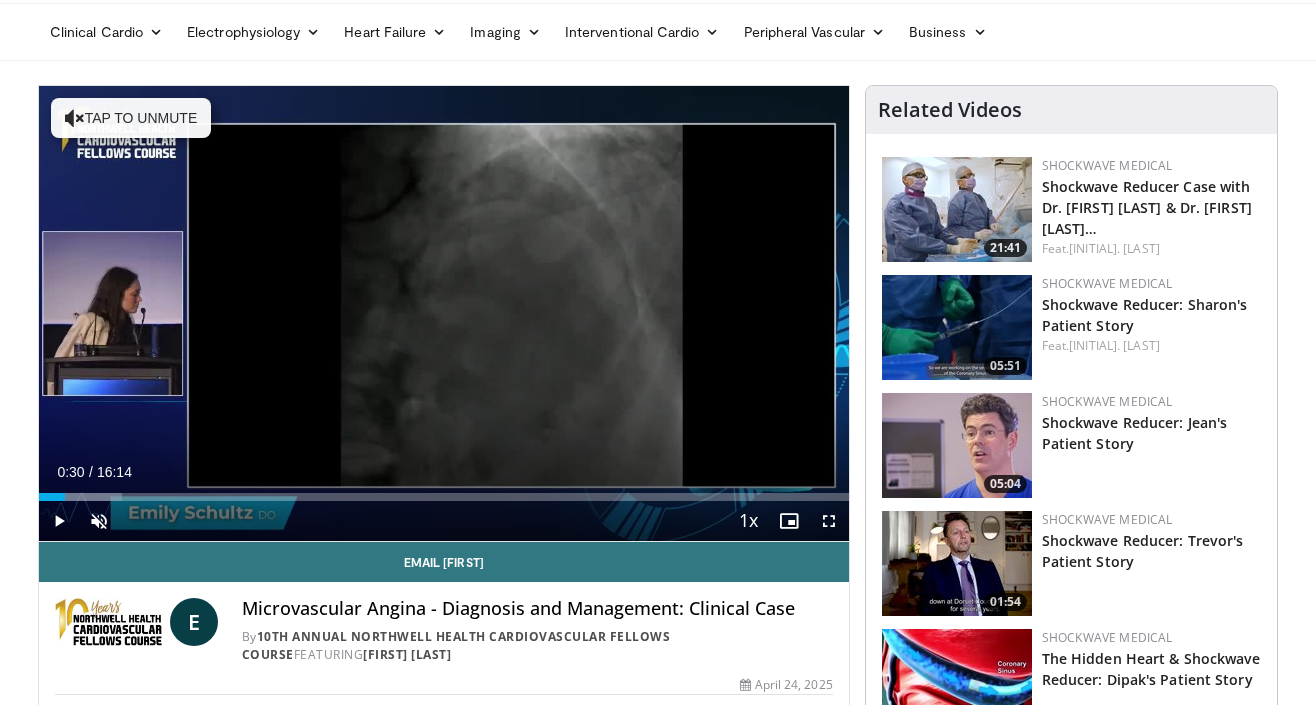 scroll, scrollTop: 70, scrollLeft: 0, axis: vertical 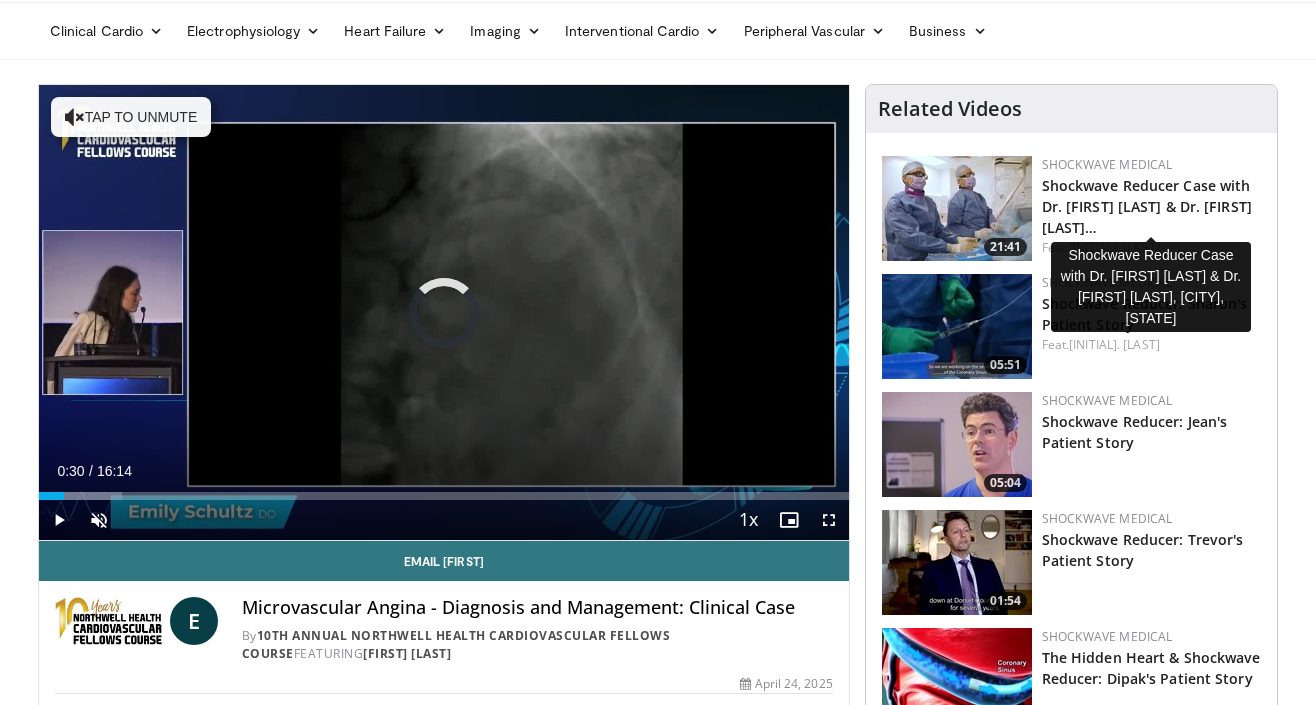 drag, startPoint x: 64, startPoint y: 486, endPoint x: 32, endPoint y: 486, distance: 32 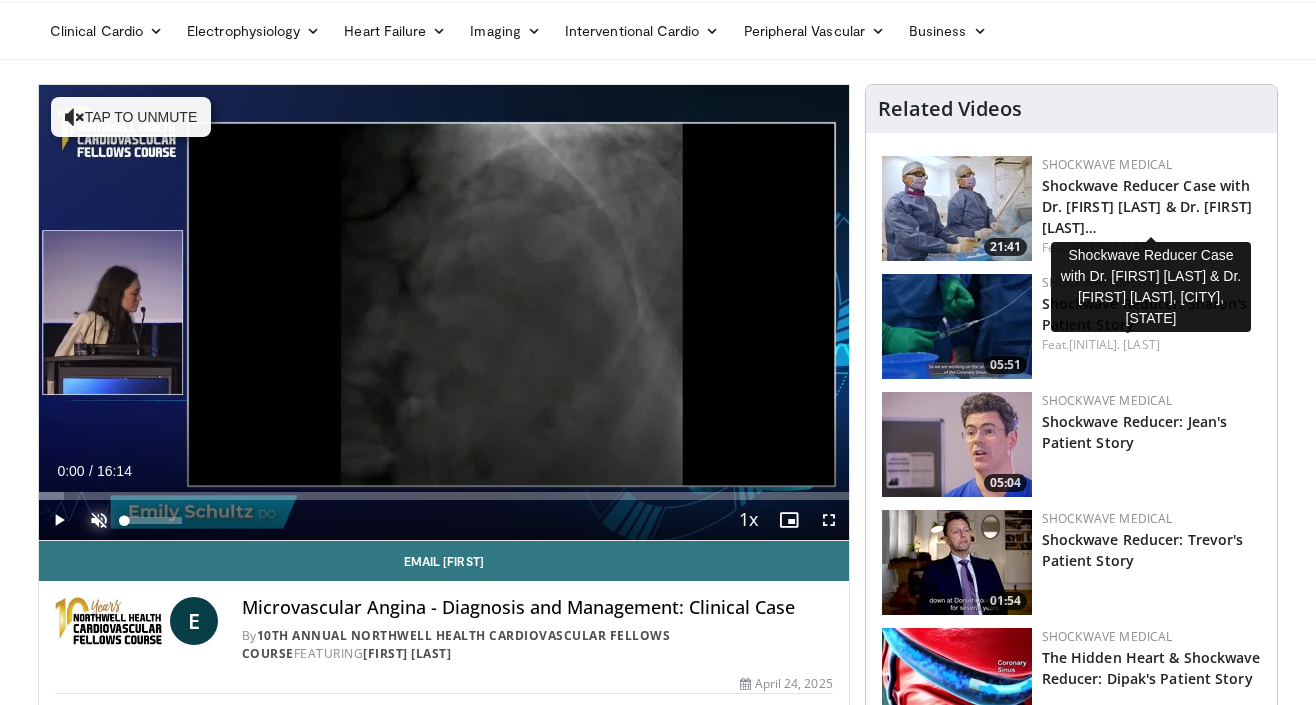 click at bounding box center [99, 520] 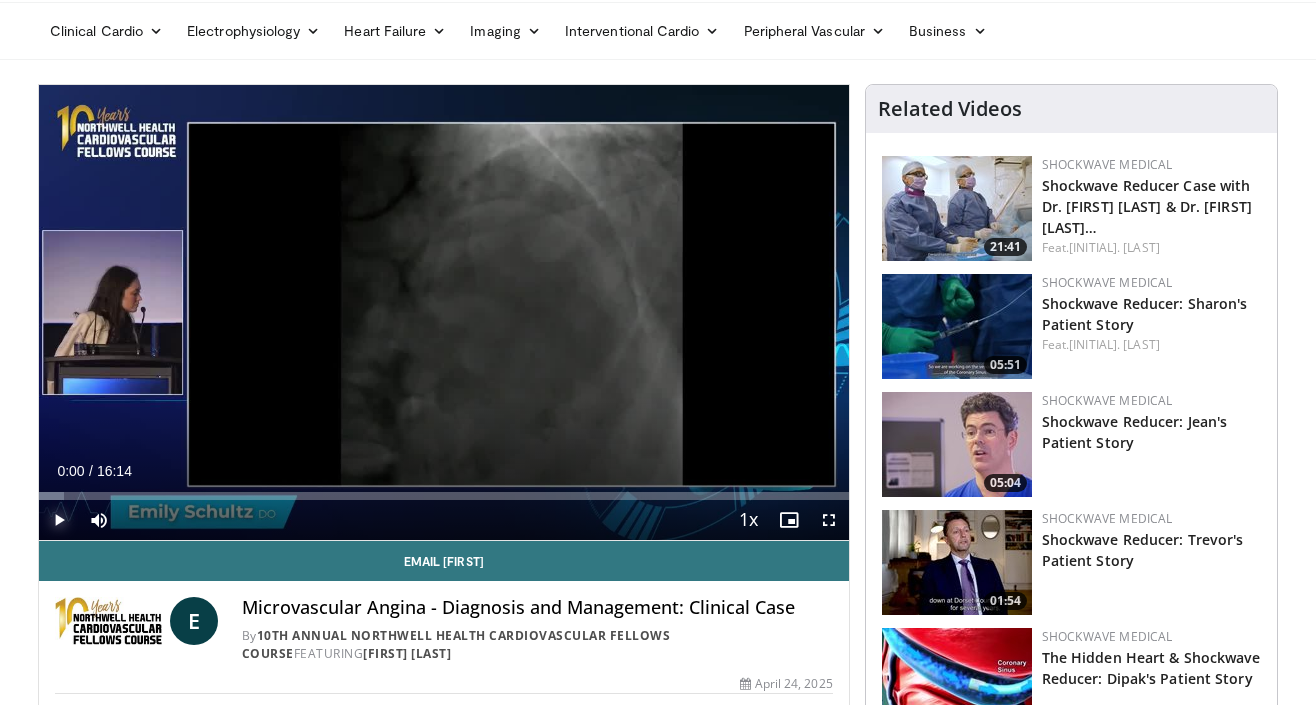 click at bounding box center [59, 520] 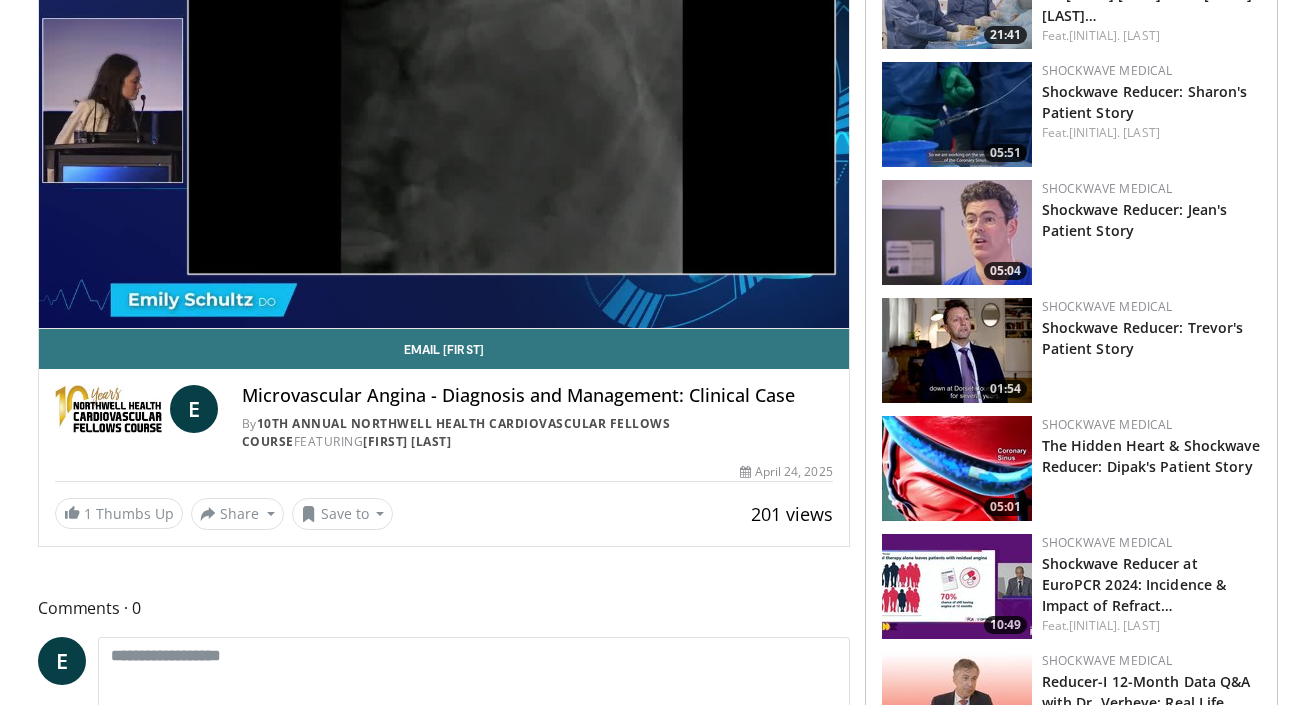 scroll, scrollTop: 163, scrollLeft: 0, axis: vertical 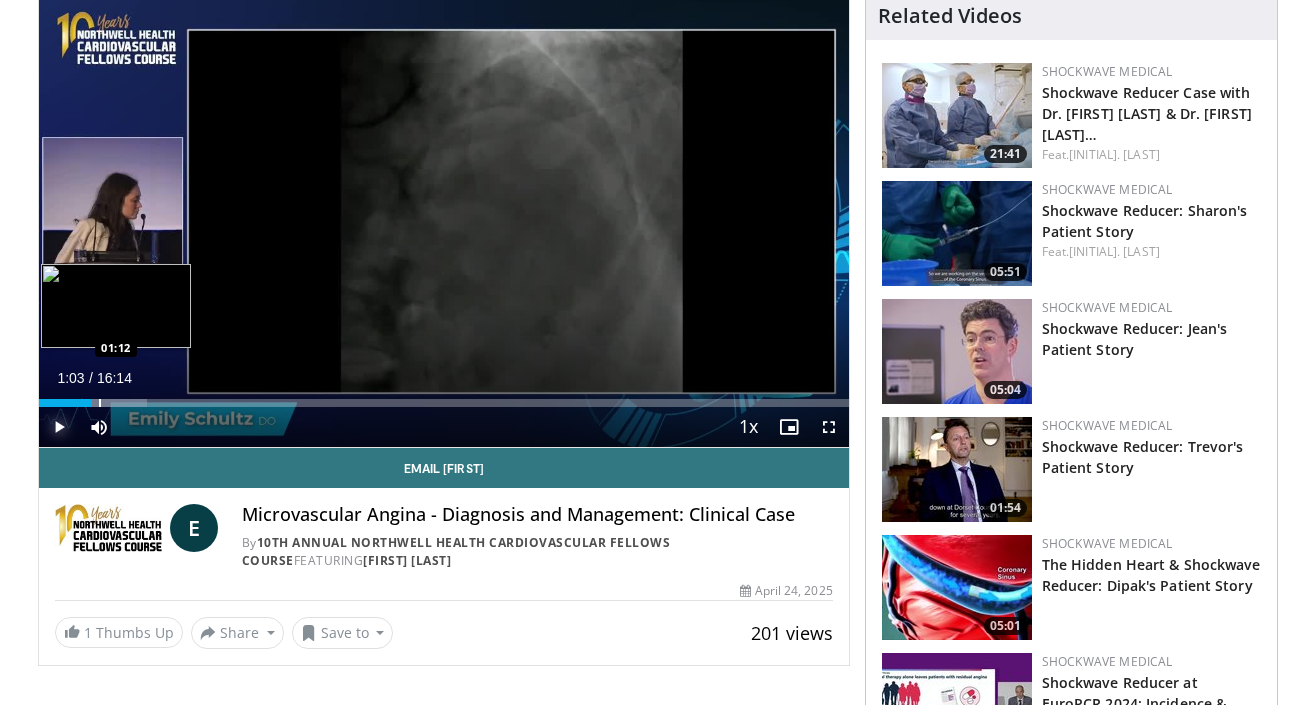 click at bounding box center [100, 403] 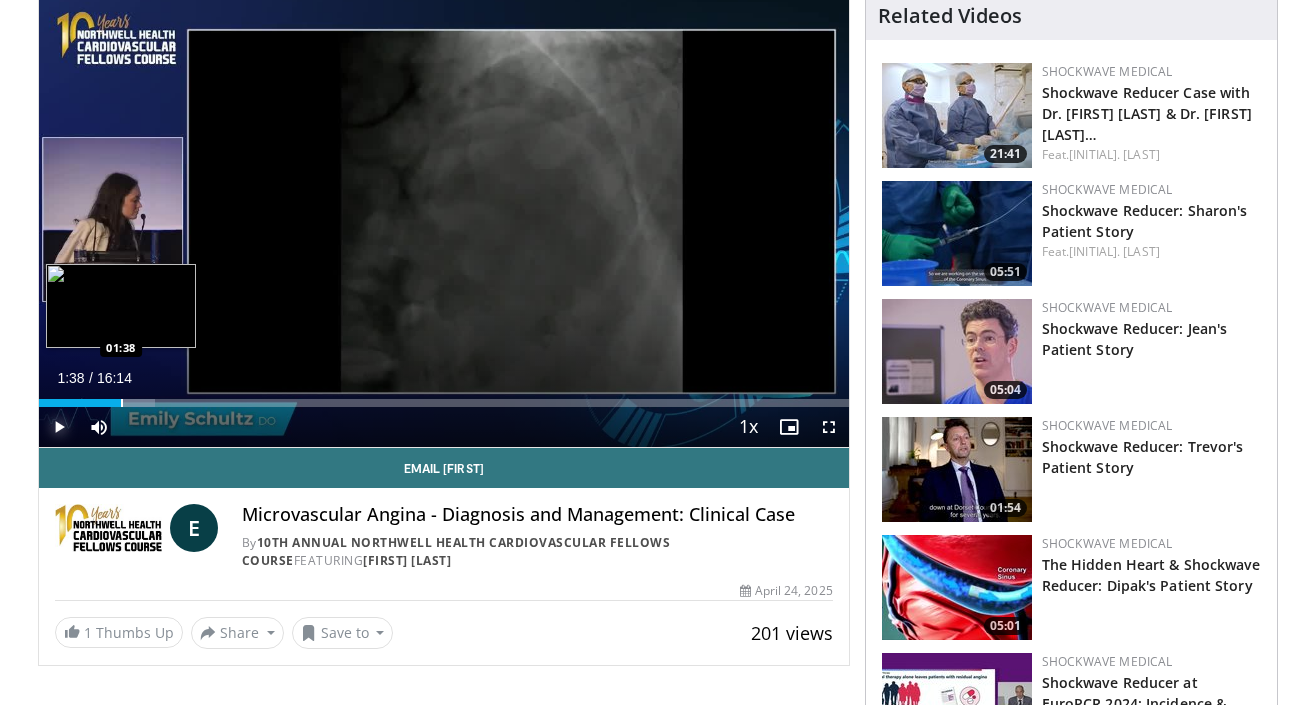 click on "Loaded :  14.34% 01:38 01:38" at bounding box center [444, 403] 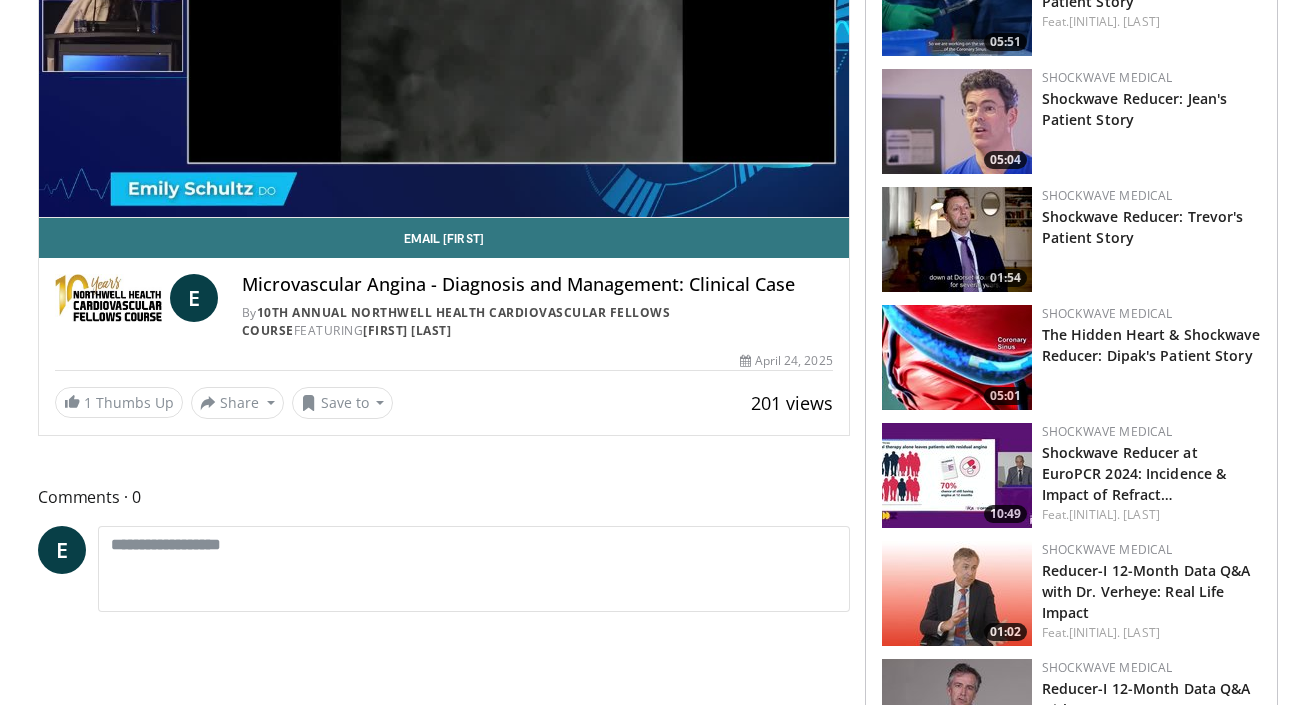 scroll, scrollTop: 151, scrollLeft: 0, axis: vertical 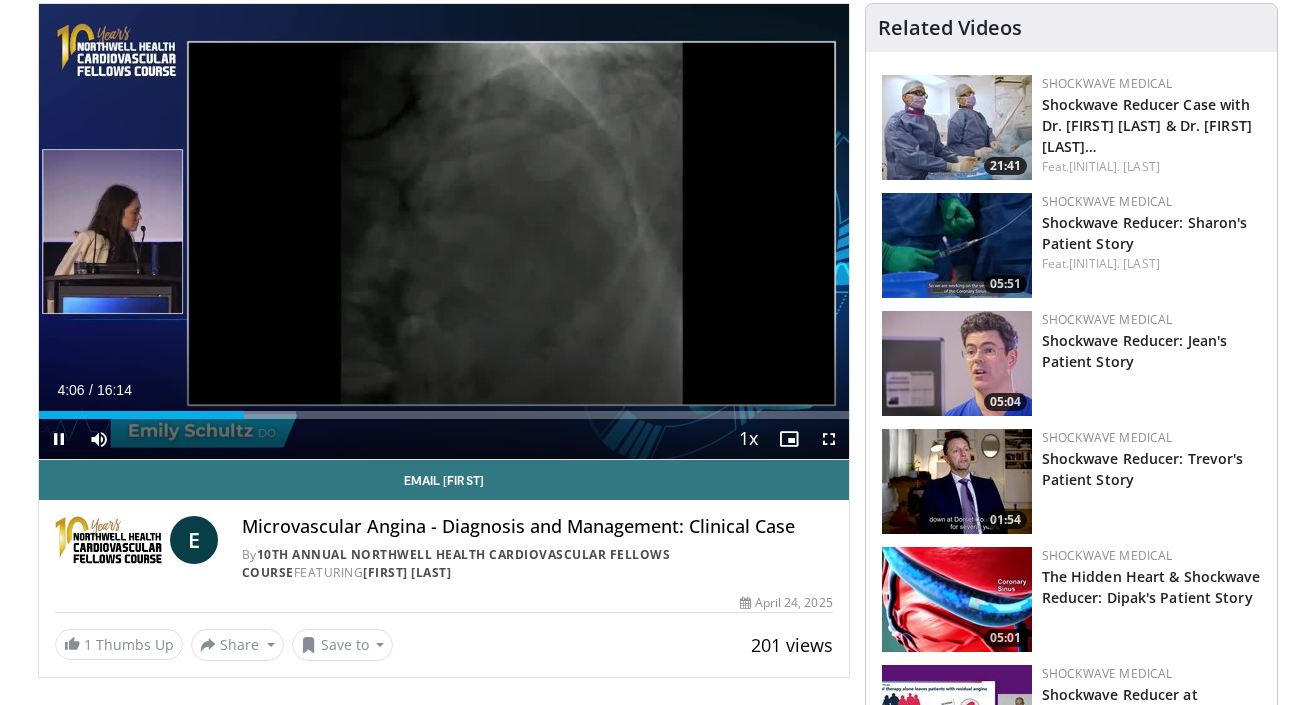click on "Current Time  4:06 / Duration  16:14 Pause Skip Backward Skip Forward Mute Loaded :  31.77% 04:06 04:16 Stream Type  LIVE Seek to live, currently behind live LIVE   1x Playback Rate 0.5x 0.75x 1x , selected 1.25x 1.5x 1.75x 2x Chapters Chapters Descriptions descriptions off , selected Captions captions settings , opens captions settings dialog captions off , selected Audio Track en (Main) , selected Fullscreen Enable picture-in-picture mode" at bounding box center (444, 439) 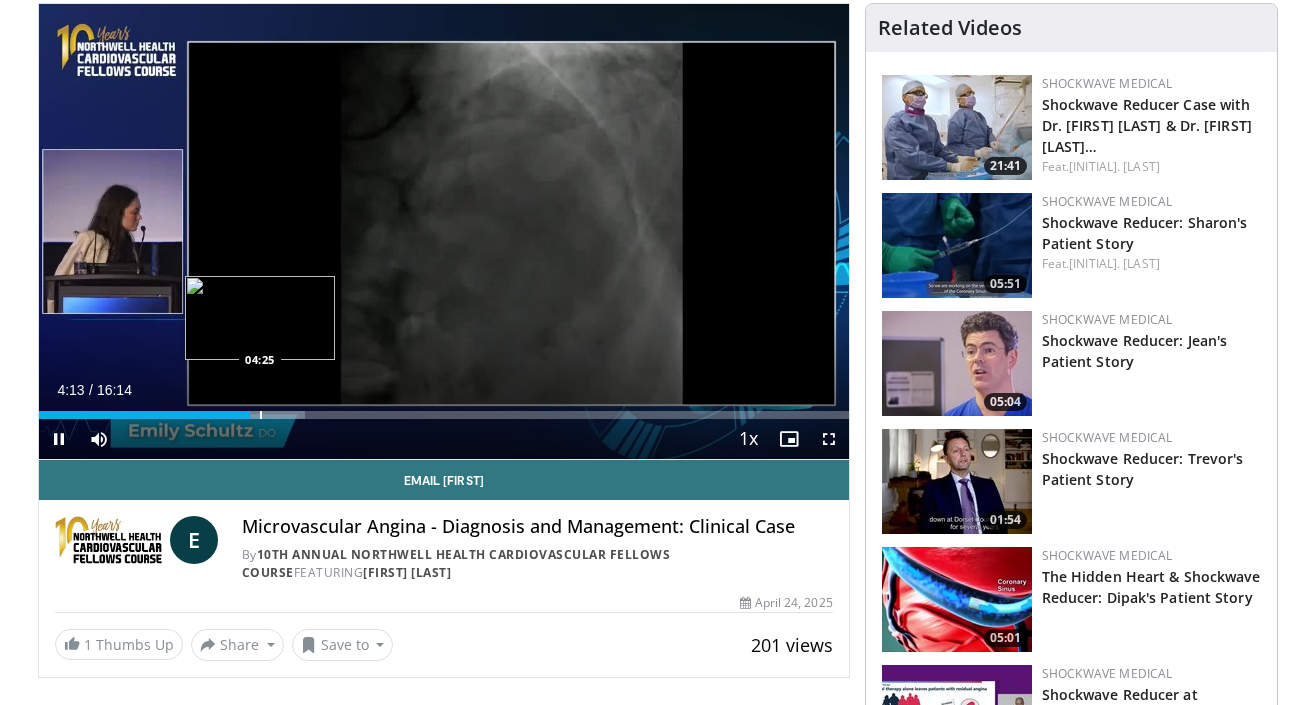 click at bounding box center [261, 415] 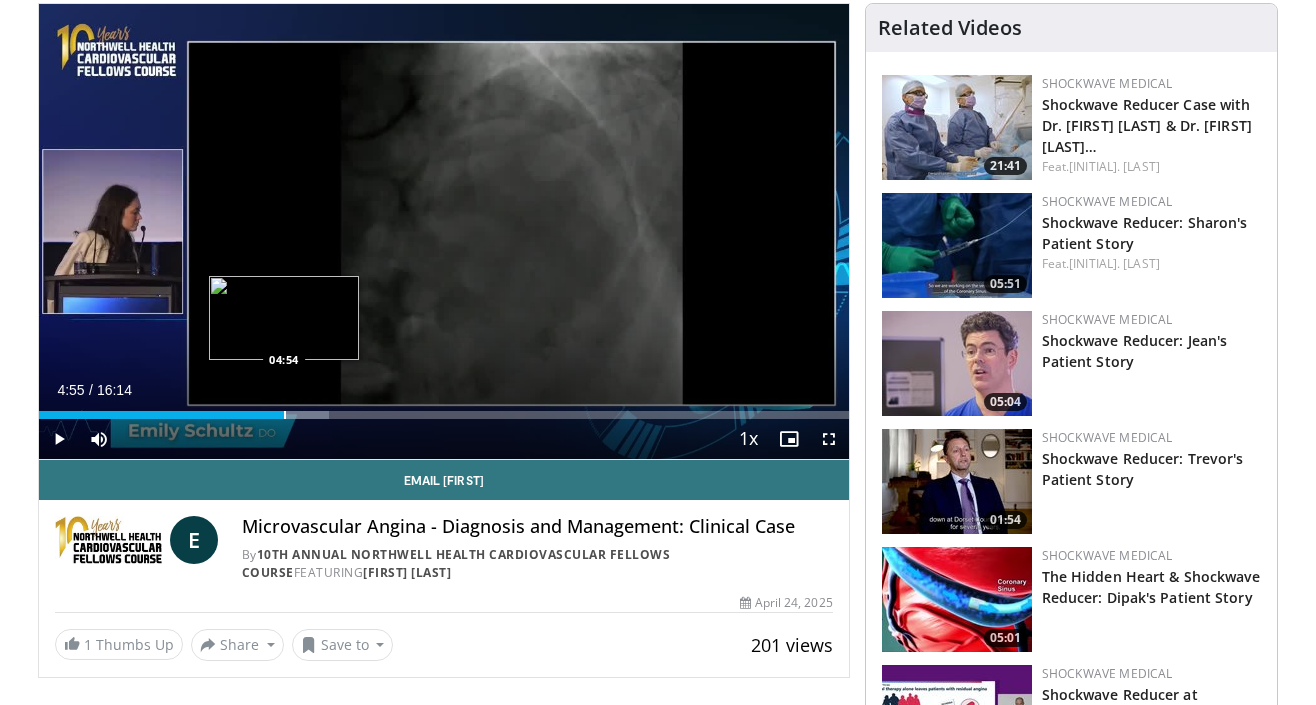 click at bounding box center [285, 415] 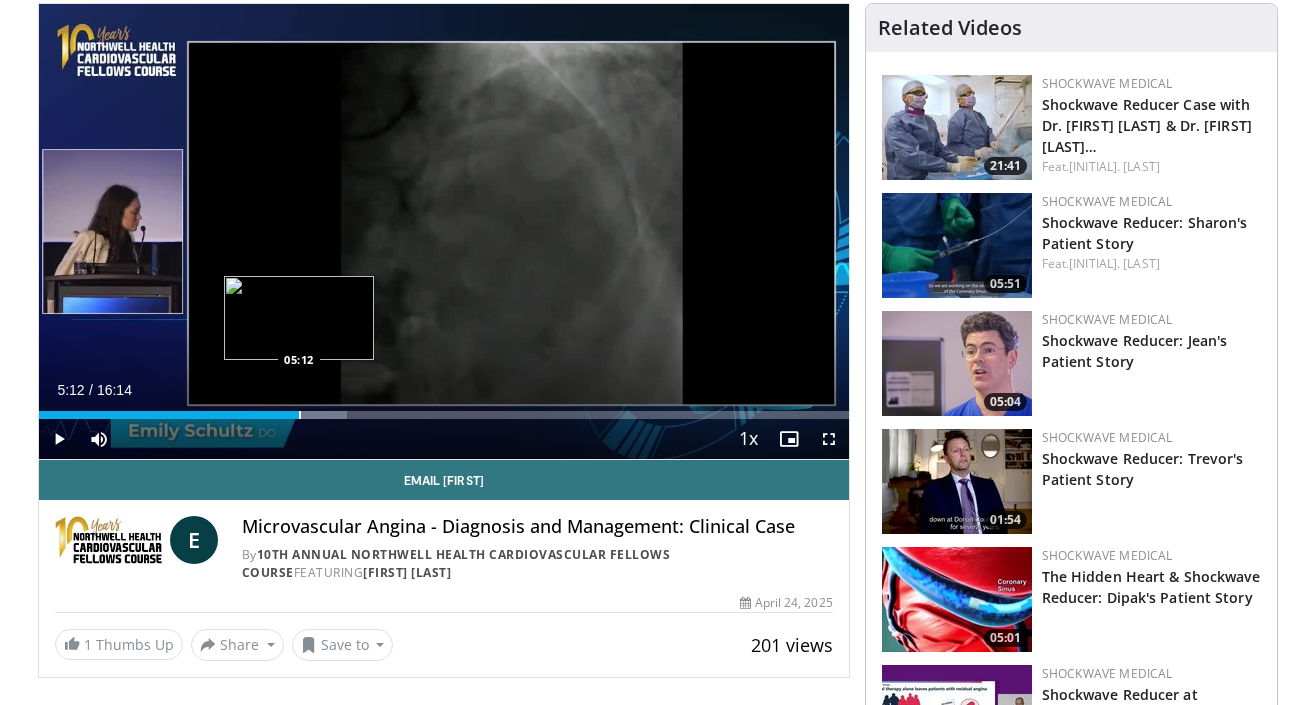 click at bounding box center [300, 415] 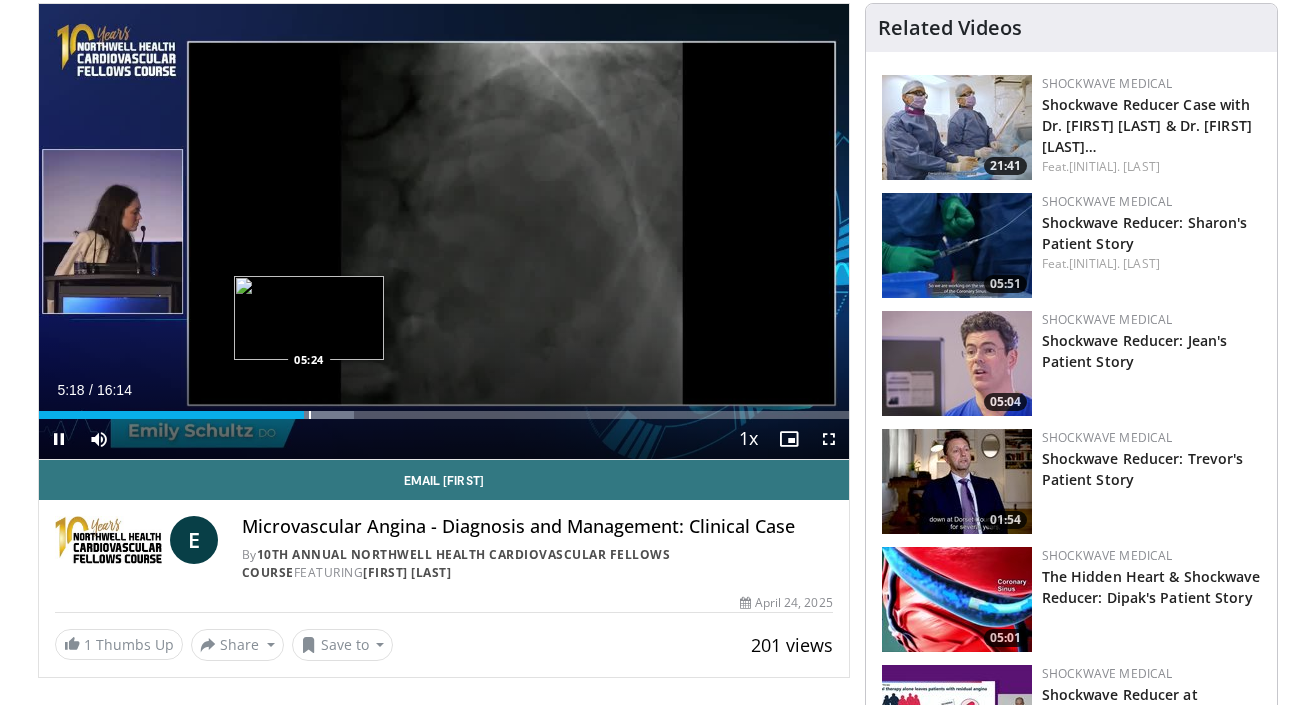 click at bounding box center (310, 415) 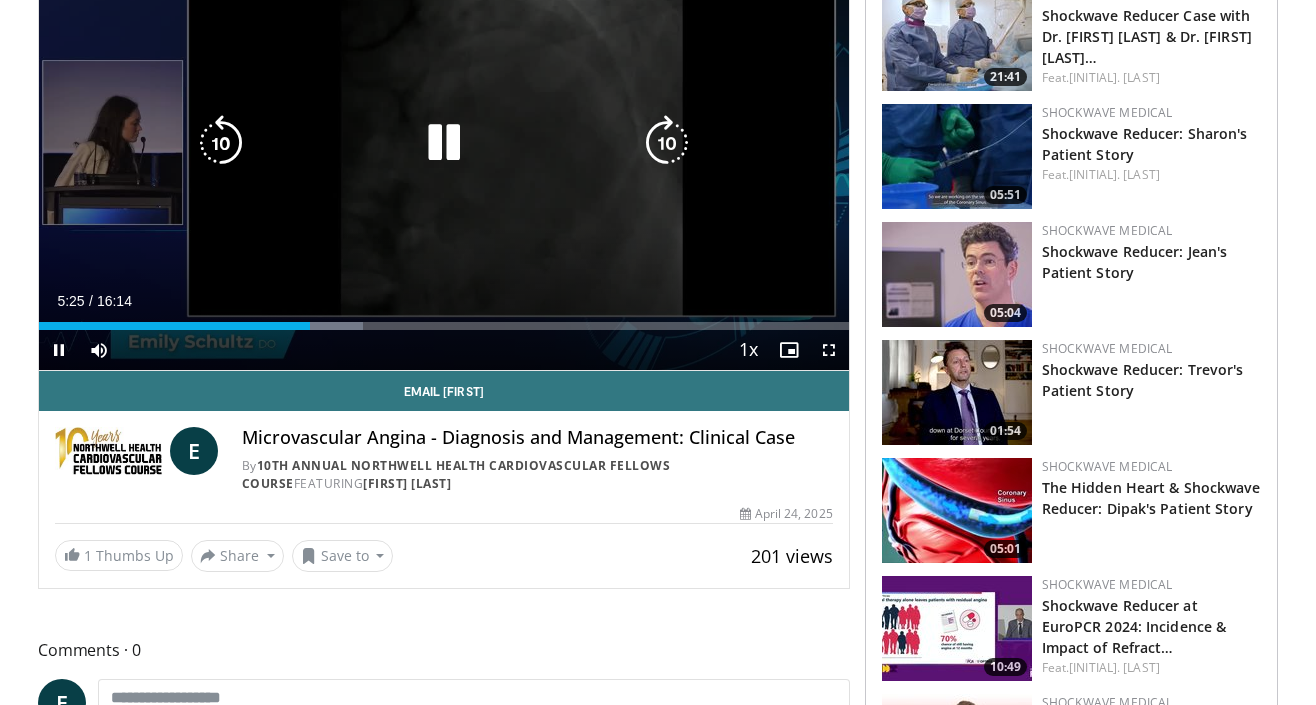 scroll, scrollTop: 242, scrollLeft: 0, axis: vertical 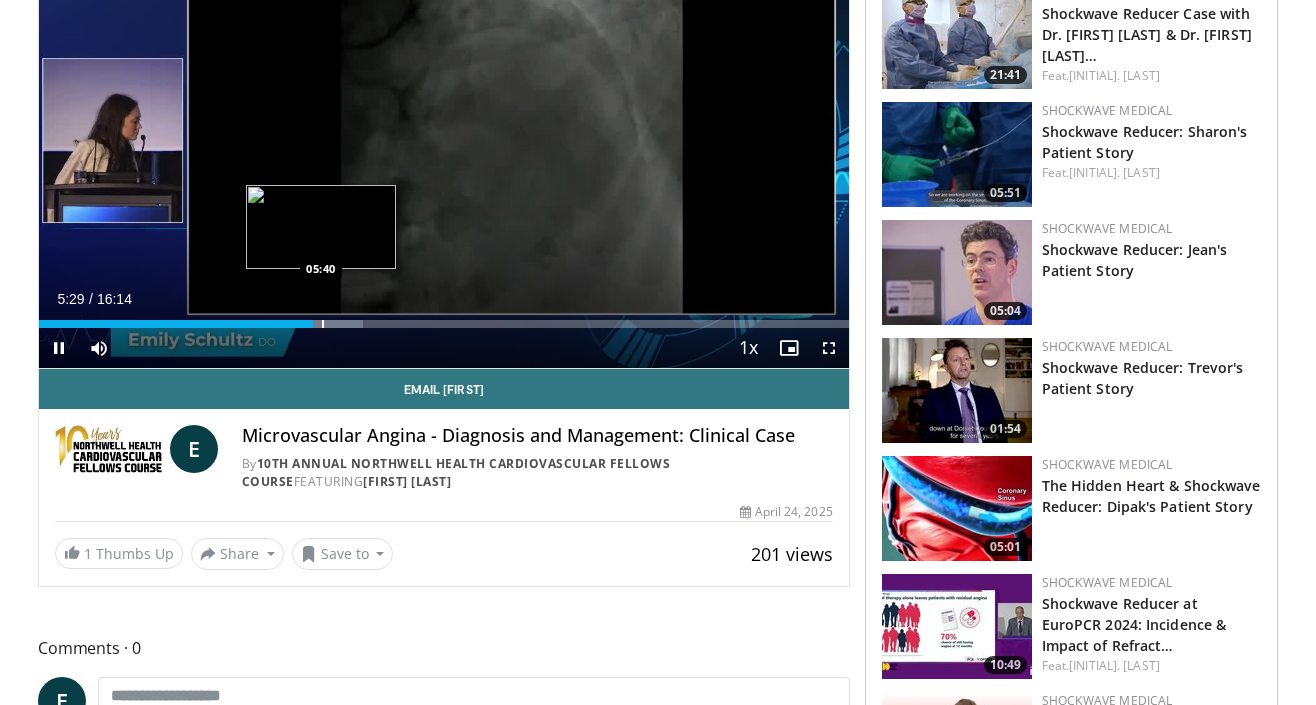 click at bounding box center [323, 324] 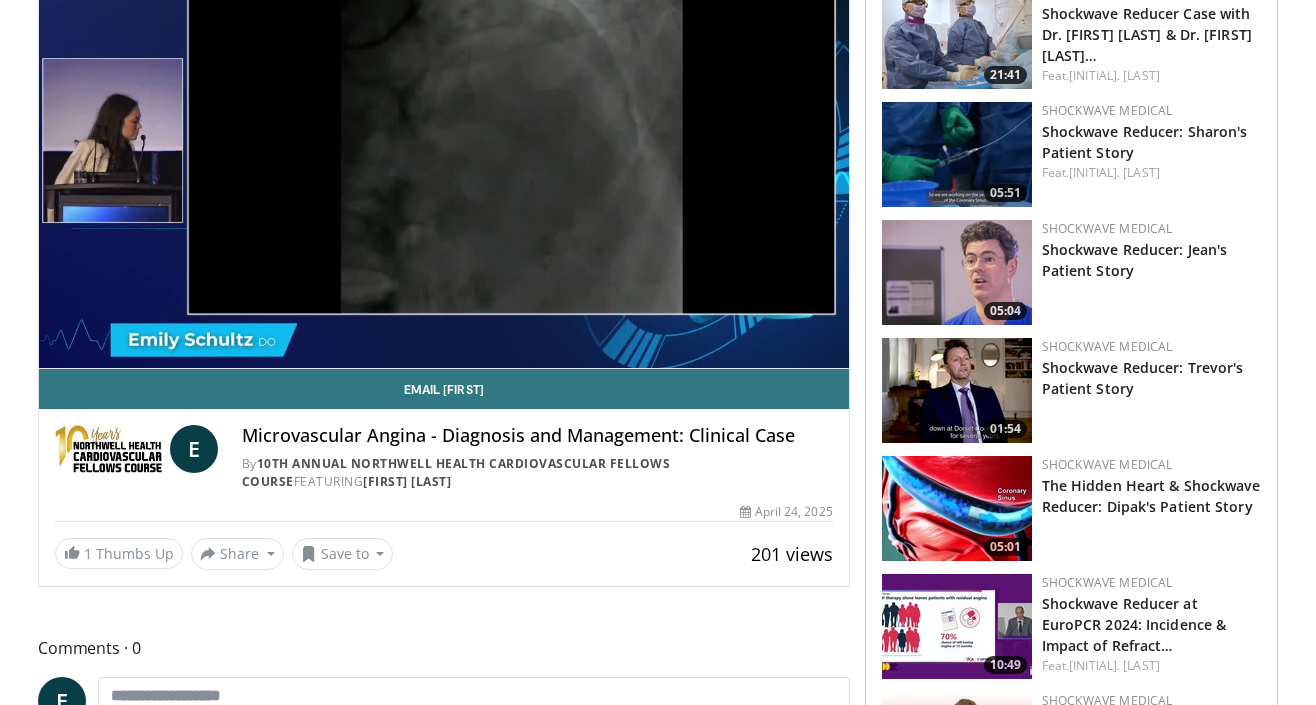 scroll, scrollTop: 233, scrollLeft: 0, axis: vertical 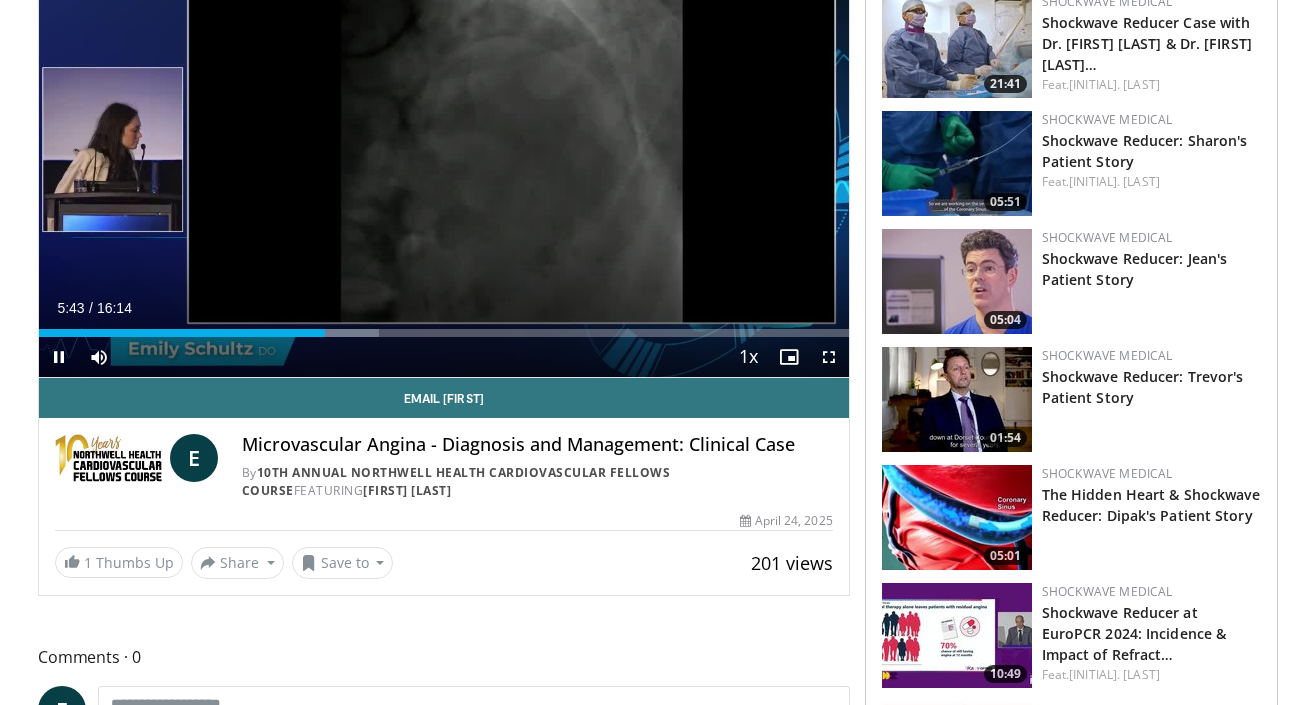 click on "Current Time  5:43 / Duration  16:14 Pause Skip Backward Skip Forward Mute Loaded :  42.02% 05:43 06:06 Stream Type  LIVE Seek to live, currently behind live LIVE   1x Playback Rate 0.5x 0.75x 1x , selected 1.25x 1.5x 1.75x 2x Chapters Chapters Descriptions descriptions off , selected Captions captions settings , opens captions settings dialog captions off , selected Audio Track en (Main) , selected Fullscreen Enable picture-in-picture mode" at bounding box center [444, 357] 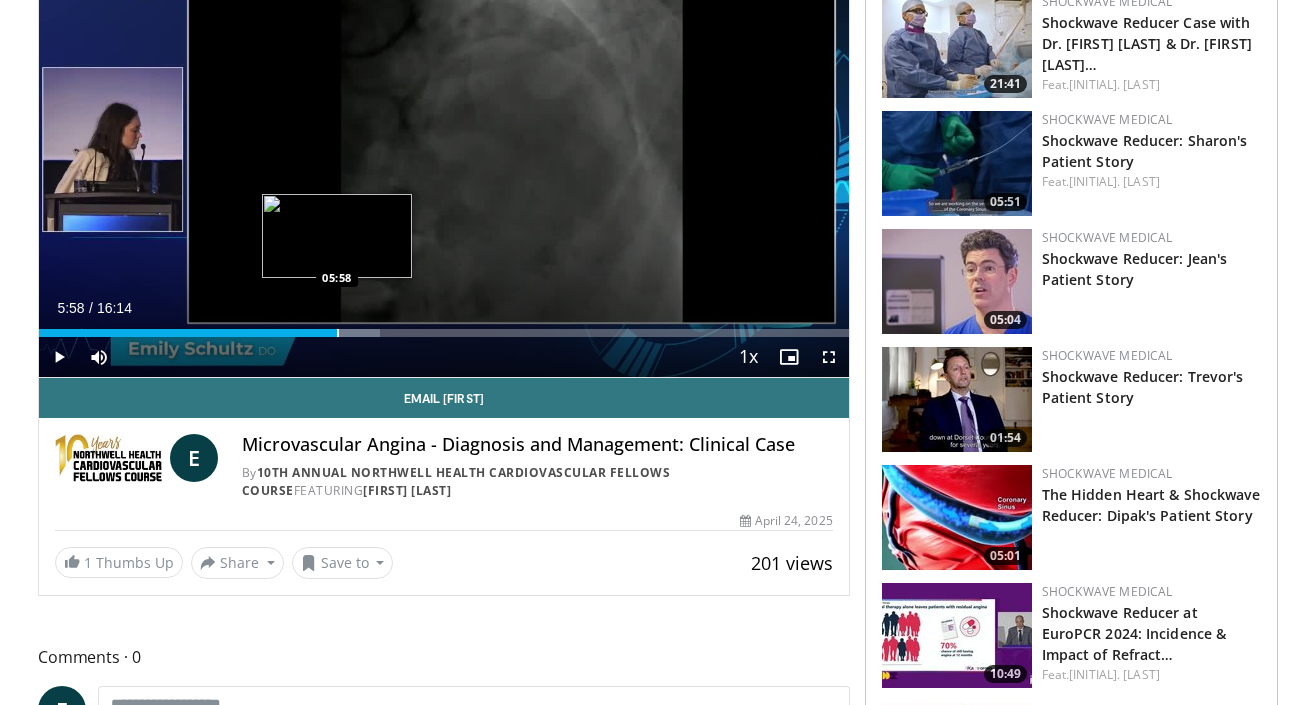 click at bounding box center [338, 333] 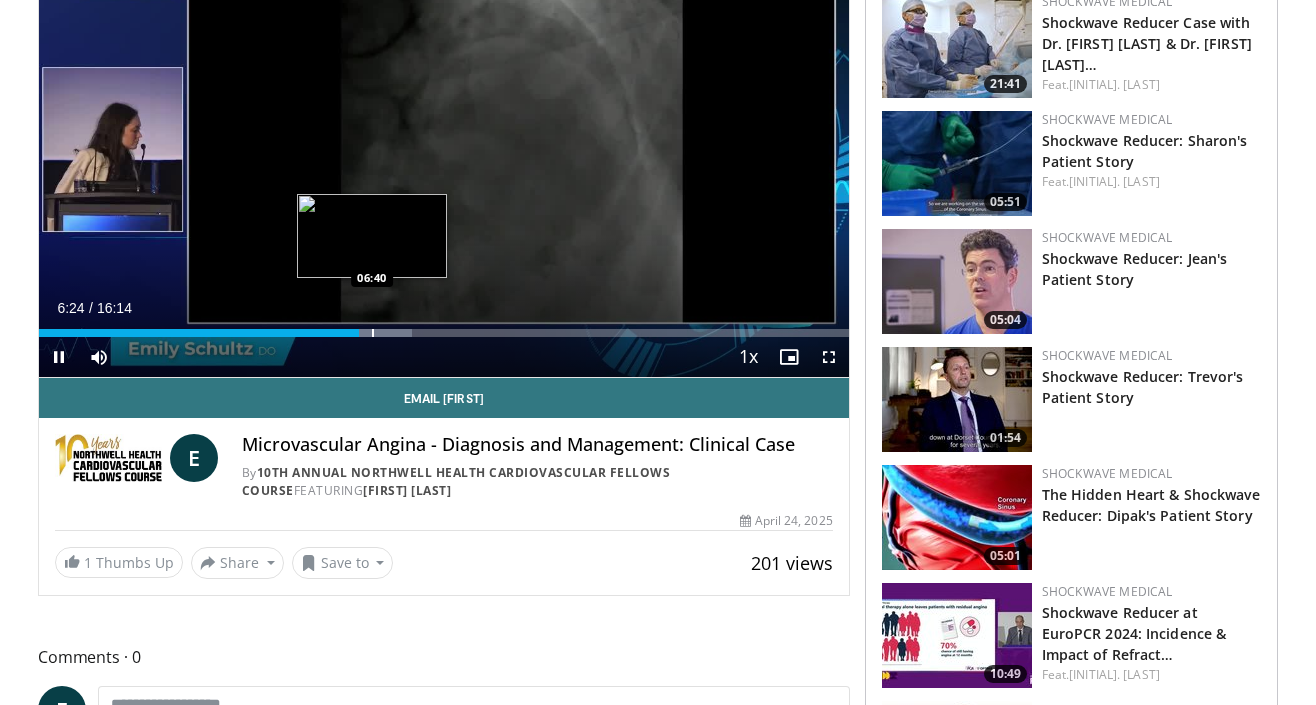 click at bounding box center (373, 333) 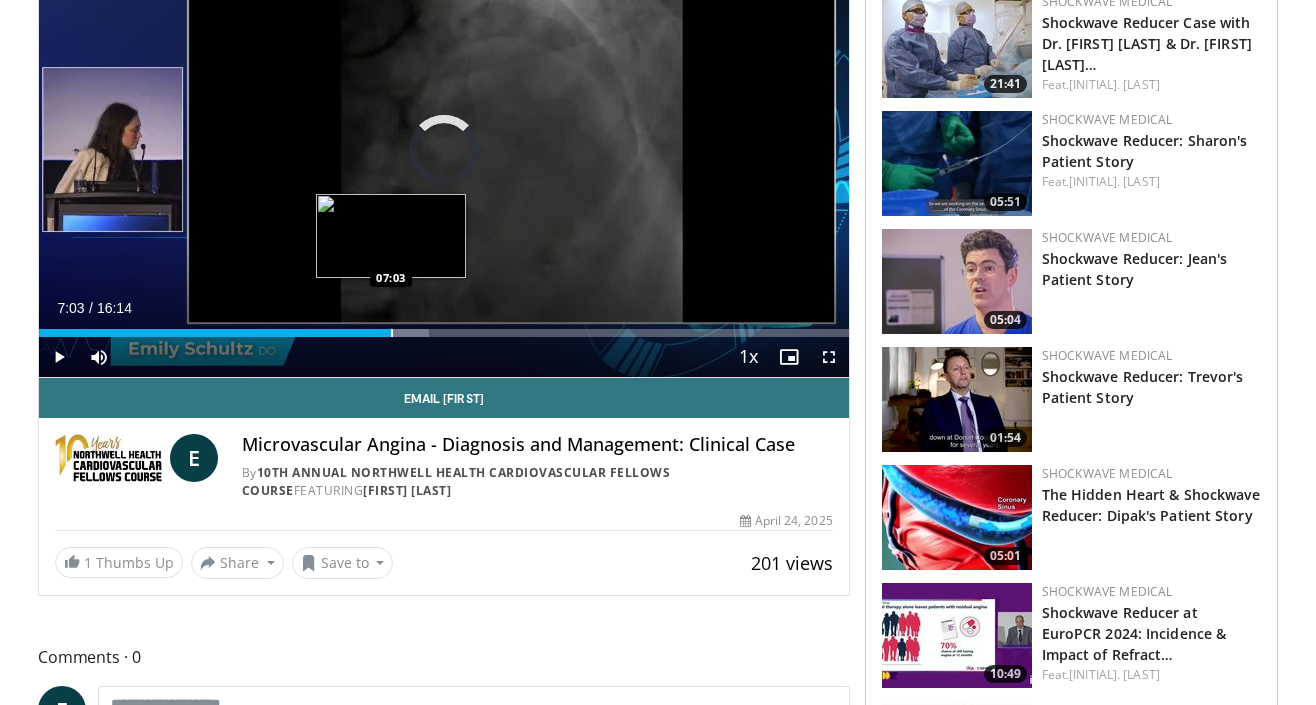 click at bounding box center [392, 333] 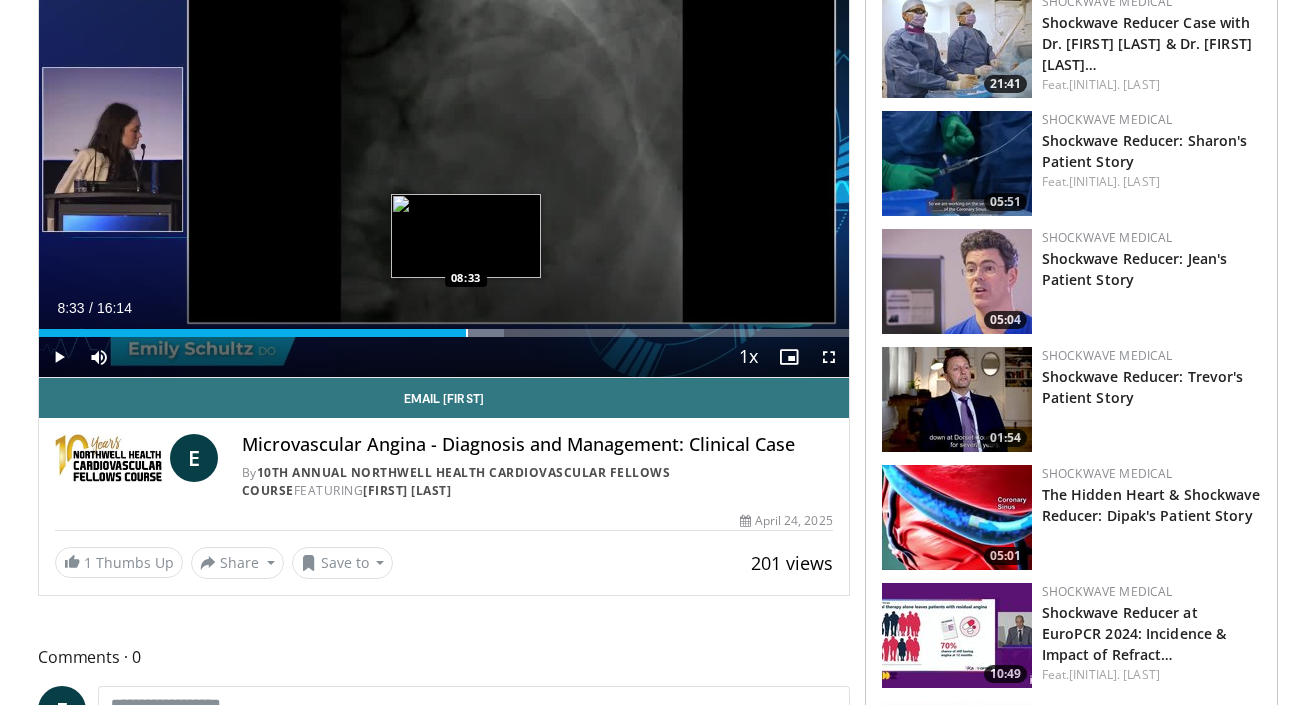click at bounding box center [467, 333] 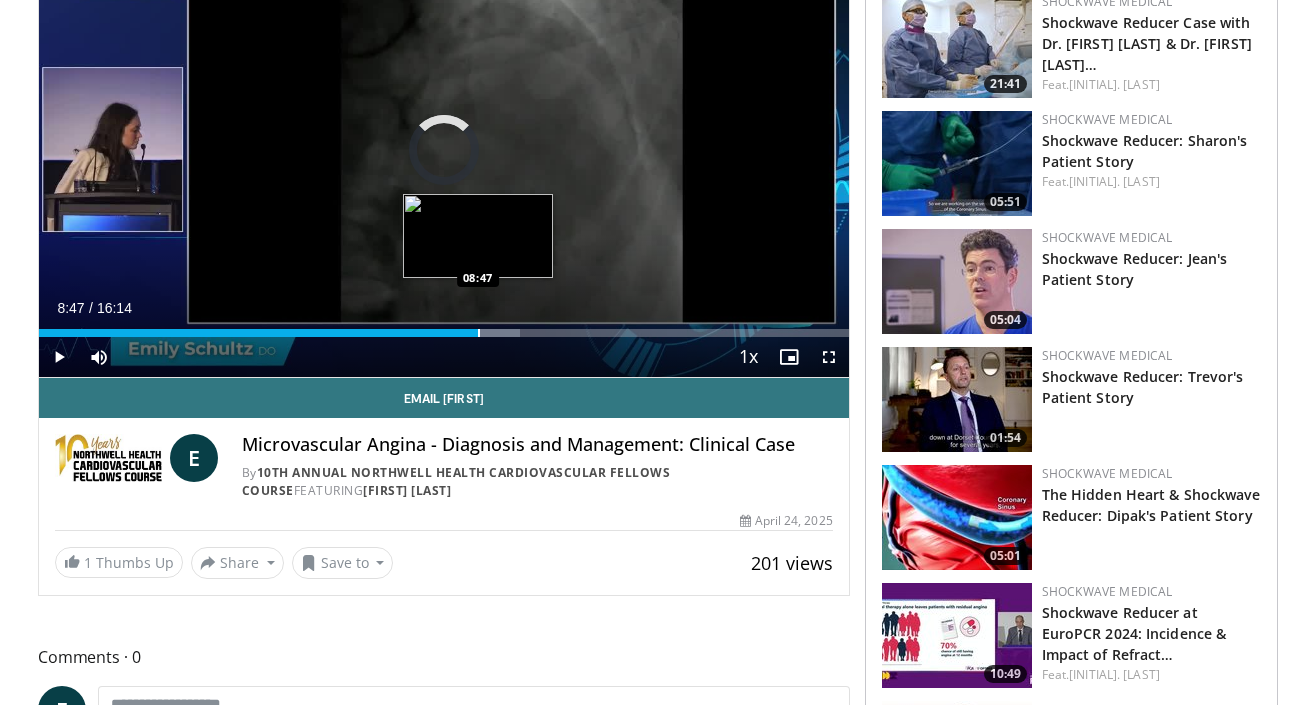 click at bounding box center [479, 333] 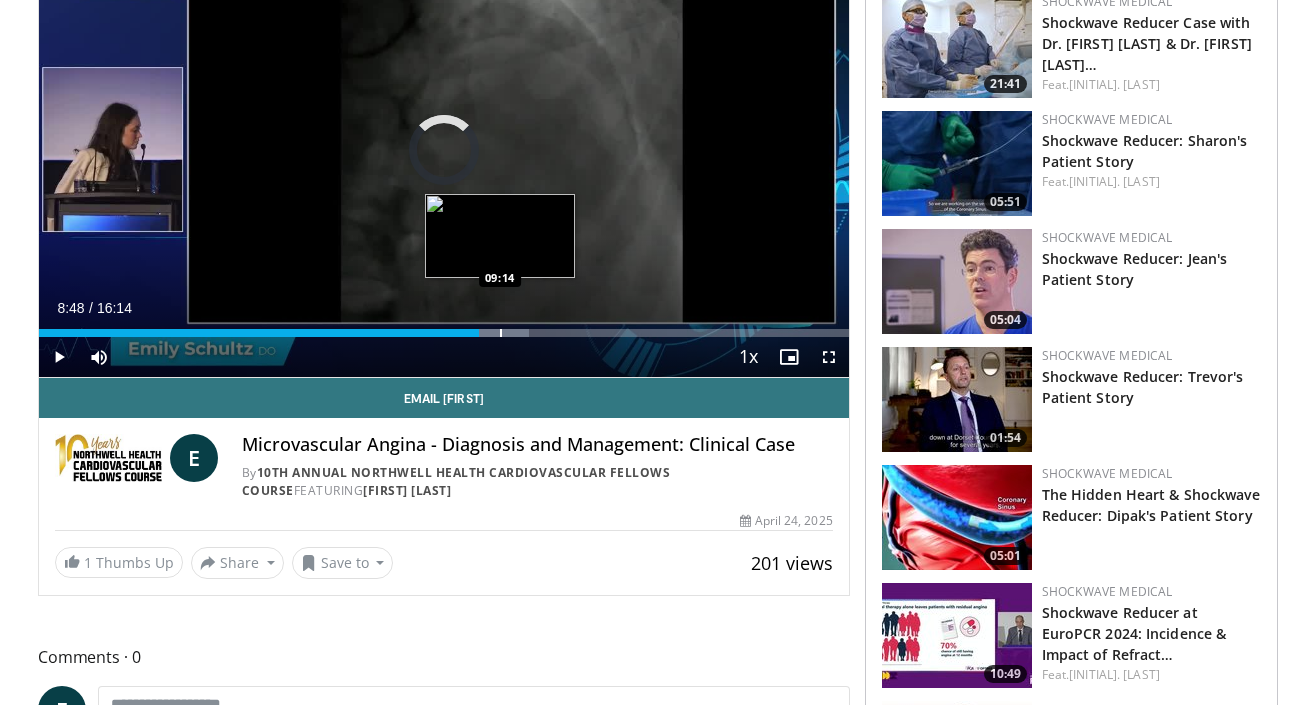 click at bounding box center [501, 333] 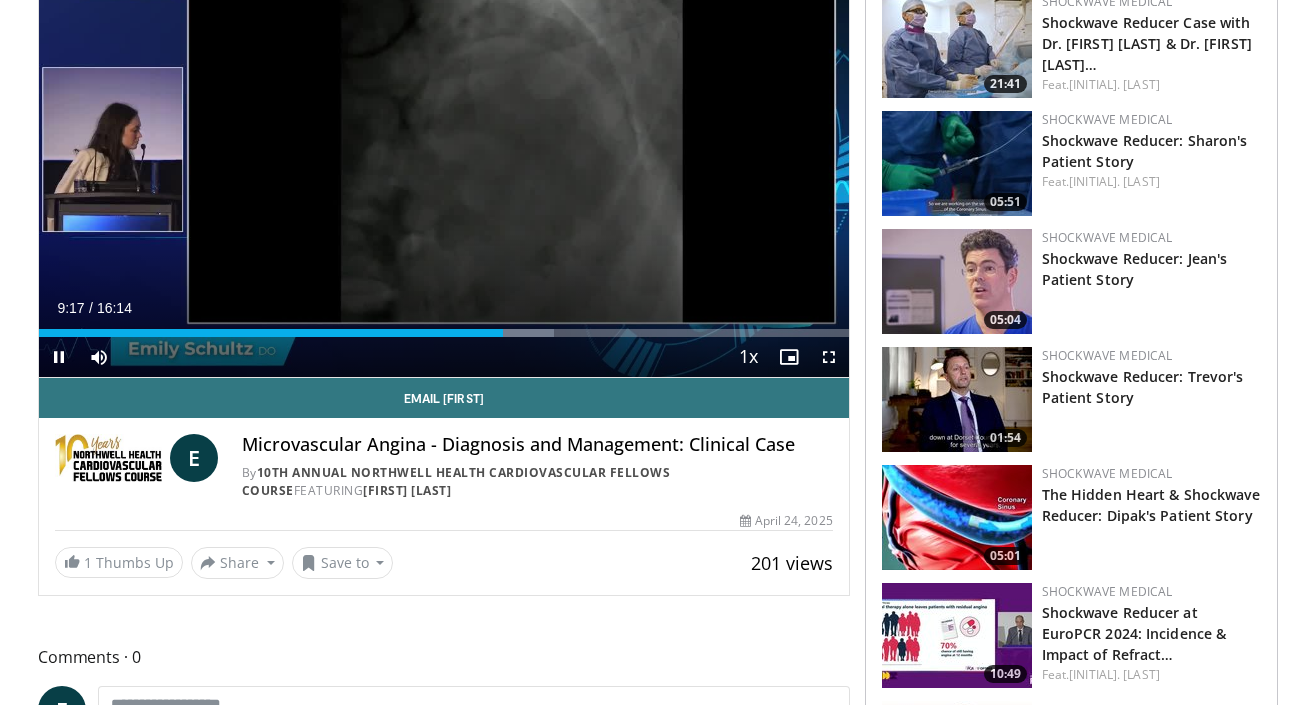 click on "Current Time  9:17 / Duration  16:14 Pause Skip Backward Skip Forward Mute Loaded :  63.55% 09:17 09:34 Stream Type  LIVE Seek to live, currently behind live LIVE   1x Playback Rate 0.5x 0.75x 1x , selected 1.25x 1.5x 1.75x 2x Chapters Chapters Descriptions descriptions off , selected Captions captions settings , opens captions settings dialog captions off , selected Audio Track en (Main) , selected Fullscreen Enable picture-in-picture mode" at bounding box center [444, 357] 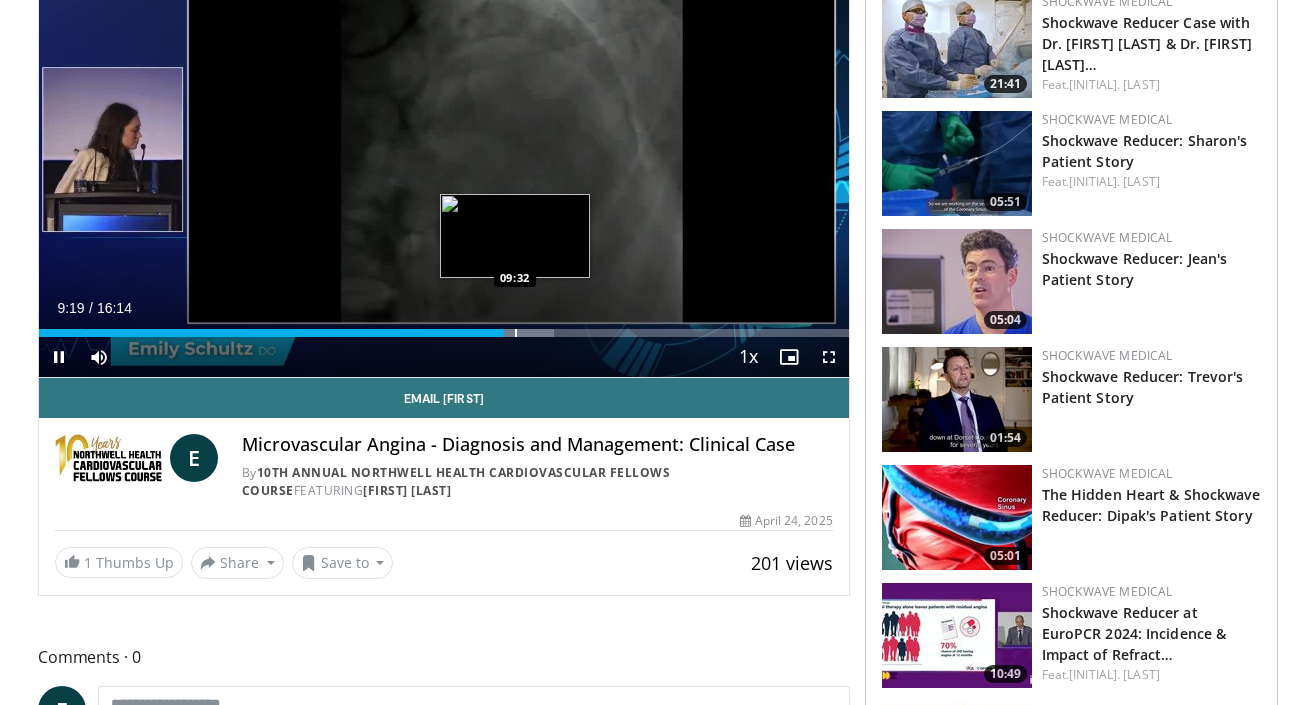 click at bounding box center [516, 333] 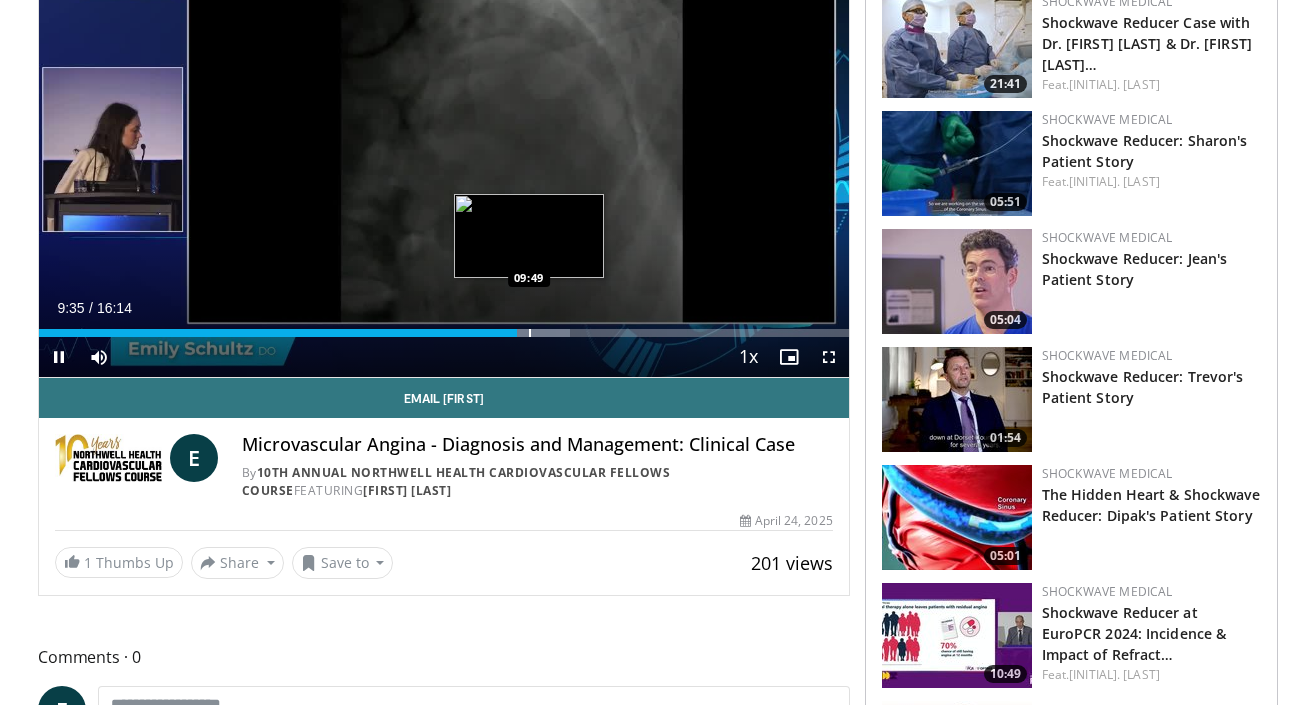 click at bounding box center (530, 333) 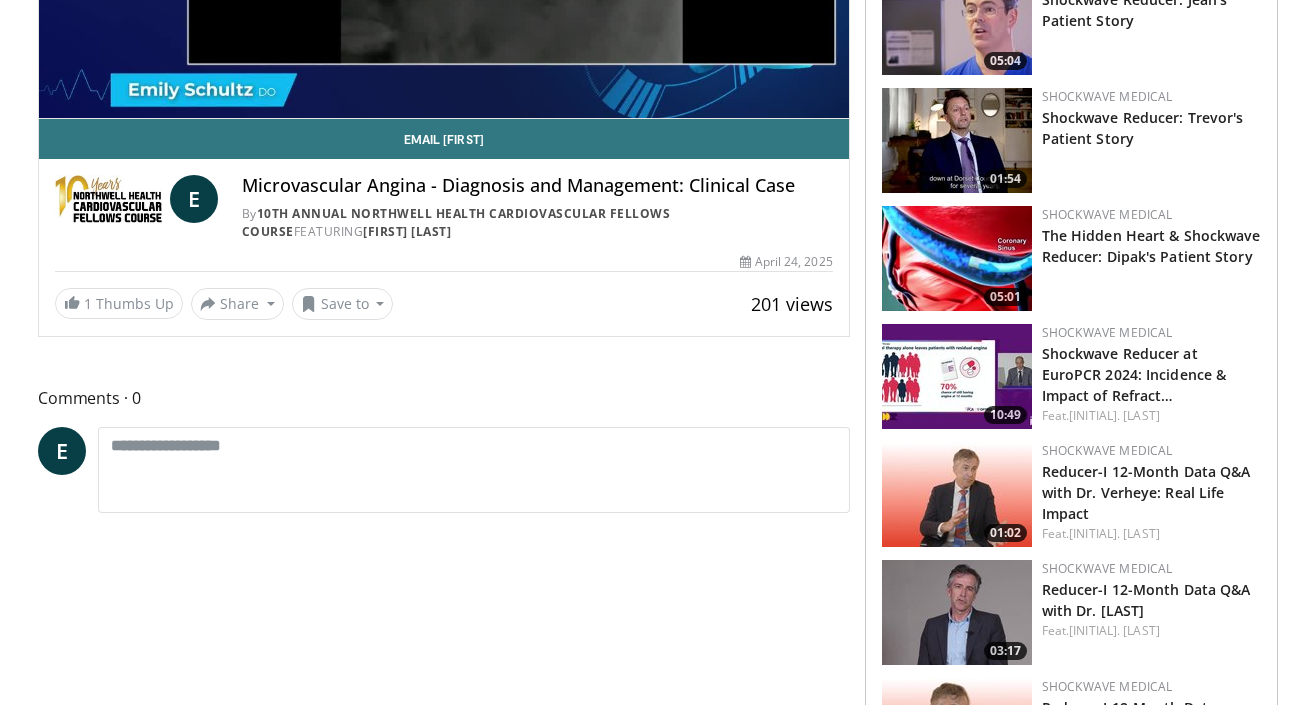 scroll, scrollTop: 489, scrollLeft: 0, axis: vertical 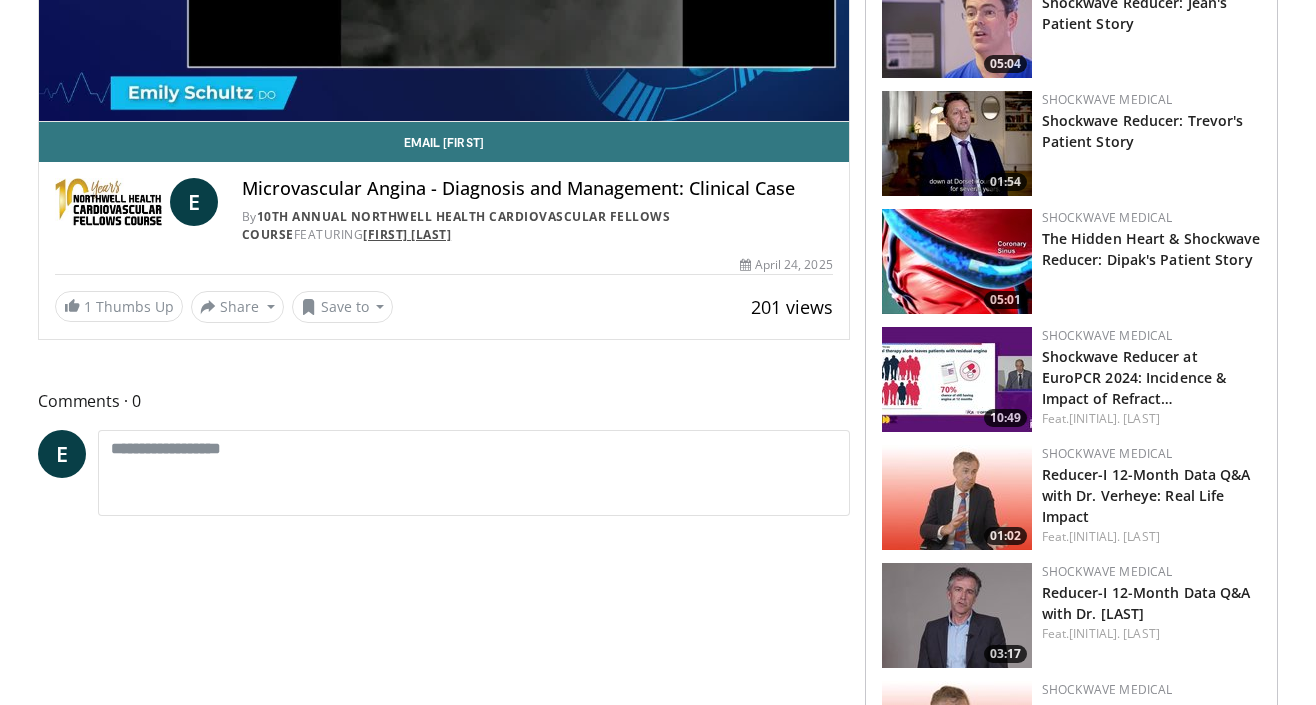 click on "[FIRST] [LAST]" at bounding box center [407, 234] 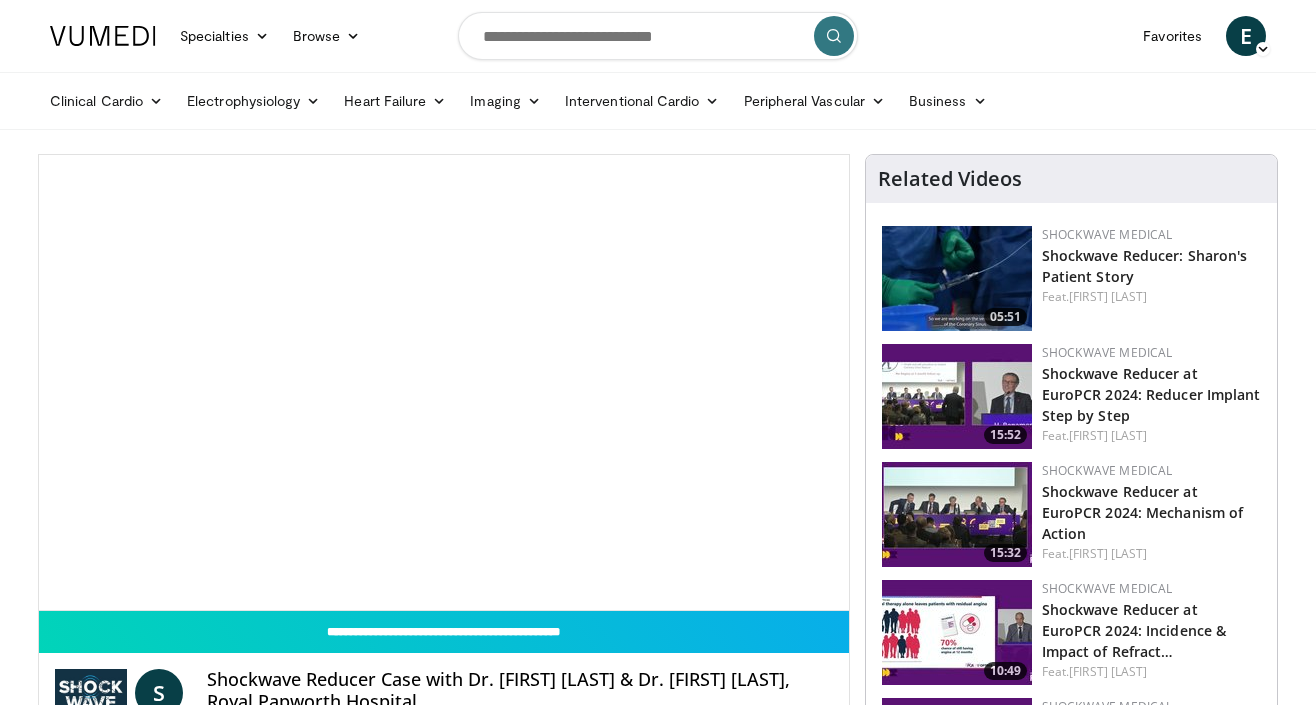 scroll, scrollTop: 0, scrollLeft: 0, axis: both 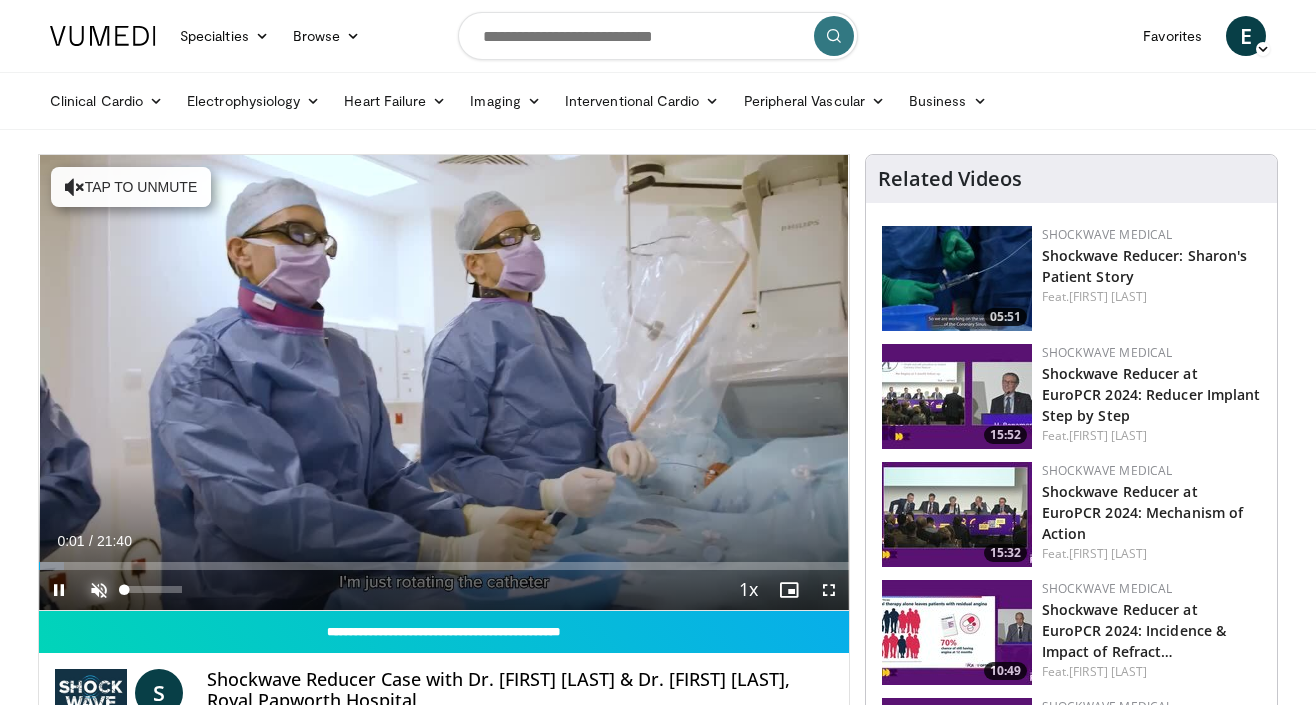 click at bounding box center [99, 590] 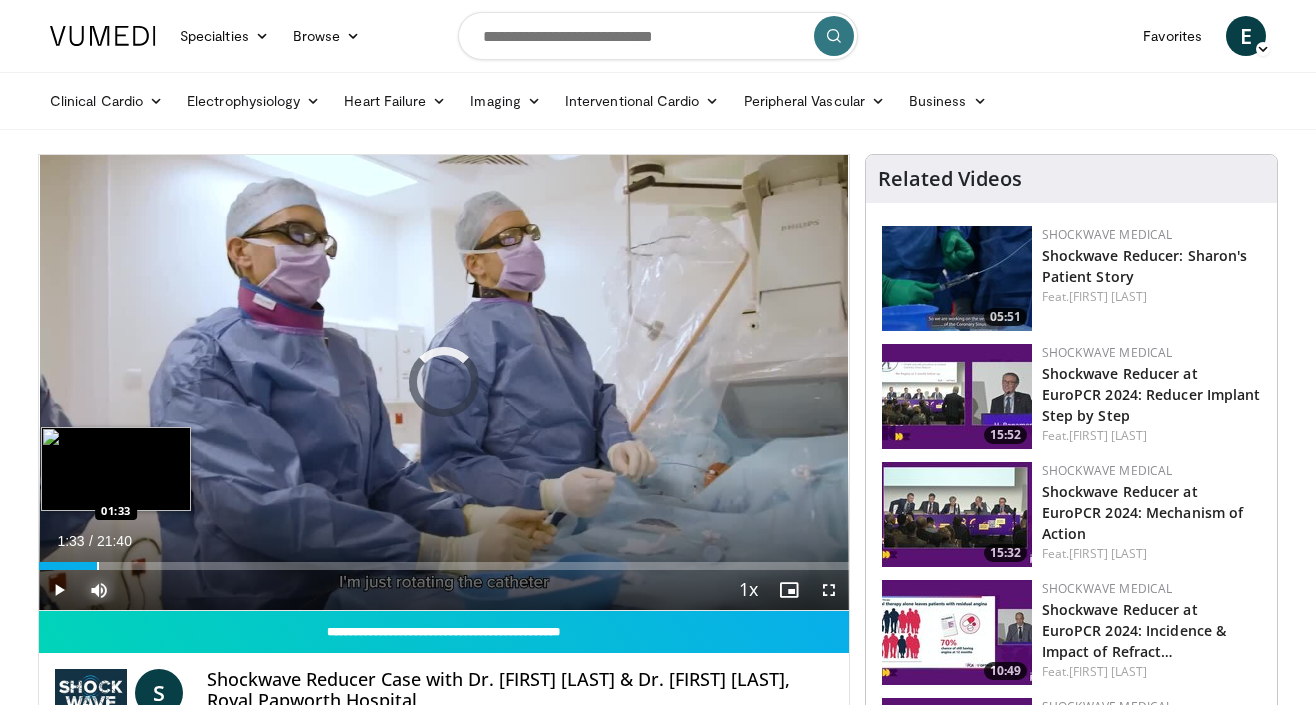 click at bounding box center [98, 566] 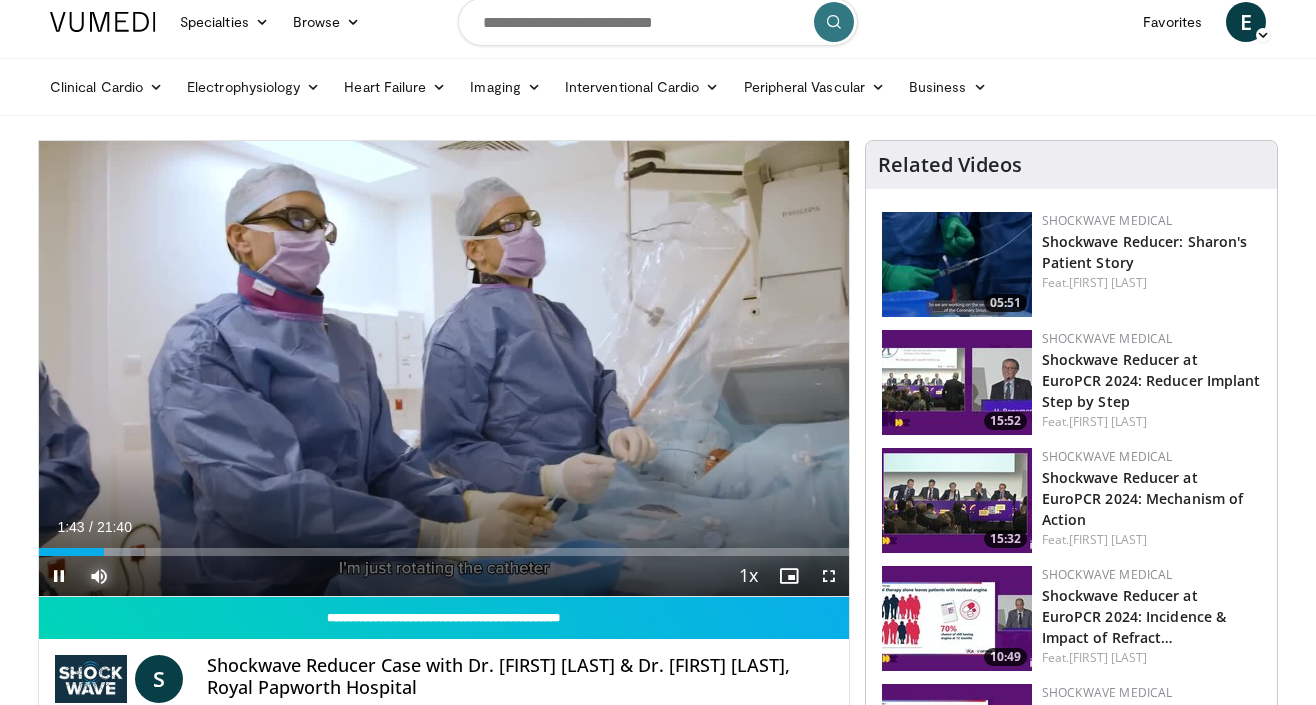 scroll, scrollTop: 0, scrollLeft: 0, axis: both 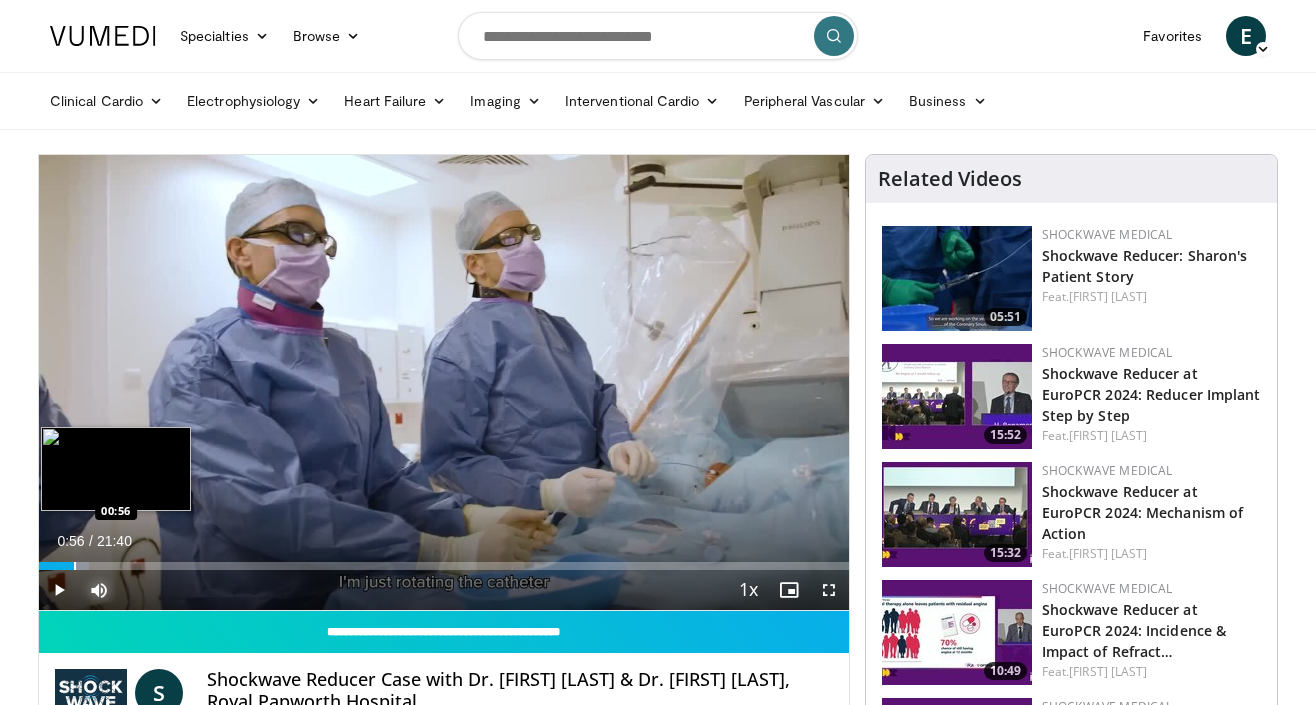 click at bounding box center (75, 566) 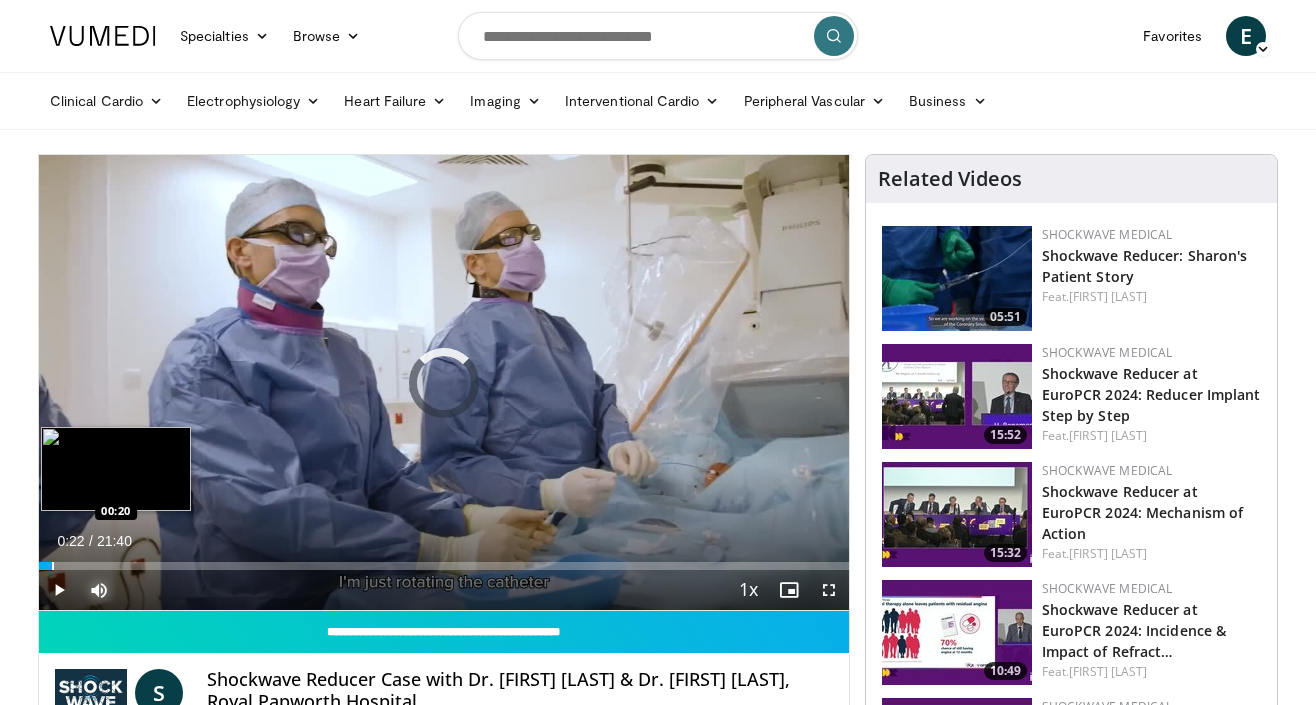 click at bounding box center (53, 566) 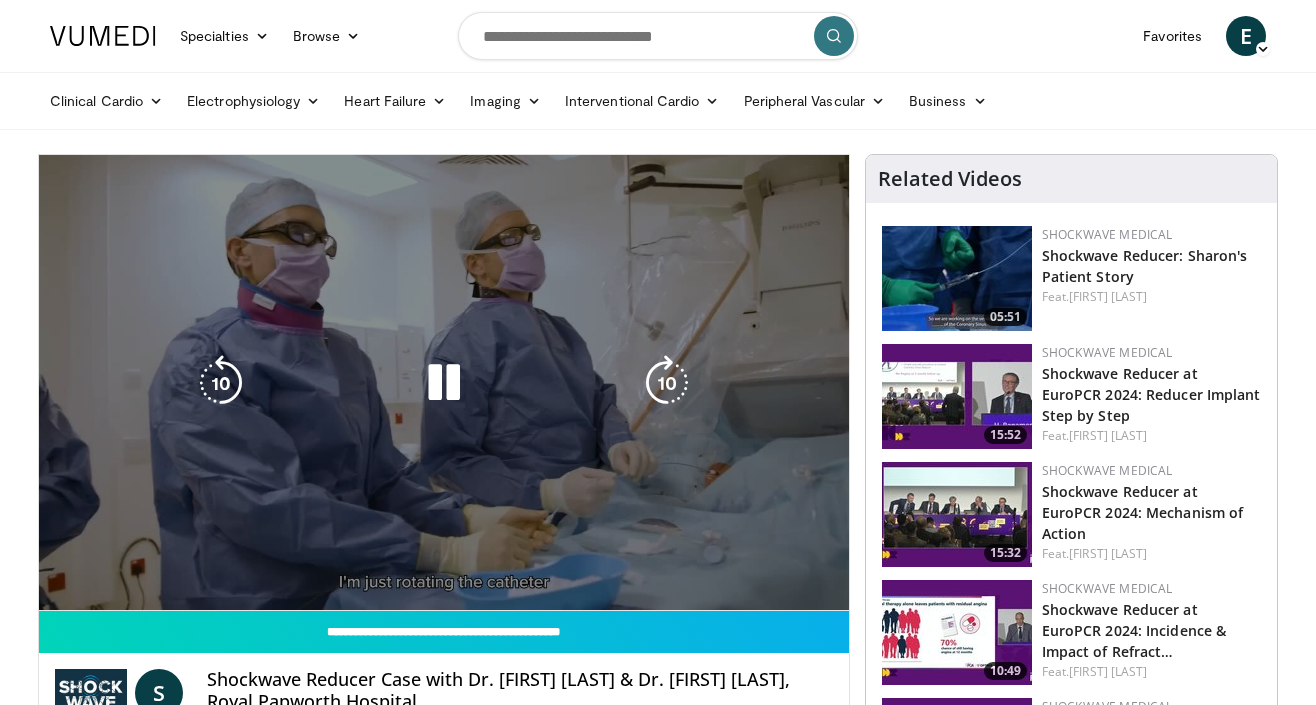 click on "10 seconds
Tap to unmute" at bounding box center (444, 382) 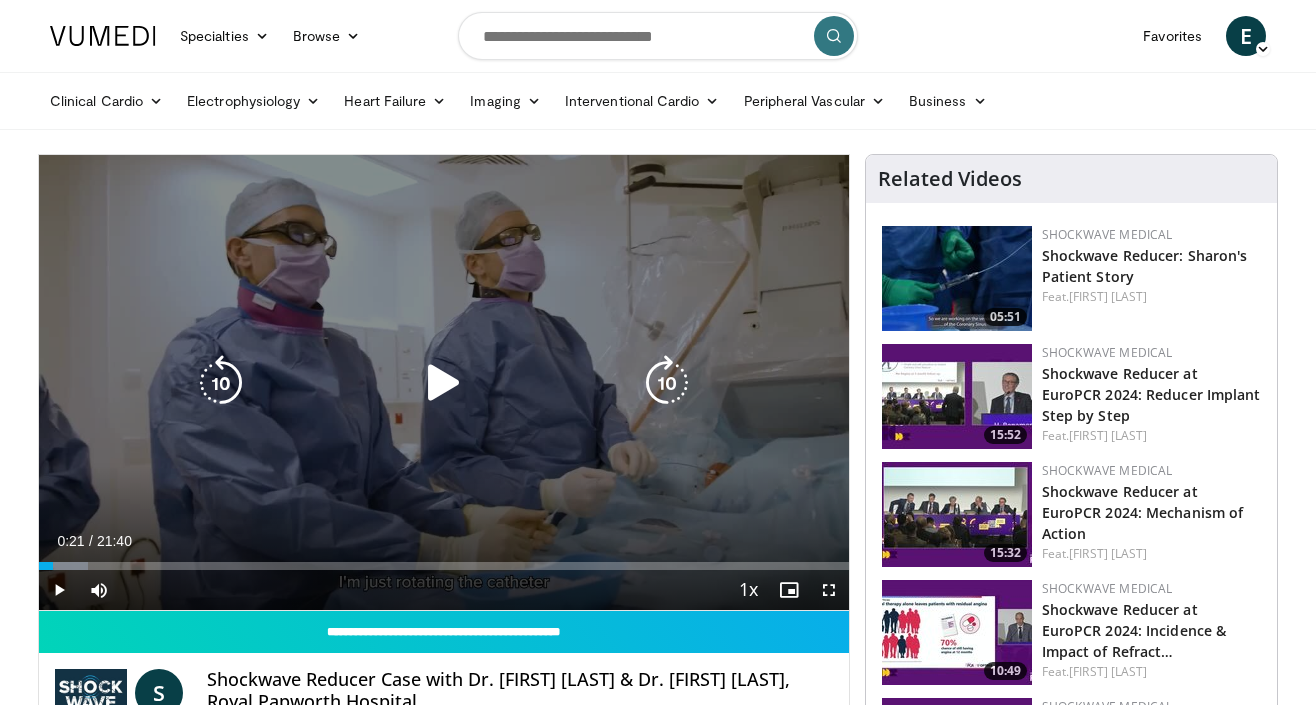 click at bounding box center (444, 383) 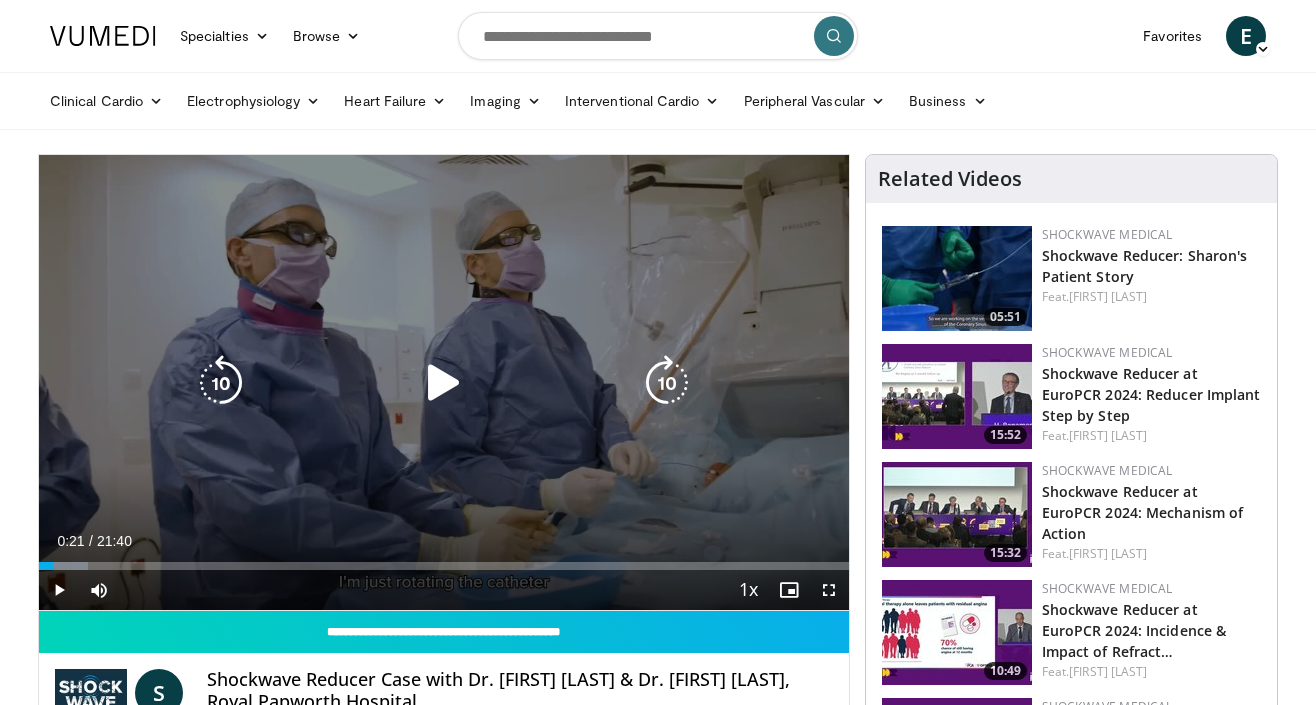 click at bounding box center (444, 383) 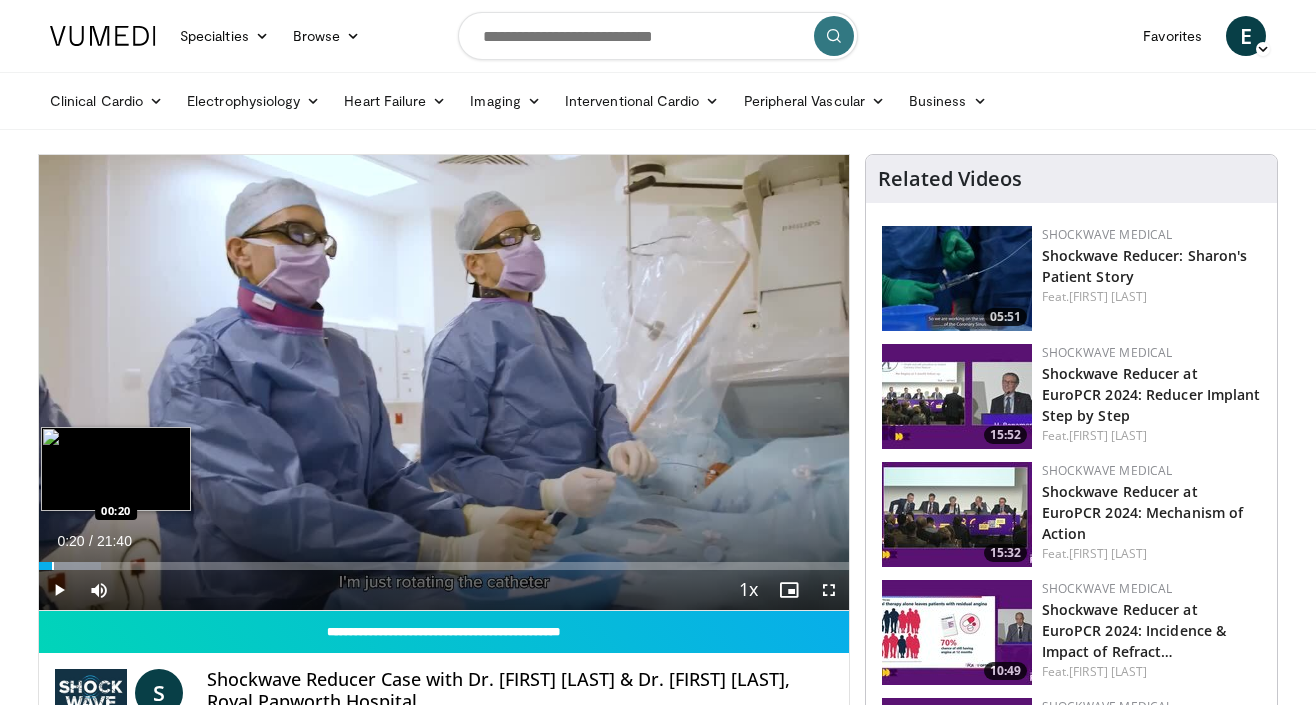 click at bounding box center (53, 566) 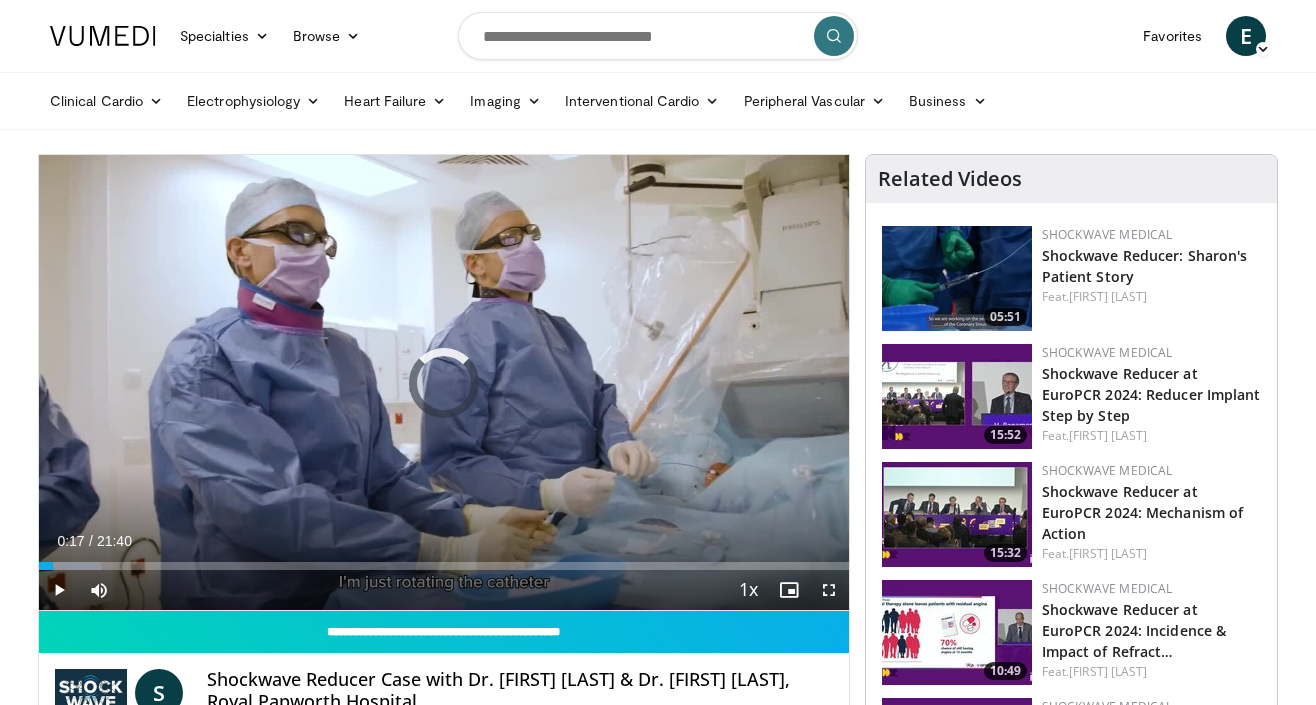 drag, startPoint x: 49, startPoint y: 566, endPoint x: 35, endPoint y: 566, distance: 14 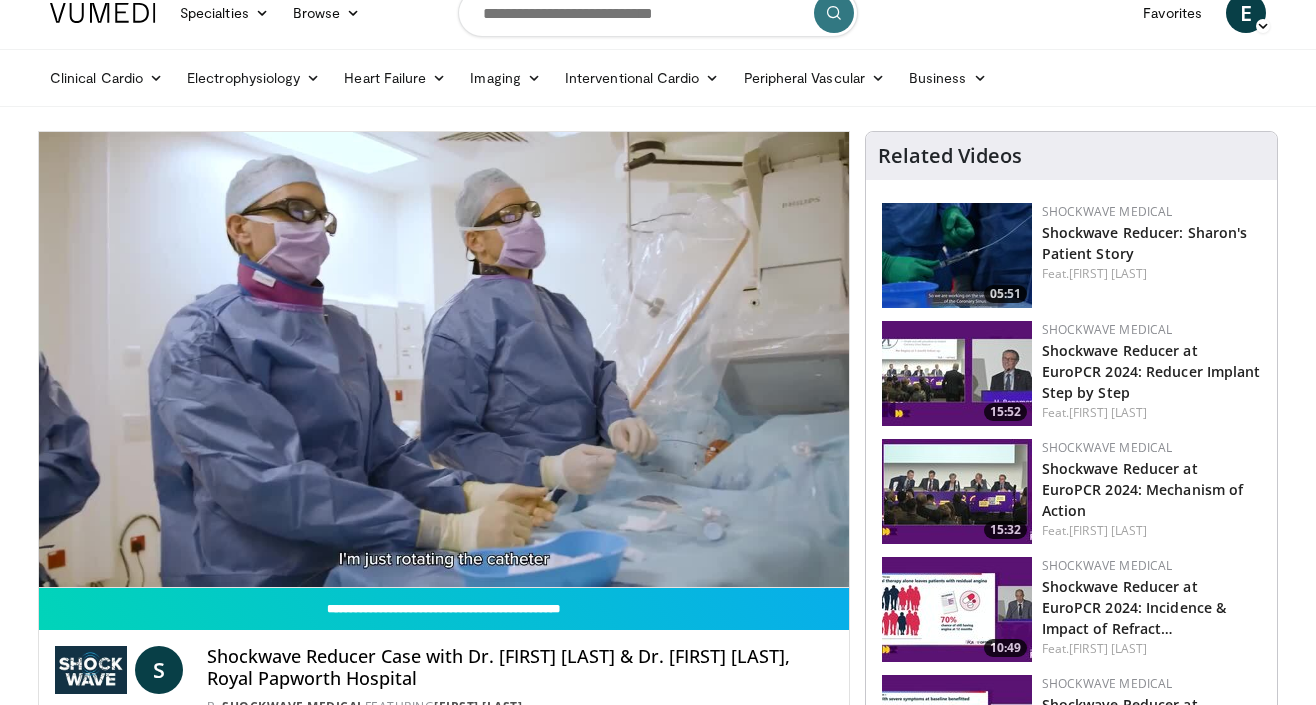 scroll, scrollTop: 32, scrollLeft: 0, axis: vertical 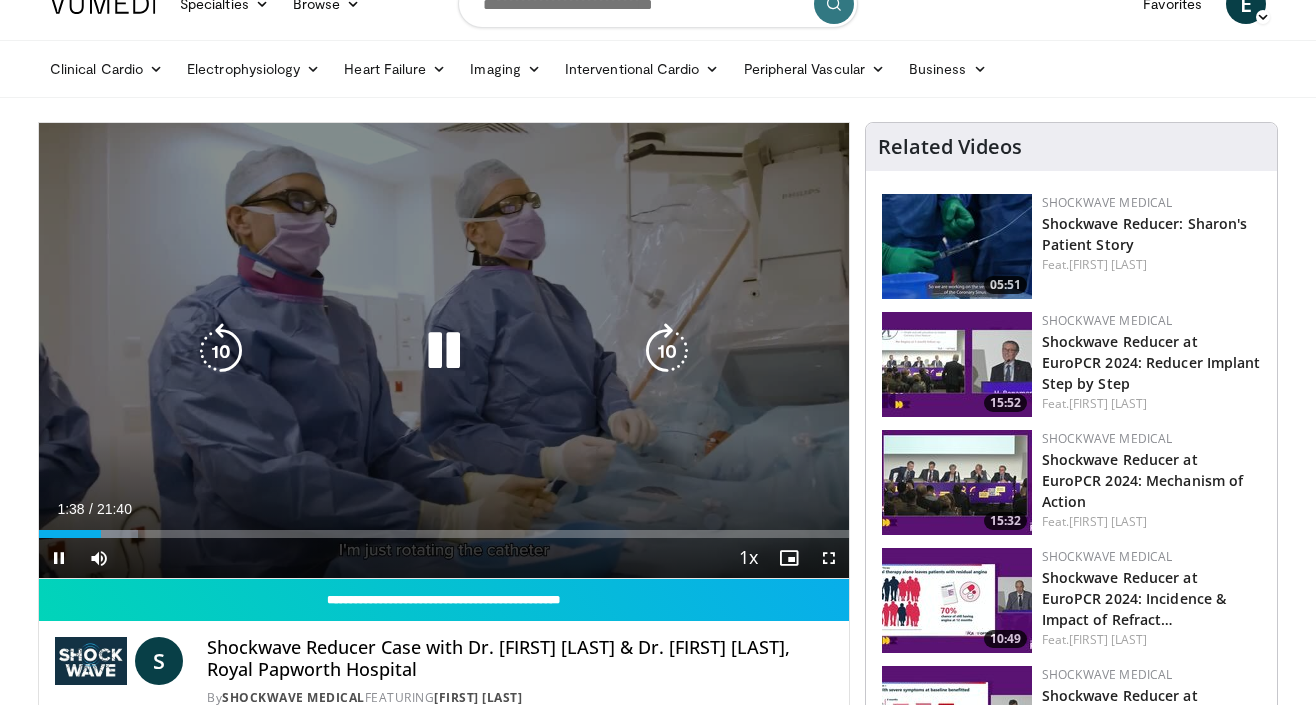 click at bounding box center [444, 351] 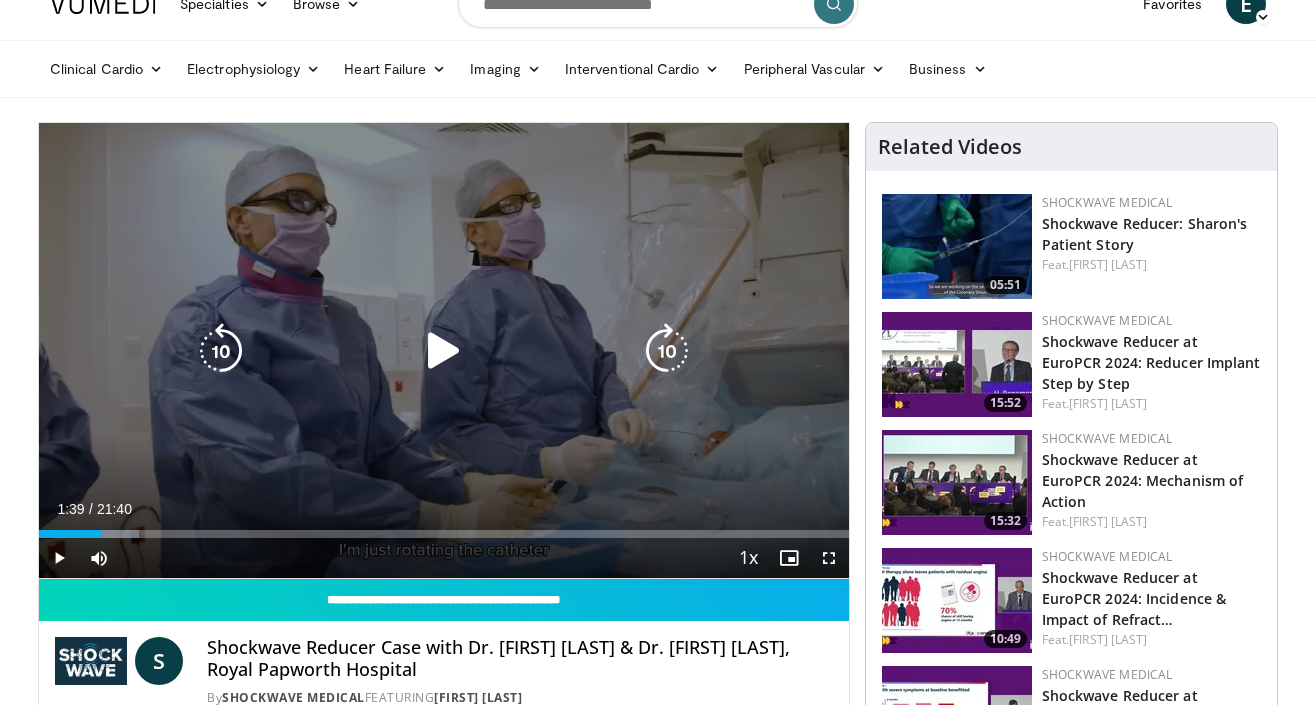 click at bounding box center (444, 351) 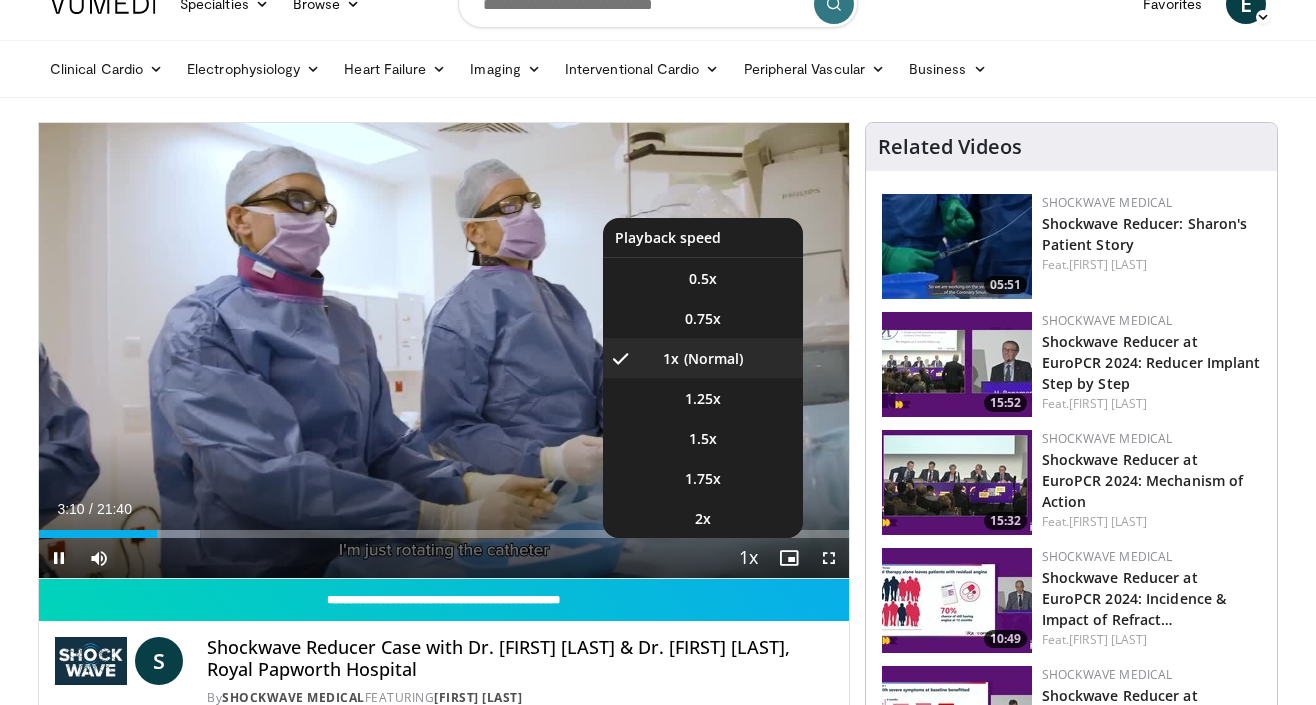 click at bounding box center (749, 559) 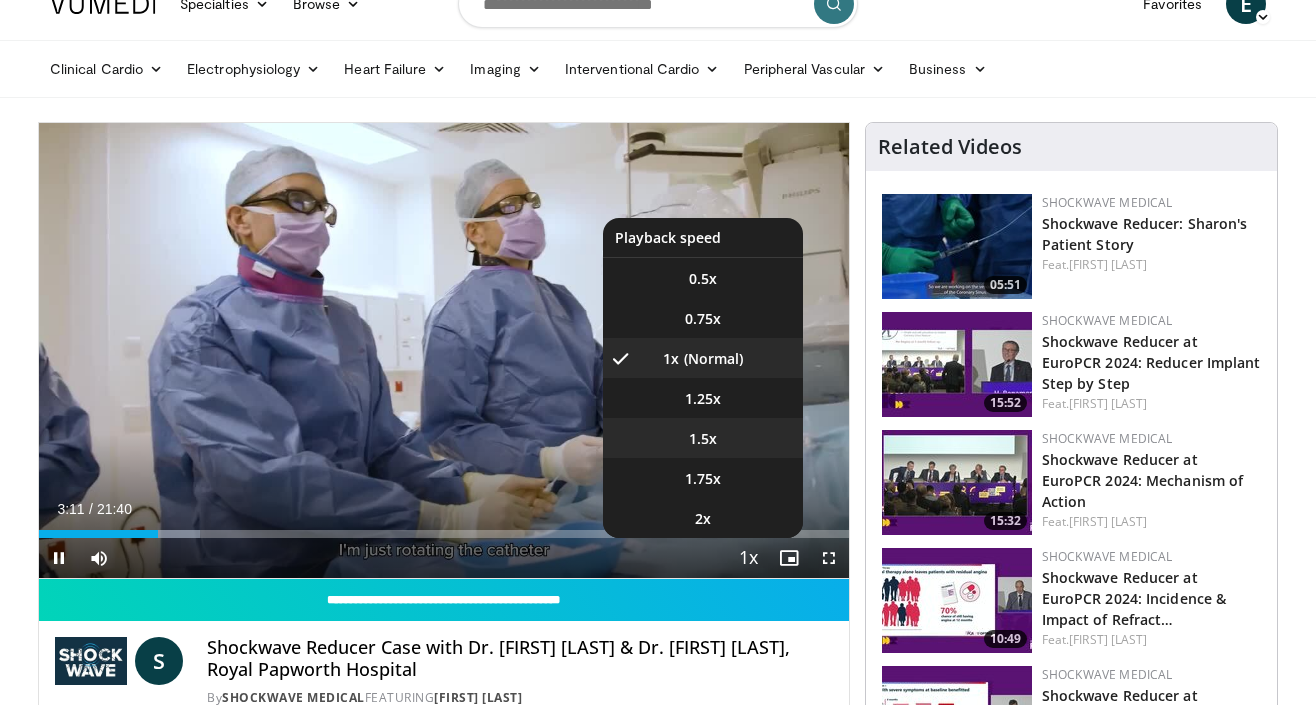 click on "1.5x" at bounding box center [703, 438] 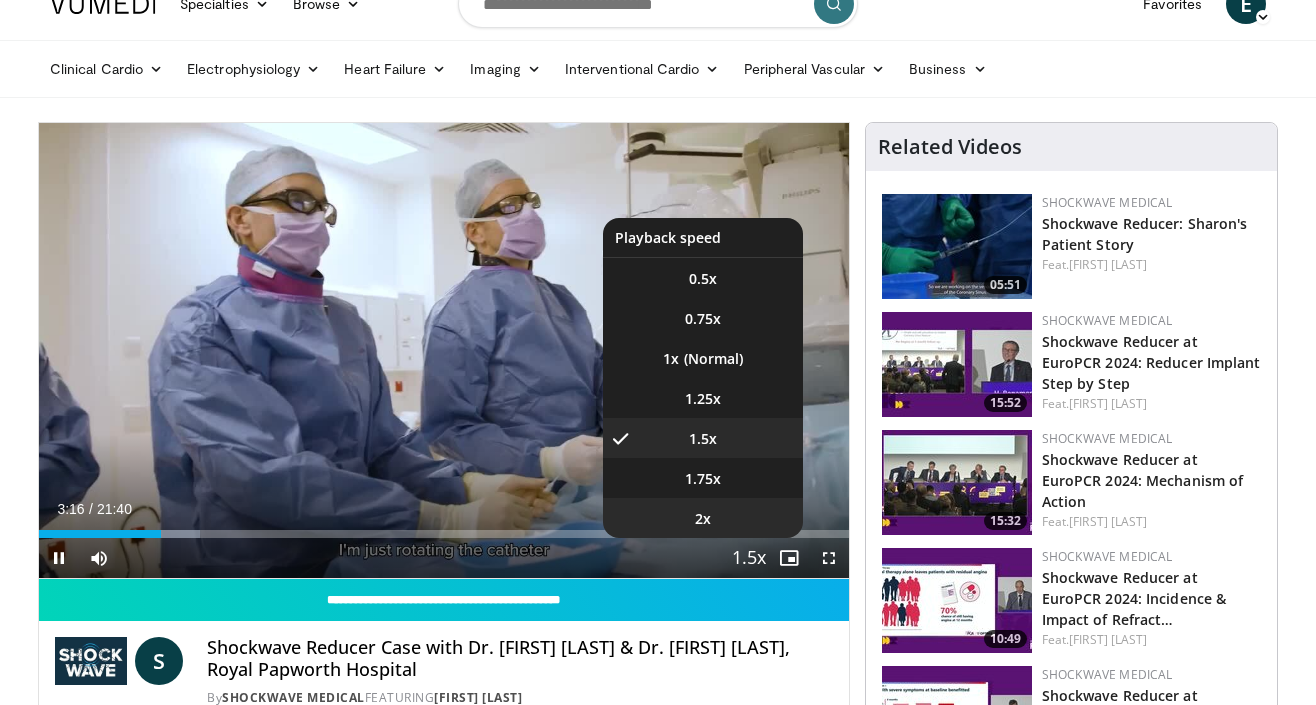 click on "2x" at bounding box center (703, 518) 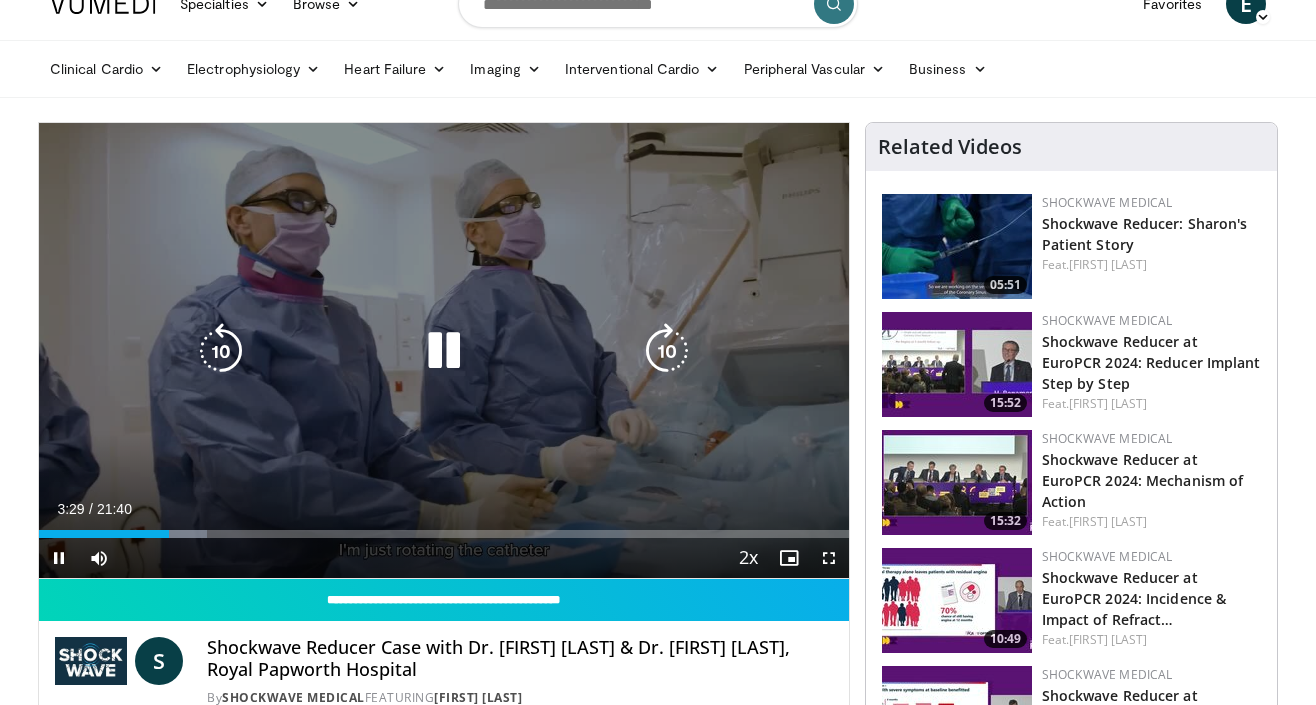 click on "10 seconds
Tap to unmute" at bounding box center [444, 350] 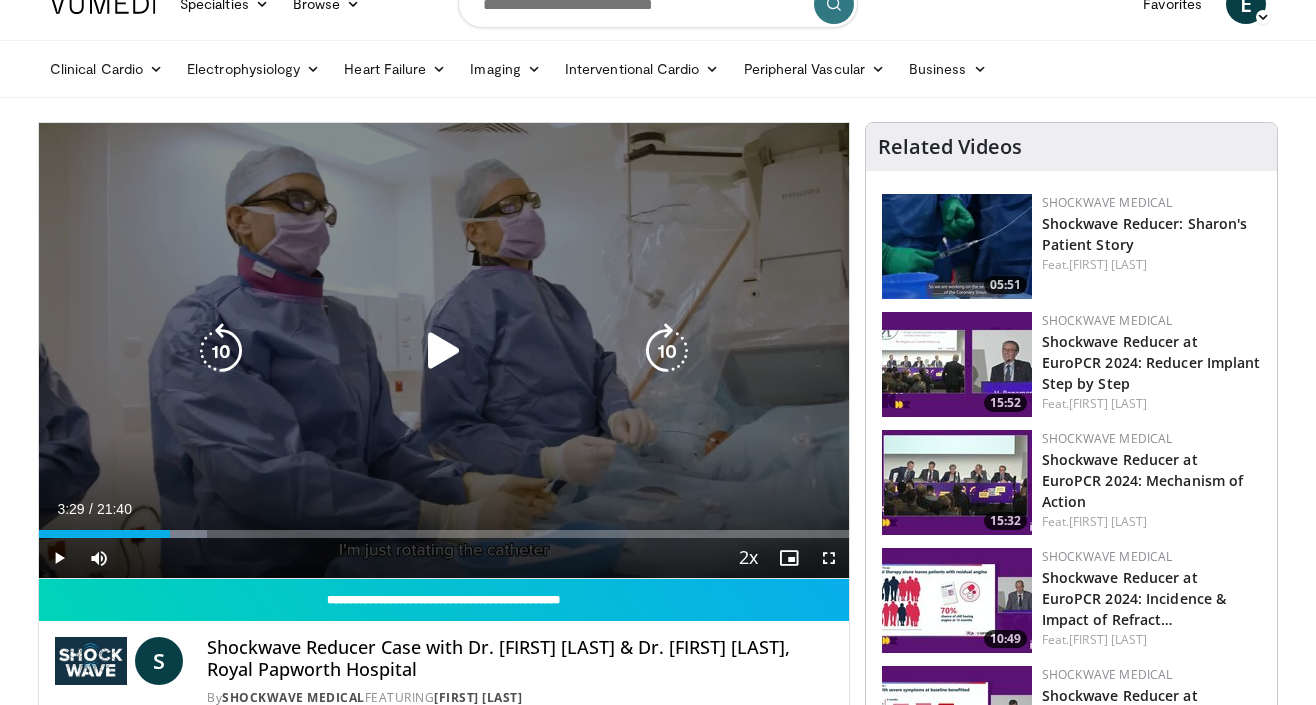 click at bounding box center [444, 351] 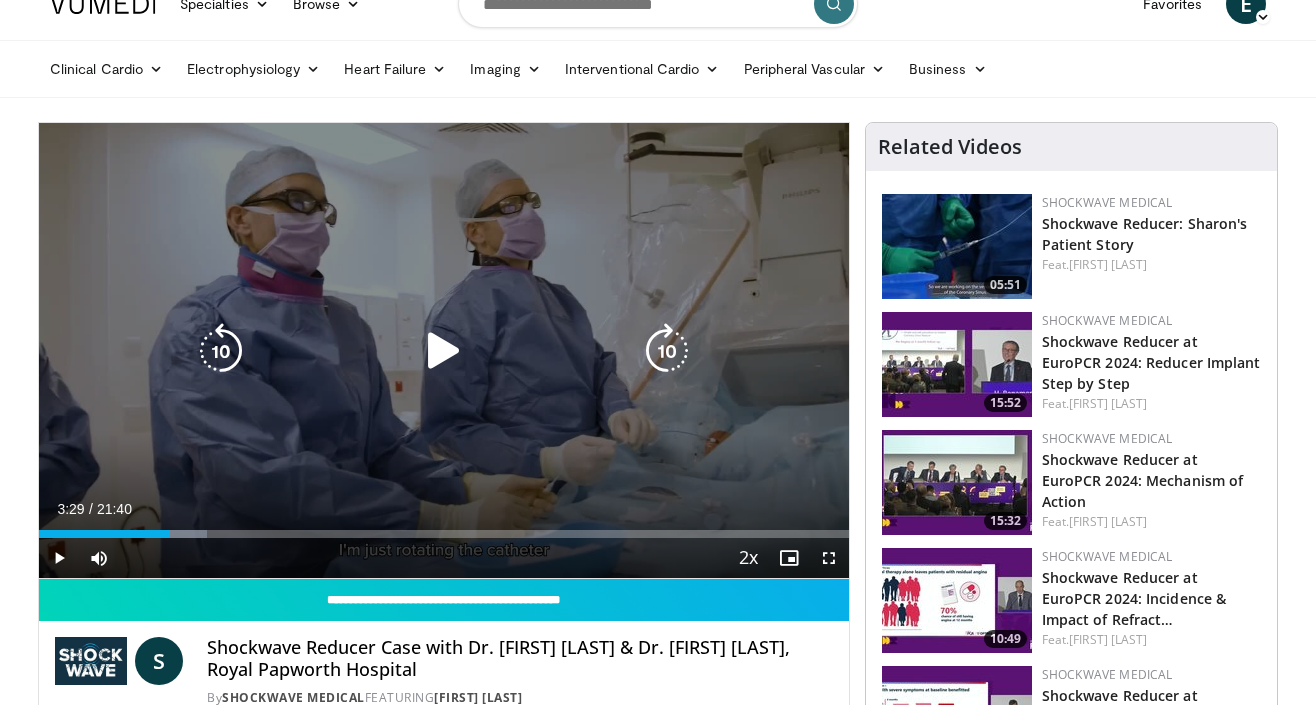 click at bounding box center (444, 351) 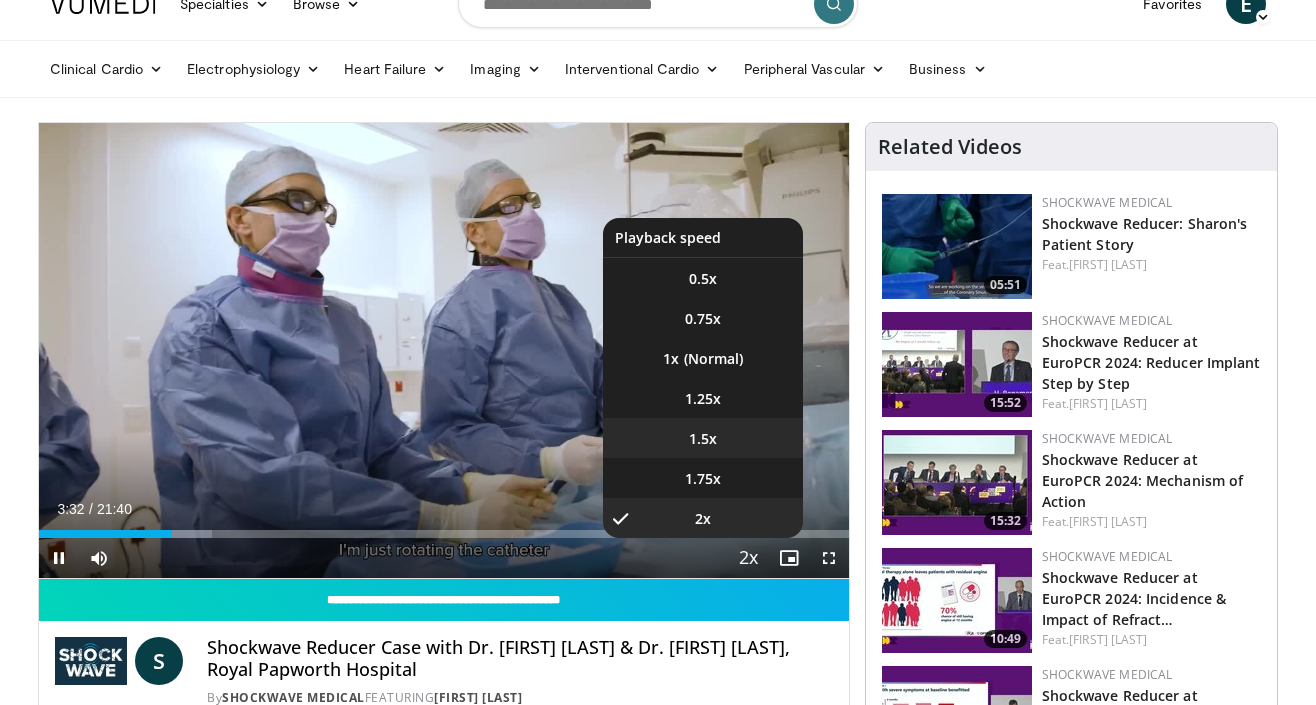 click on "1.5x" at bounding box center (703, 438) 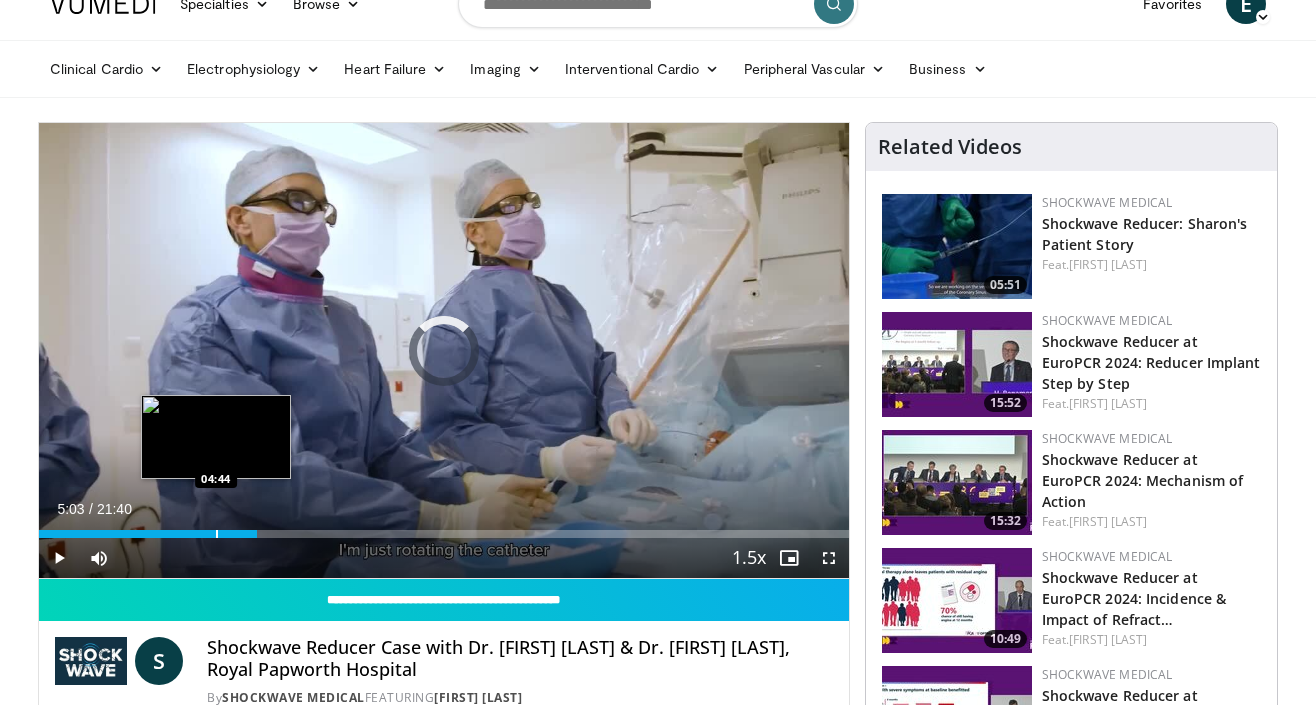 drag, startPoint x: 227, startPoint y: 532, endPoint x: 215, endPoint y: 531, distance: 12.0415945 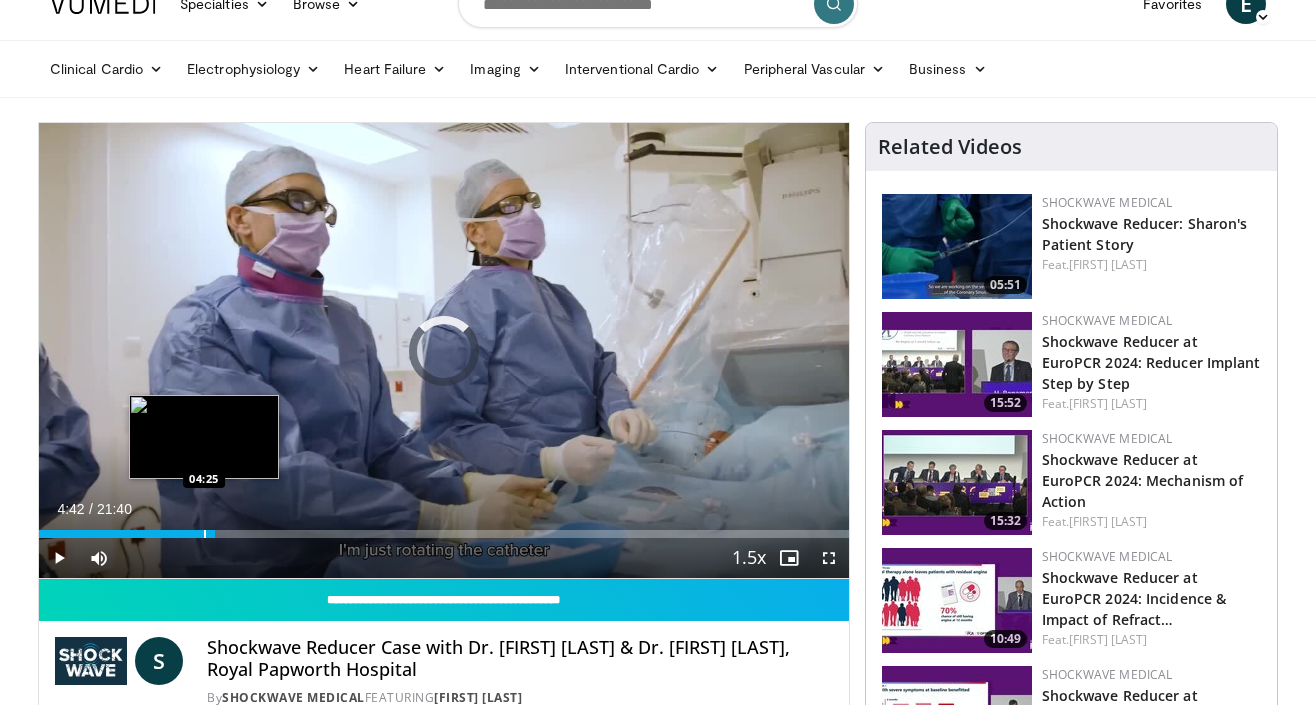 drag, startPoint x: 215, startPoint y: 531, endPoint x: 199, endPoint y: 531, distance: 16 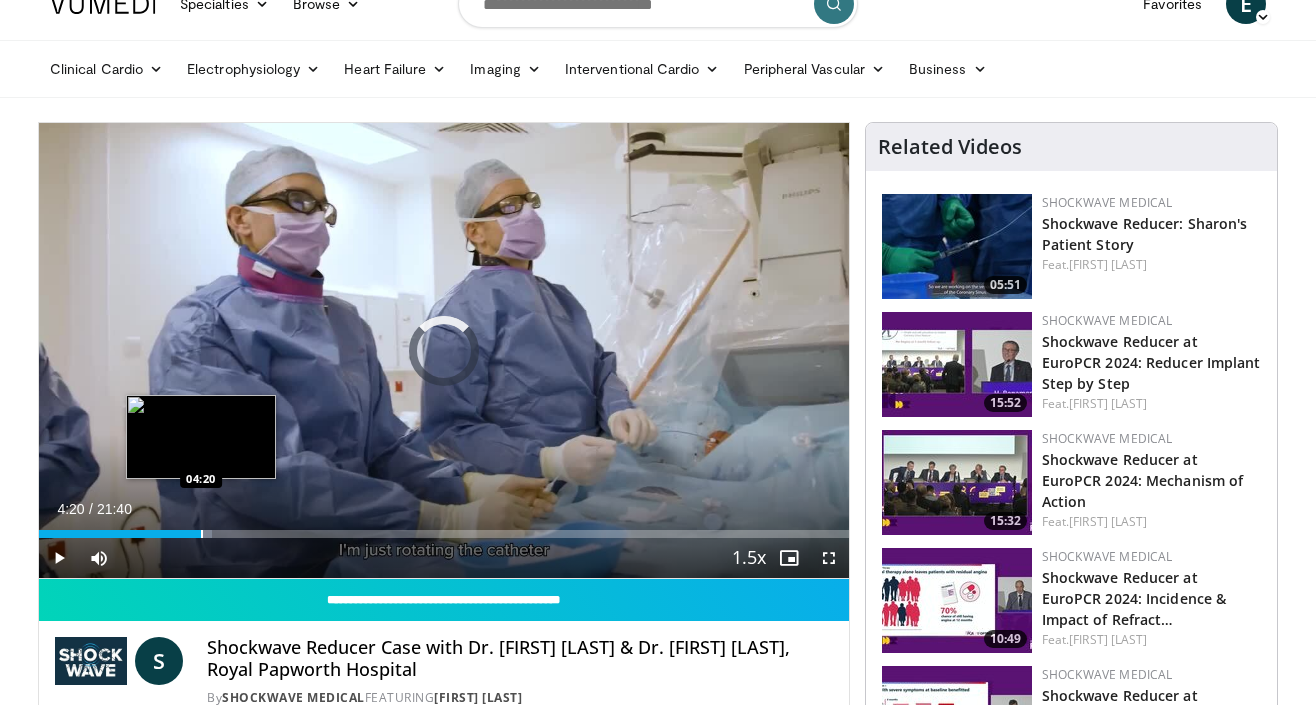 drag, startPoint x: 237, startPoint y: 533, endPoint x: 198, endPoint y: 533, distance: 39 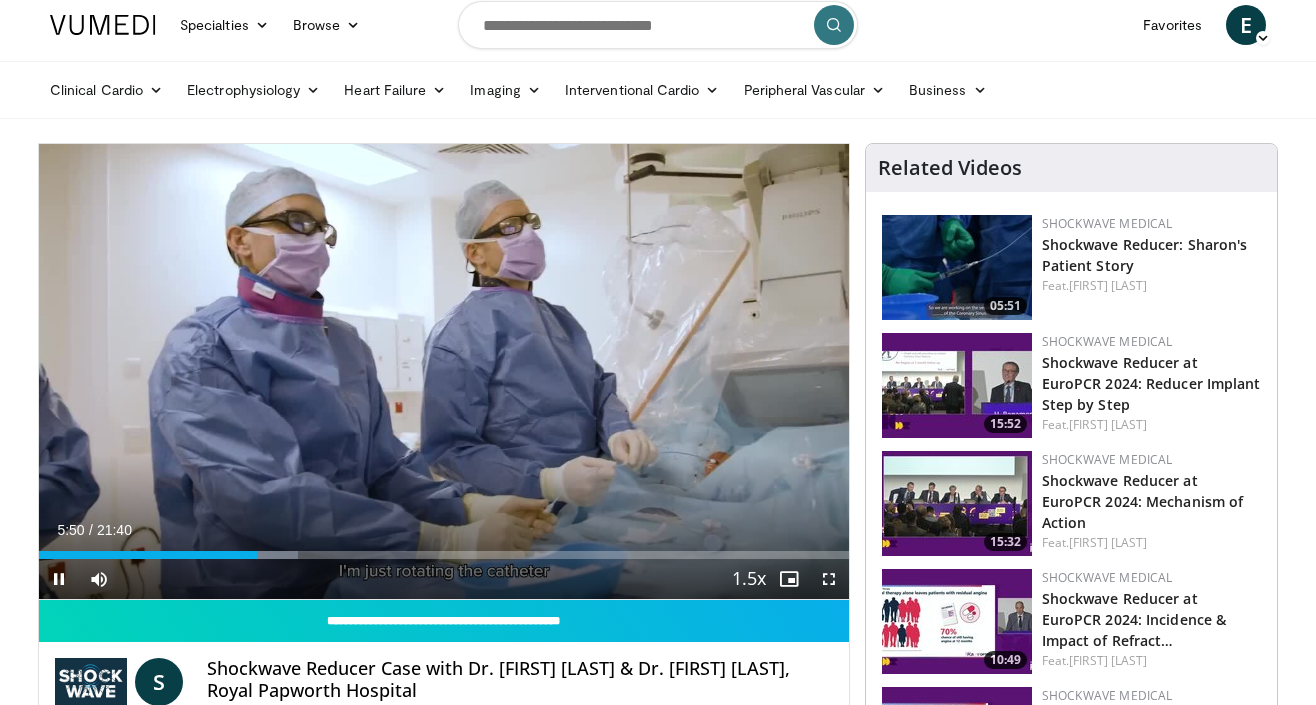 scroll, scrollTop: 8, scrollLeft: 0, axis: vertical 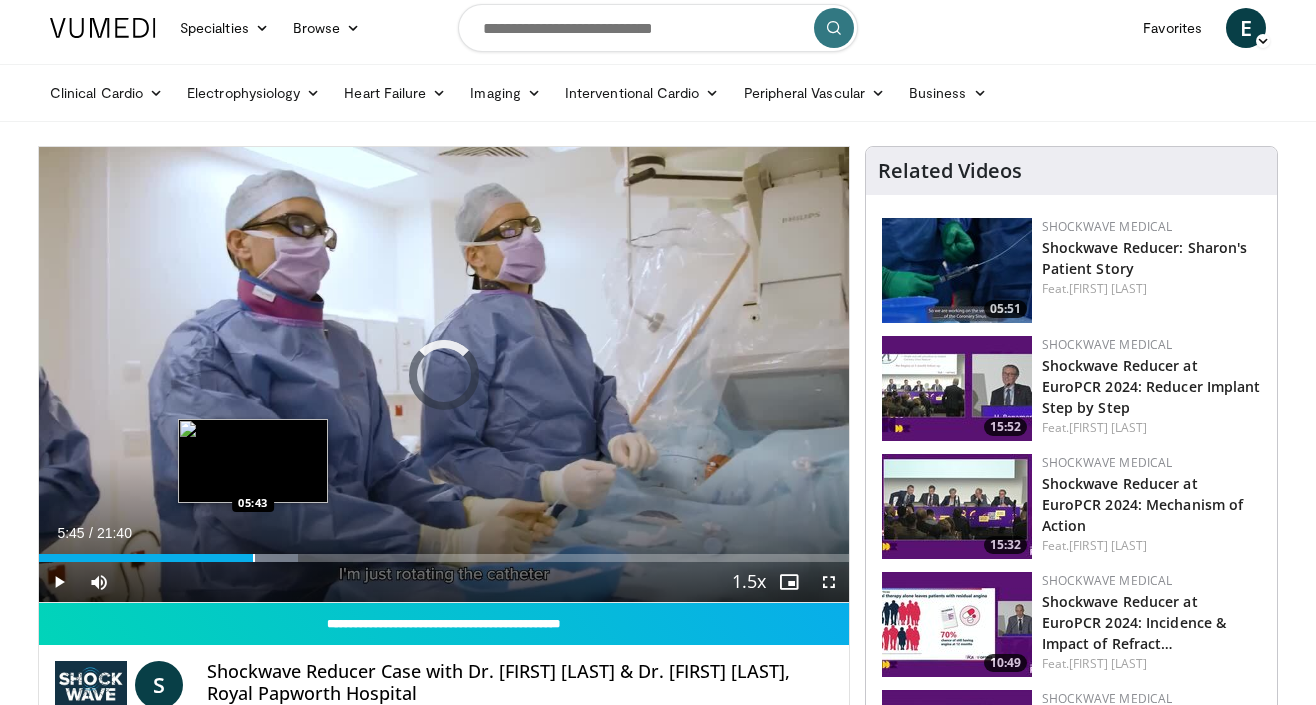 click at bounding box center [254, 558] 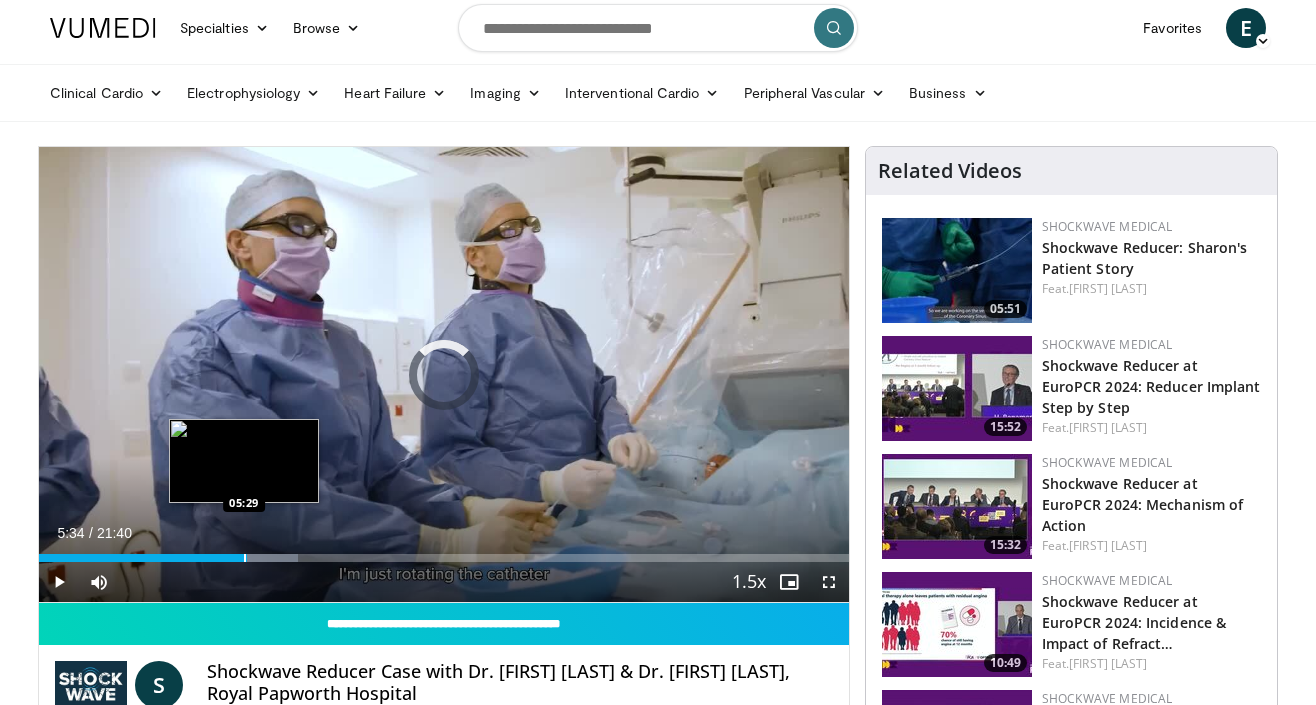 click at bounding box center [245, 558] 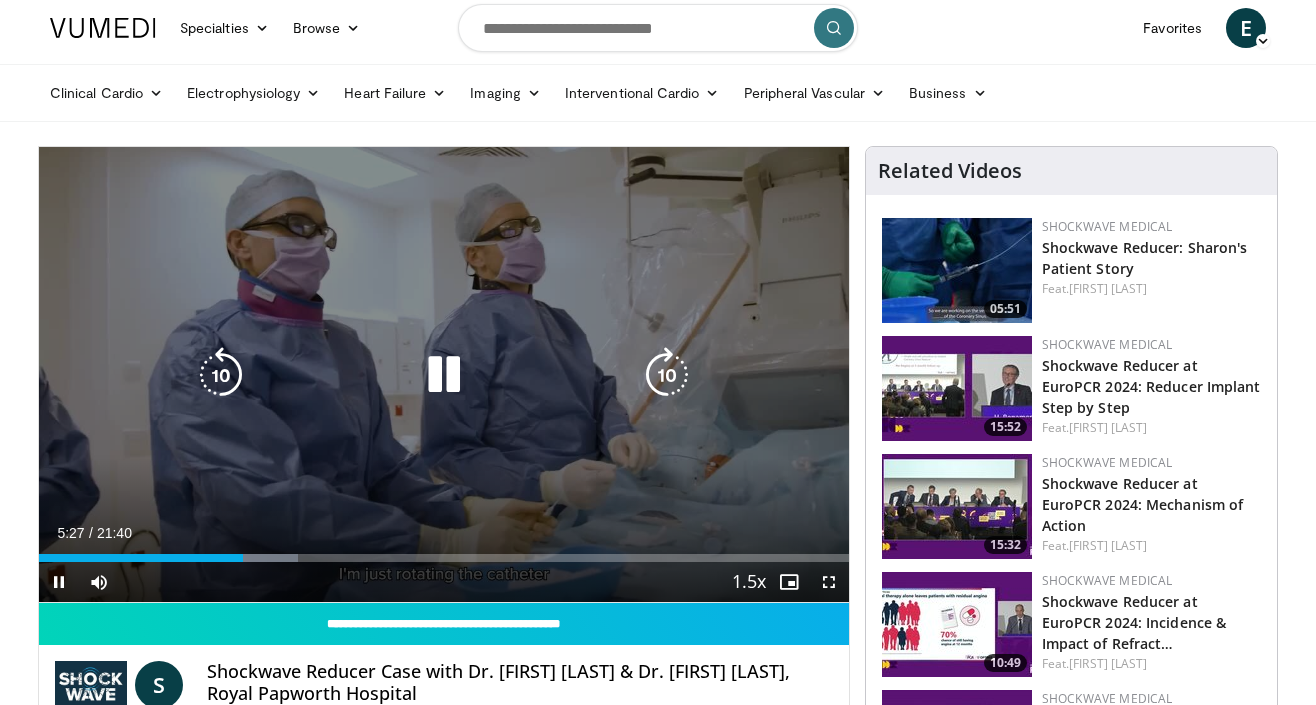 click at bounding box center (444, 375) 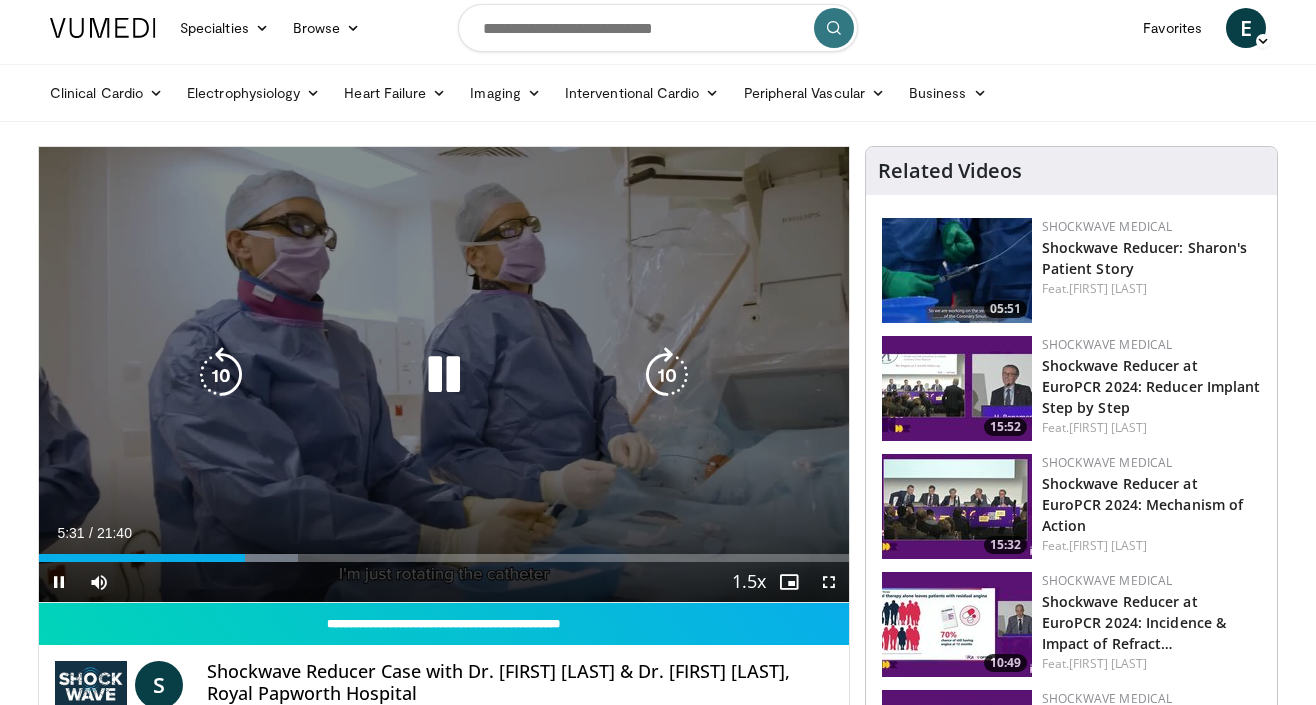click at bounding box center [444, 375] 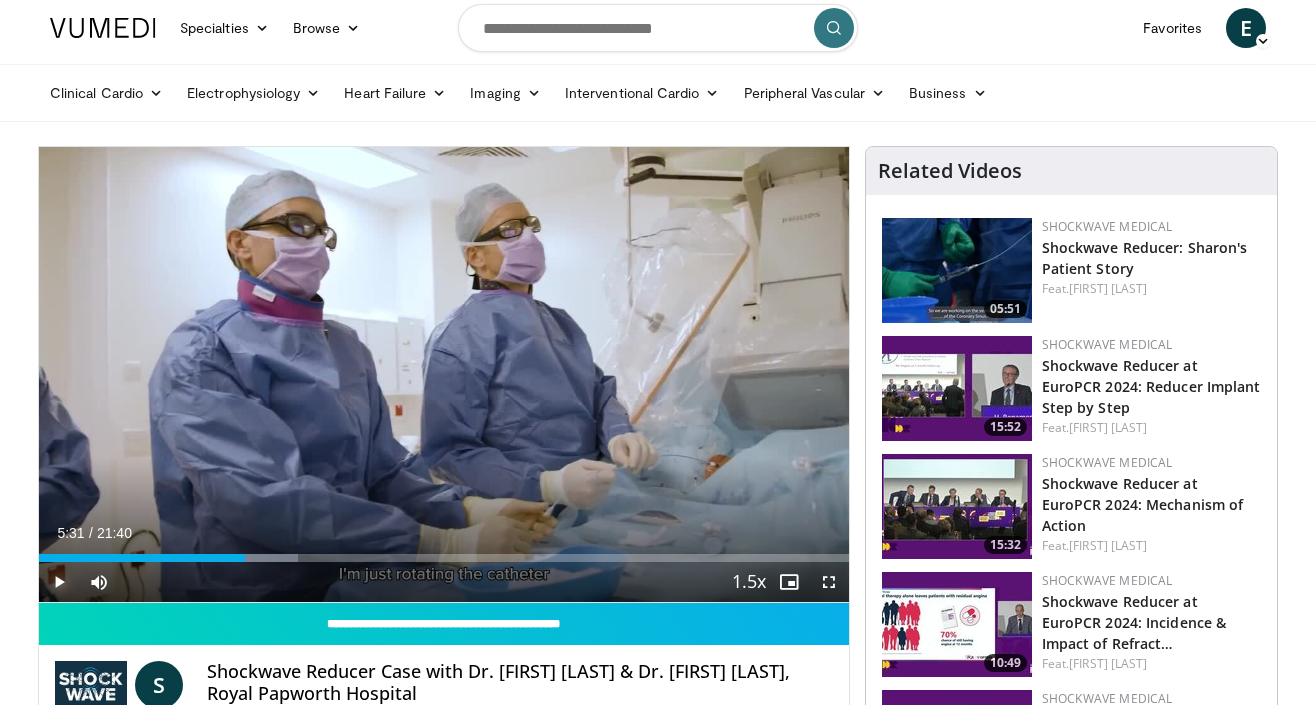 click at bounding box center (59, 582) 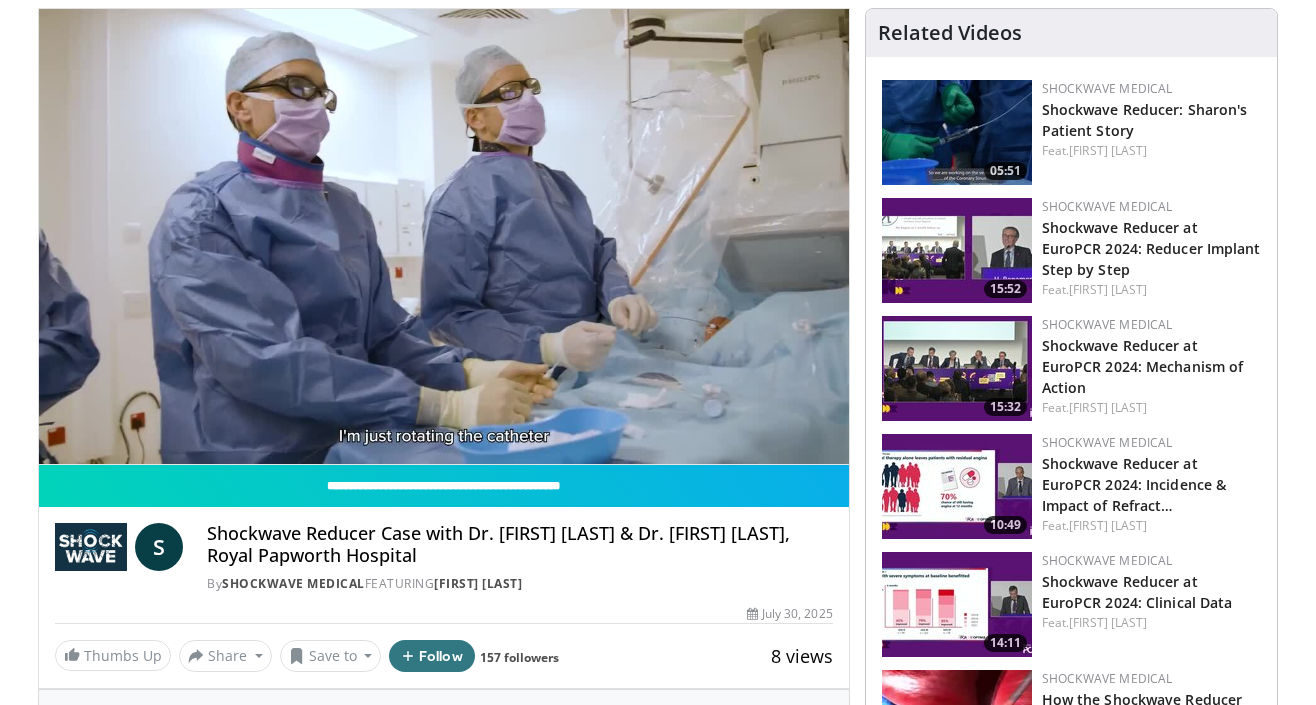 scroll, scrollTop: 136, scrollLeft: 0, axis: vertical 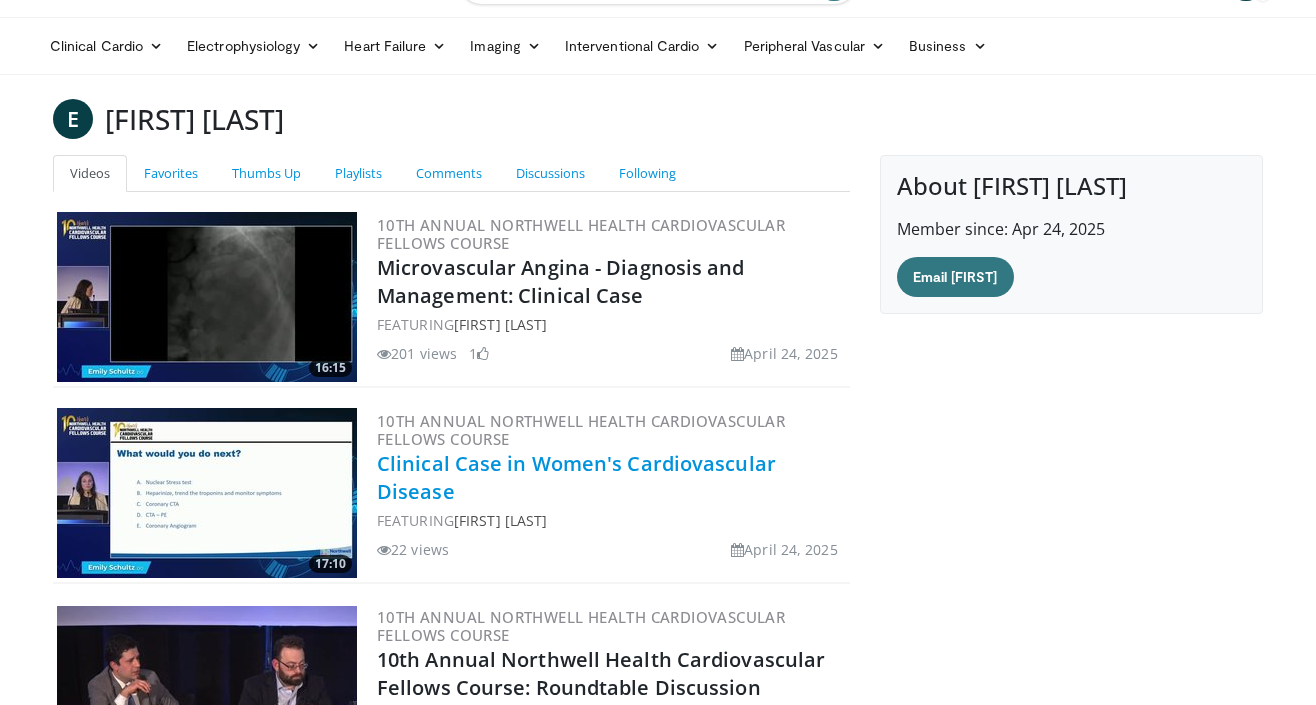 click on "Clinical Case in Women's Cardiovascular Disease" at bounding box center (576, 477) 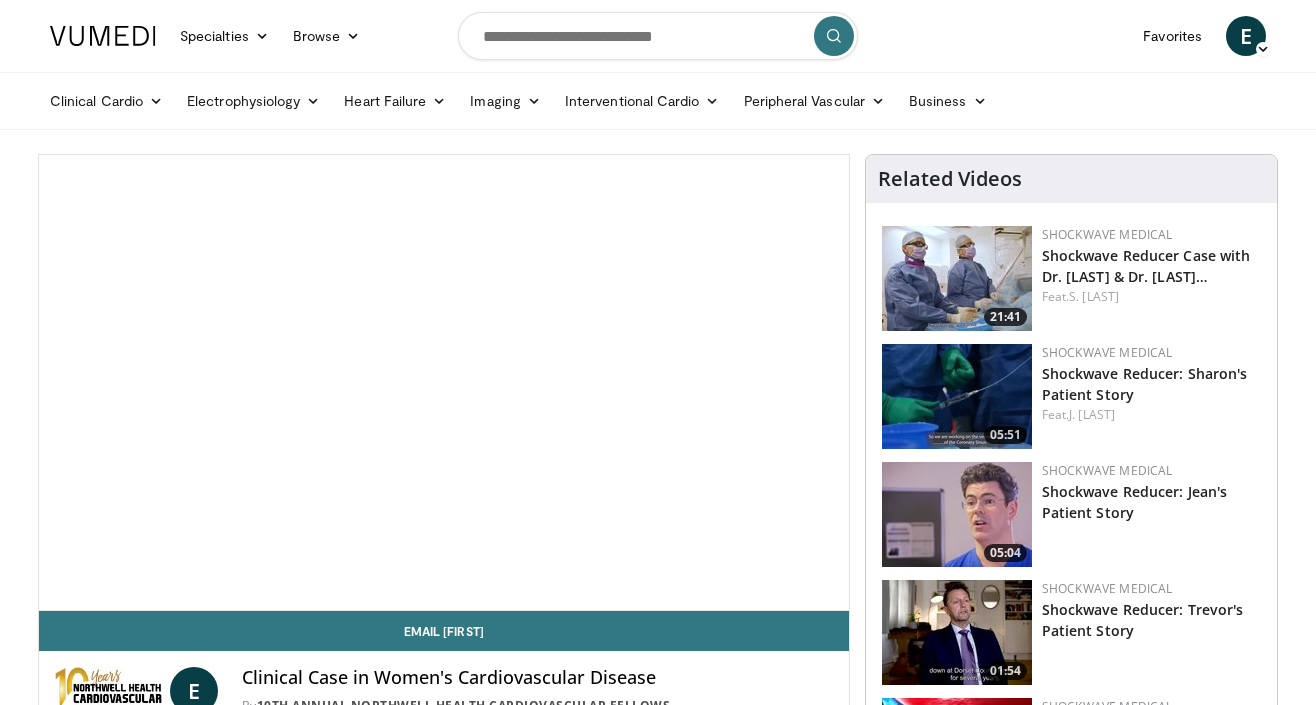 scroll, scrollTop: 42, scrollLeft: 0, axis: vertical 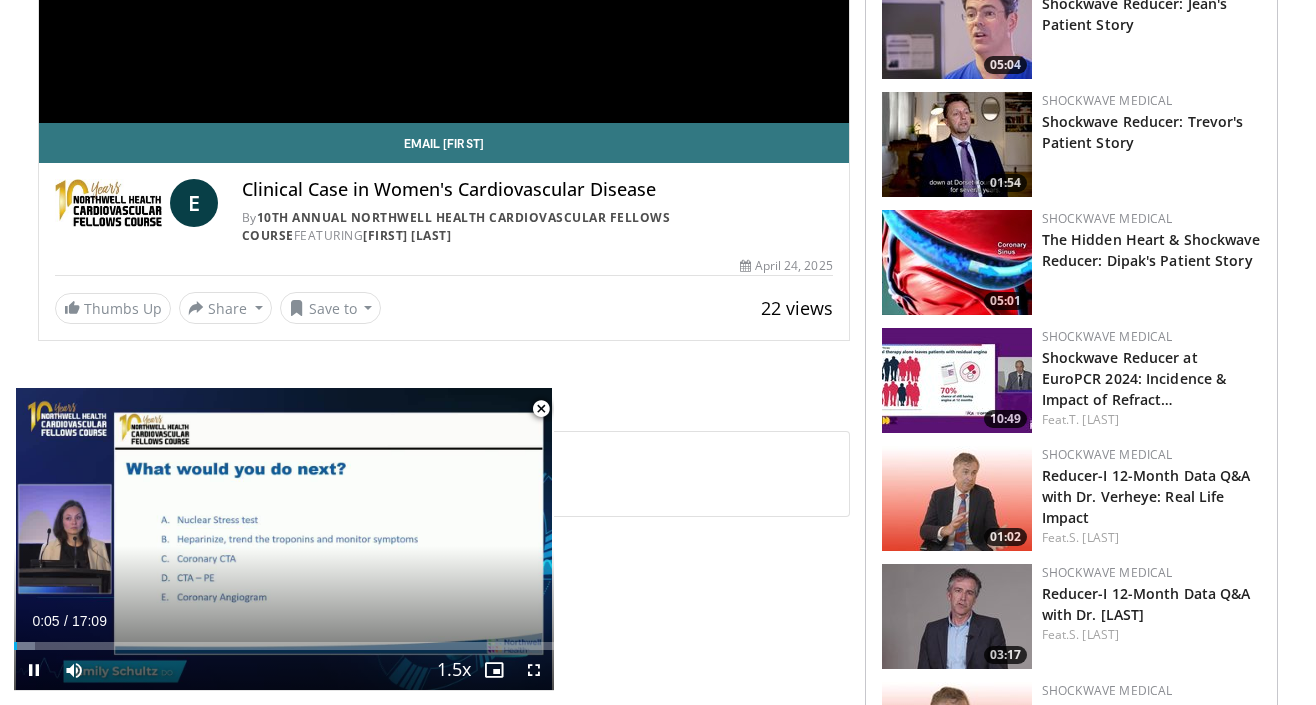 click at bounding box center [541, 409] 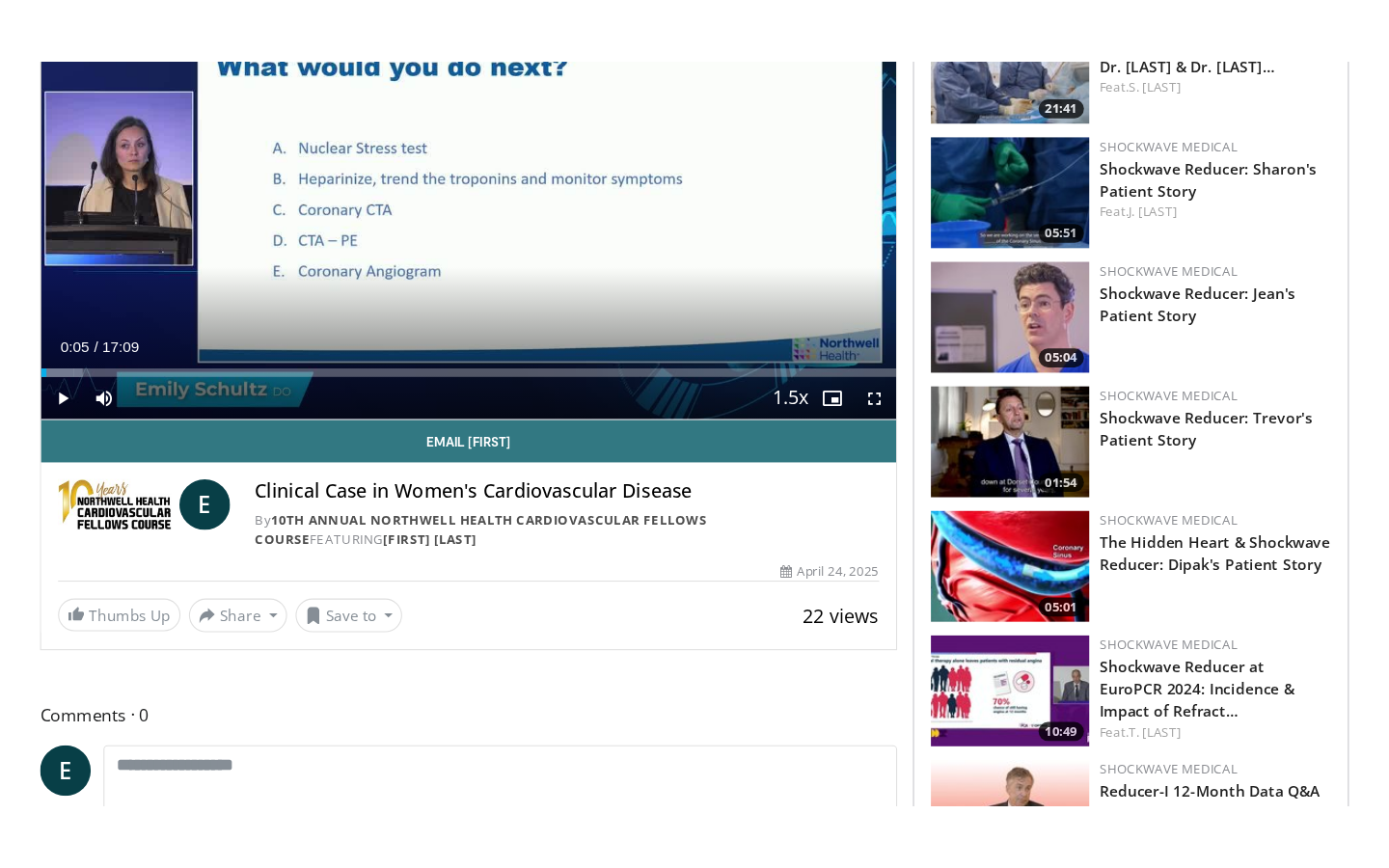 scroll, scrollTop: 245, scrollLeft: 0, axis: vertical 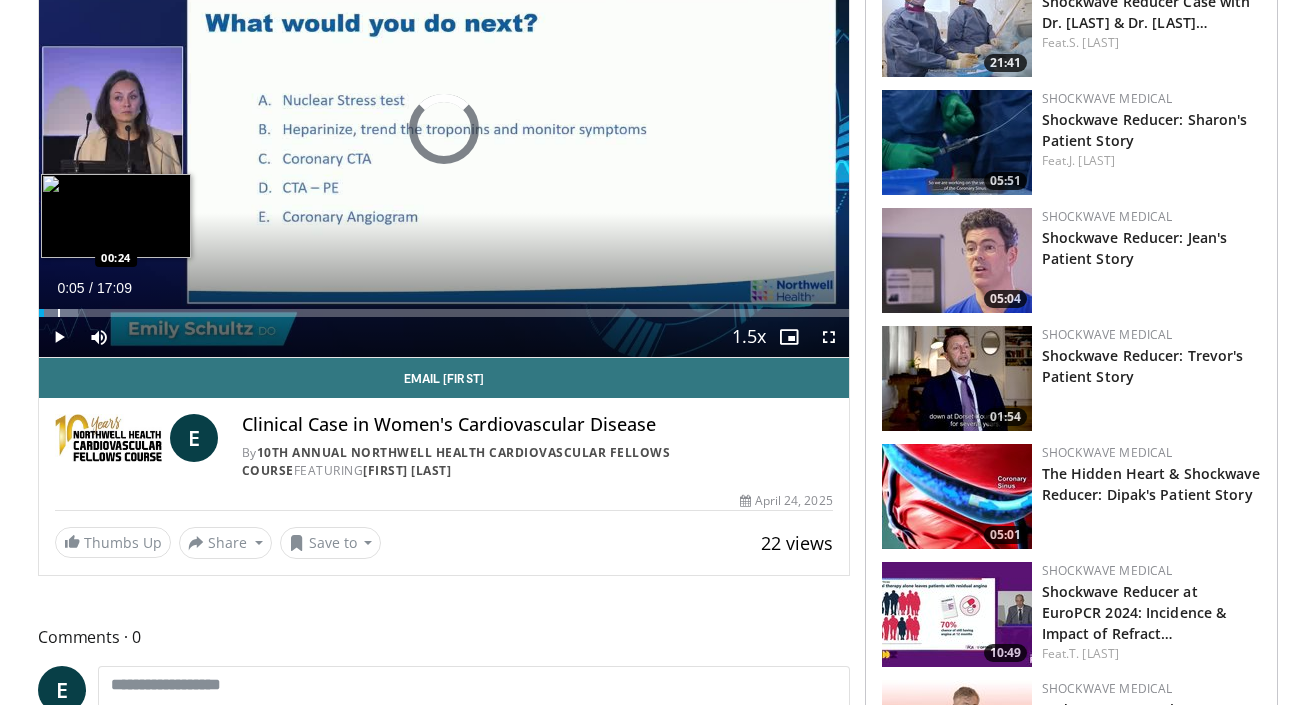 click at bounding box center (59, 313) 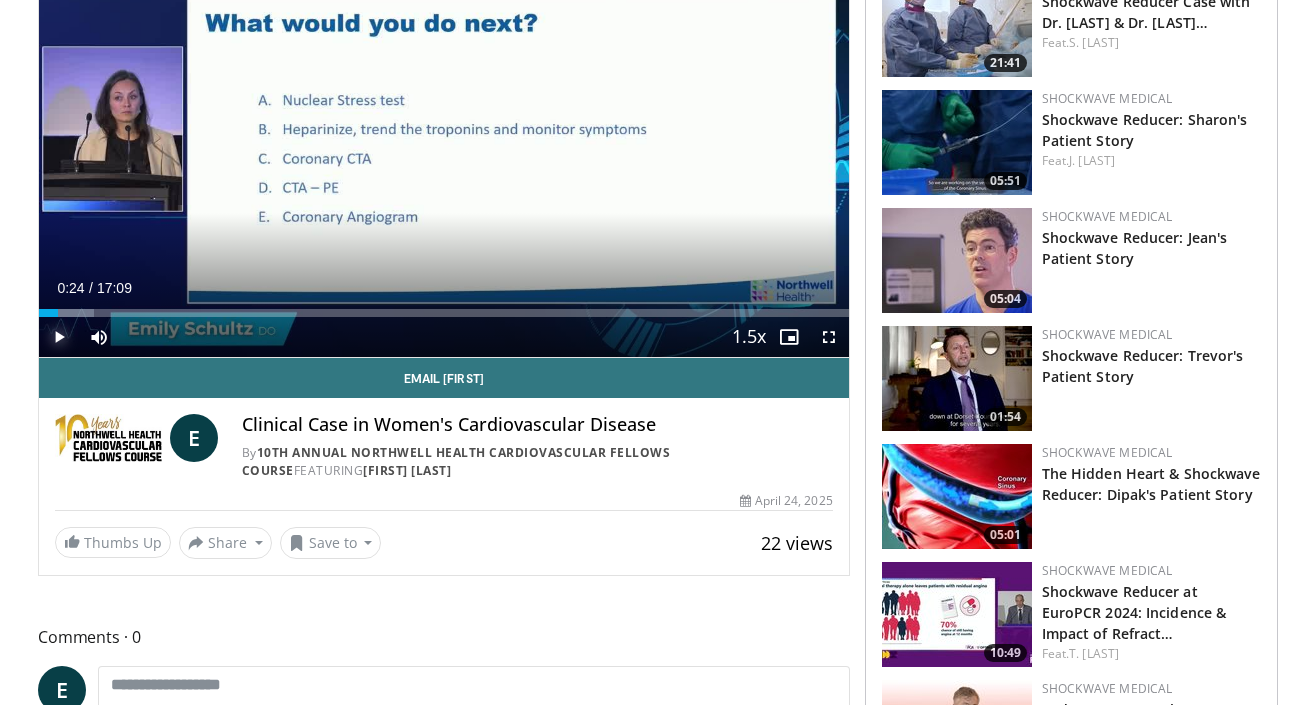 click at bounding box center [59, 337] 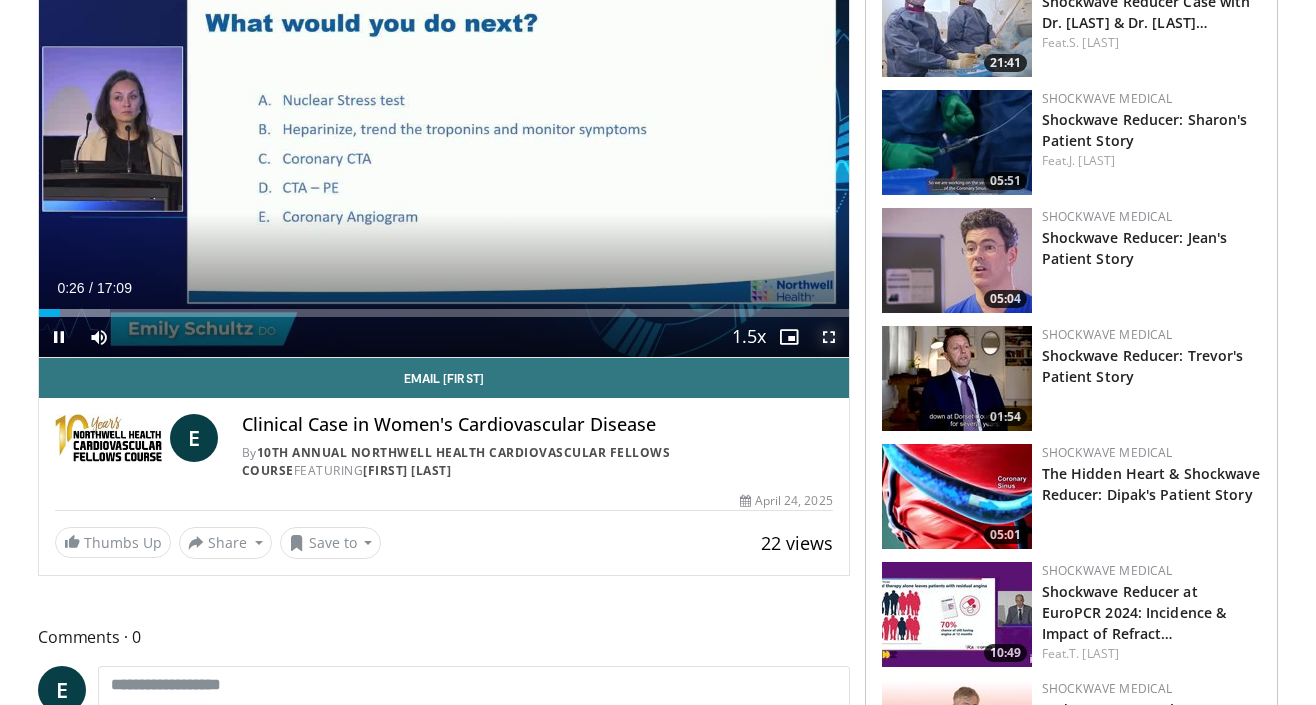 click at bounding box center (829, 337) 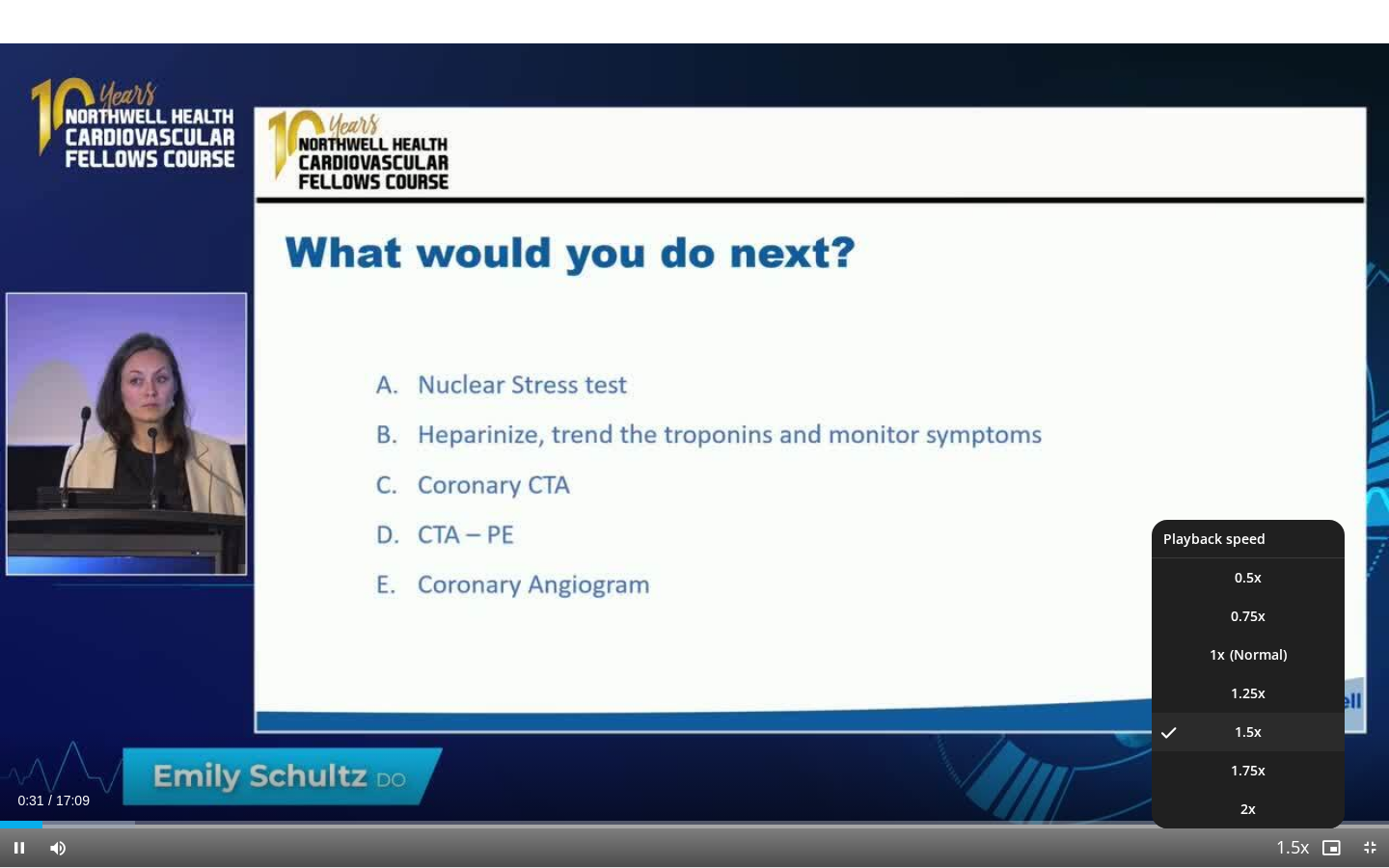 click at bounding box center [1293, 849] 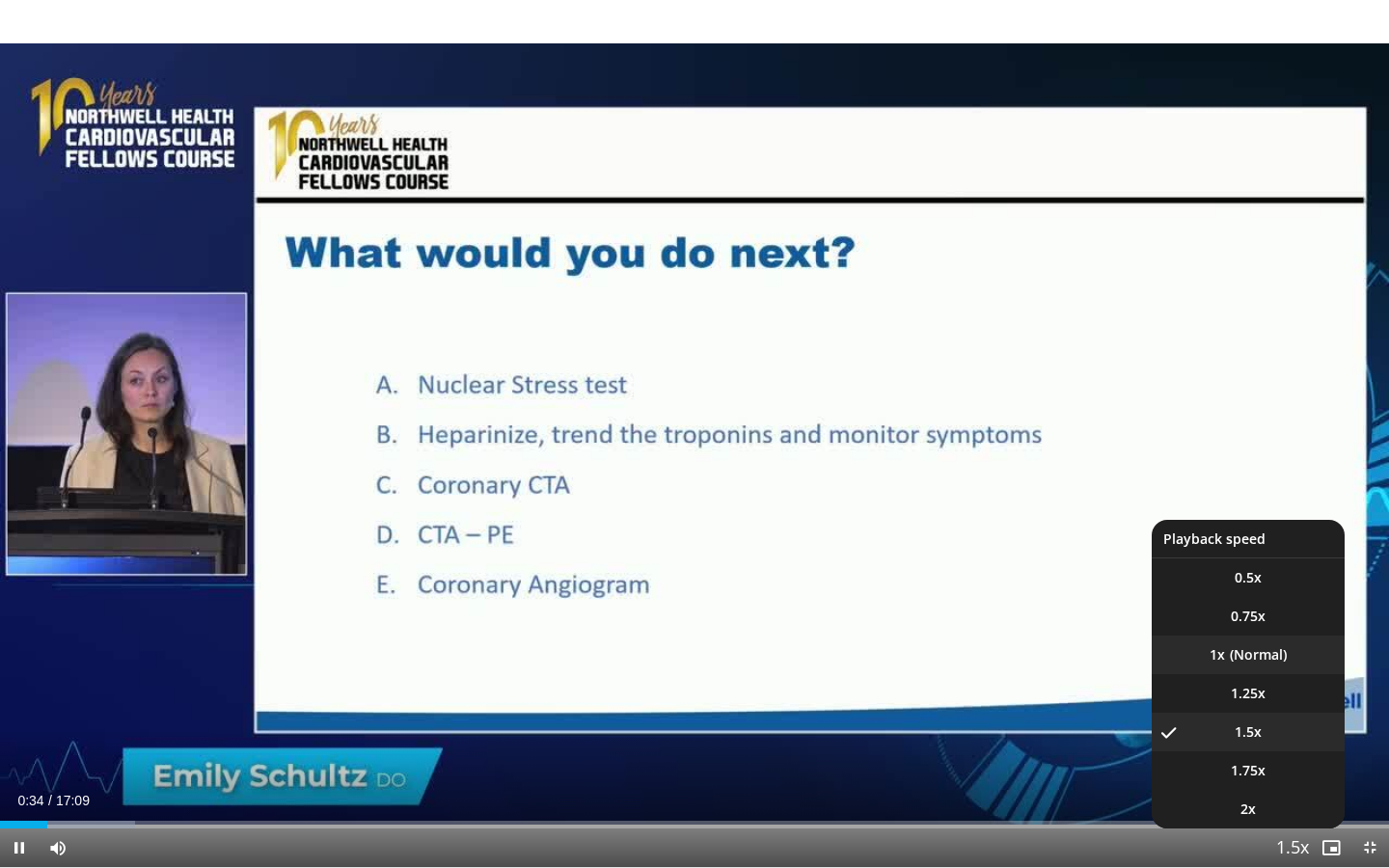 click on "1x" at bounding box center [1248, 655] 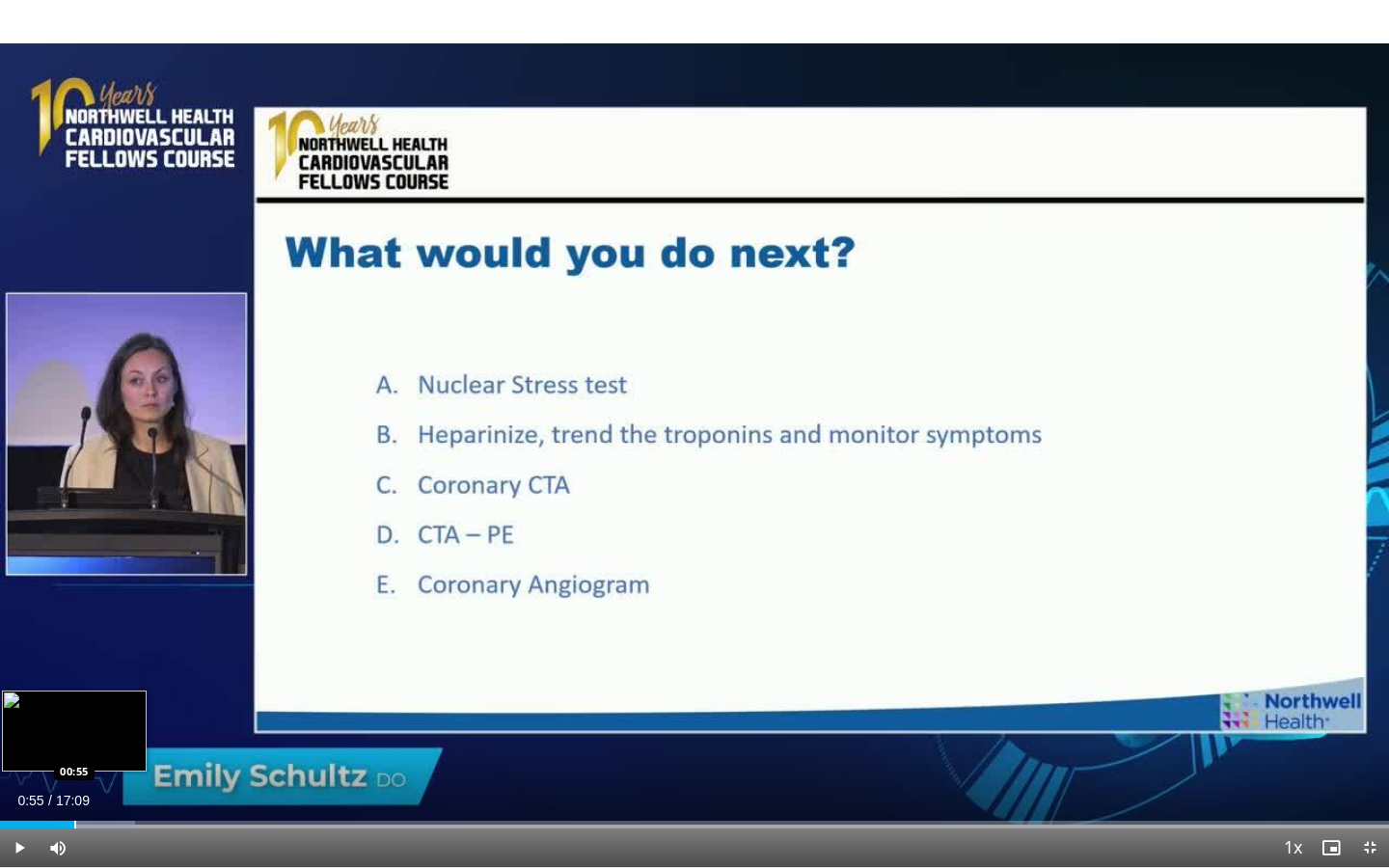 drag, startPoint x: 74, startPoint y: 825, endPoint x: 89, endPoint y: 825, distance: 15 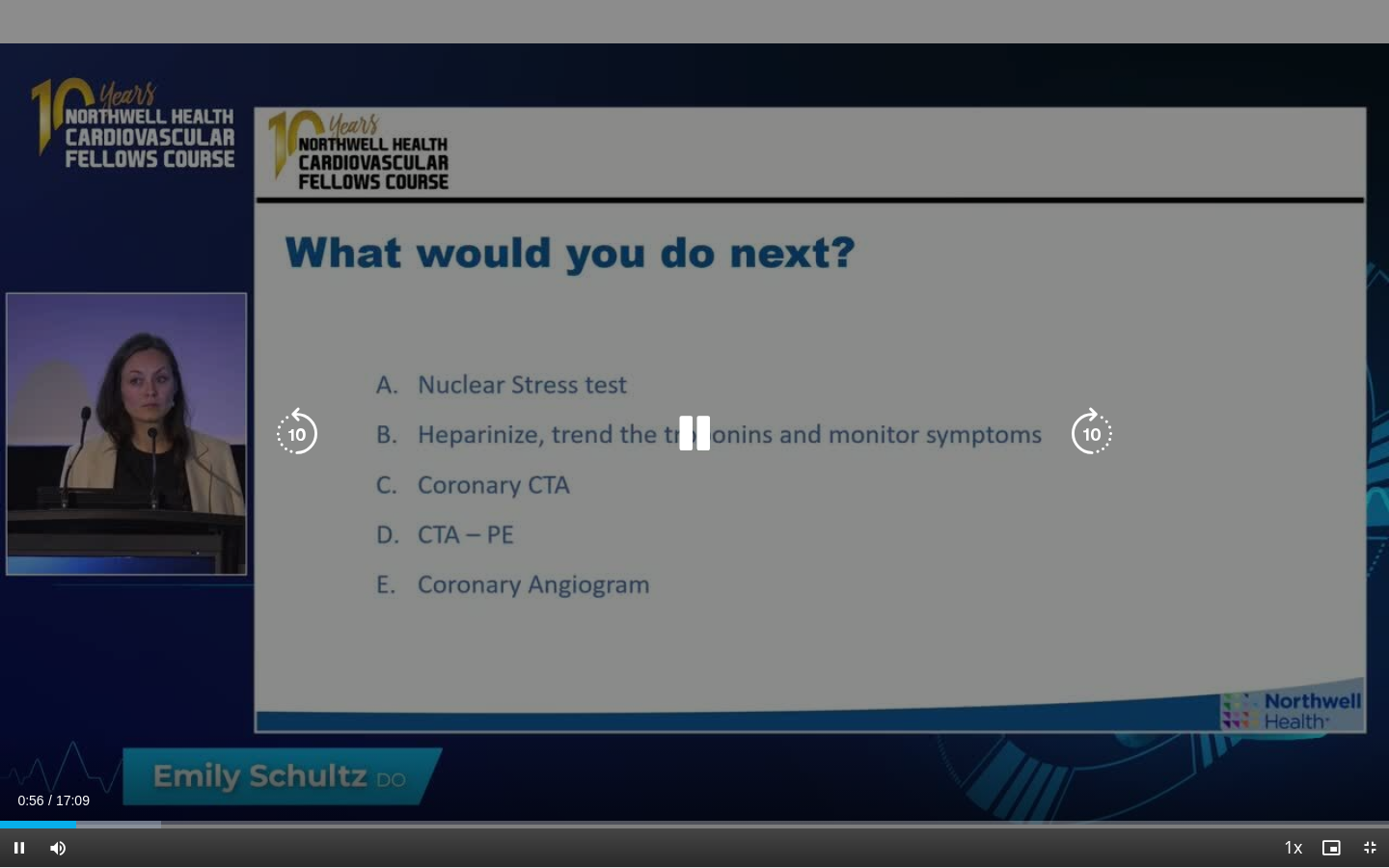click on "**********" at bounding box center (694, 434) 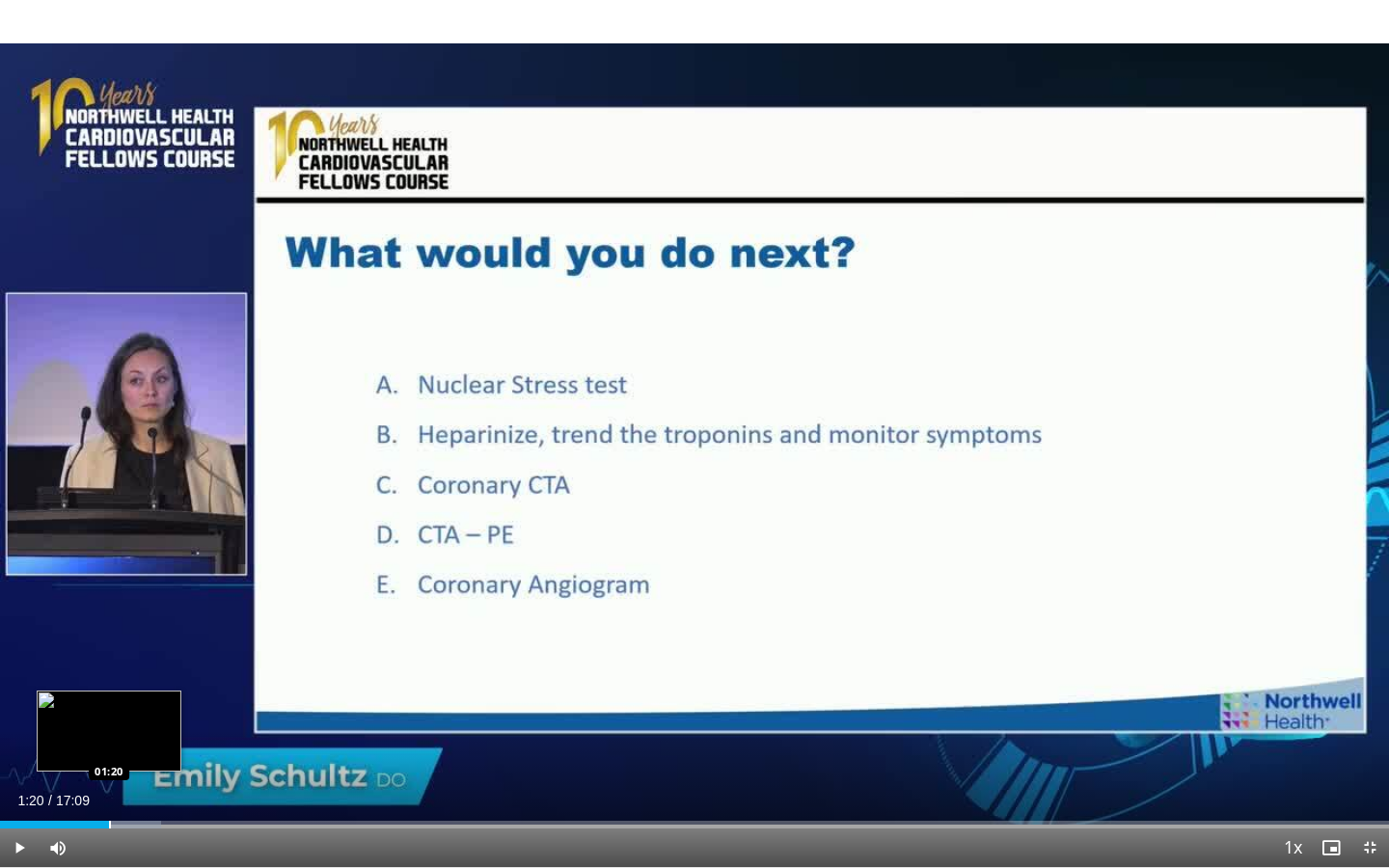 click on "Loaded :  11.63% 01:20 01:20" at bounding box center [694, 825] 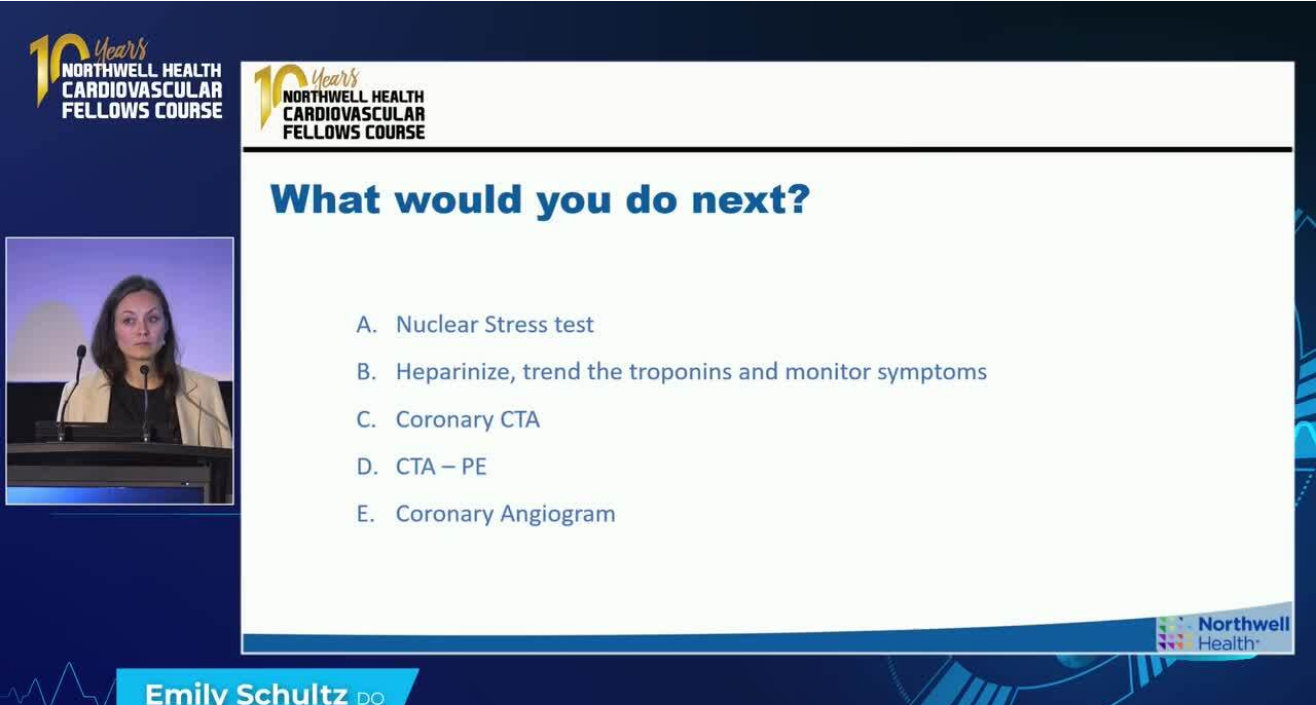 scroll, scrollTop: 341, scrollLeft: 0, axis: vertical 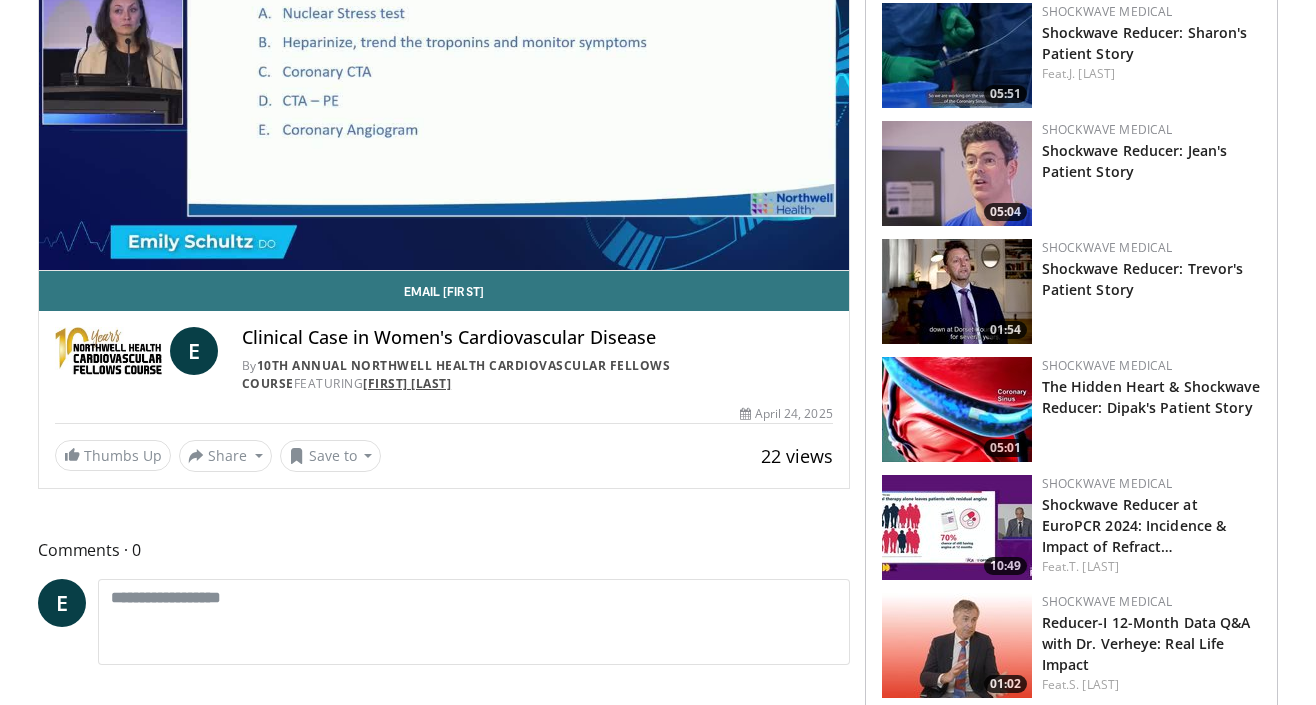 click on "[FIRST] [LAST]" at bounding box center [407, 383] 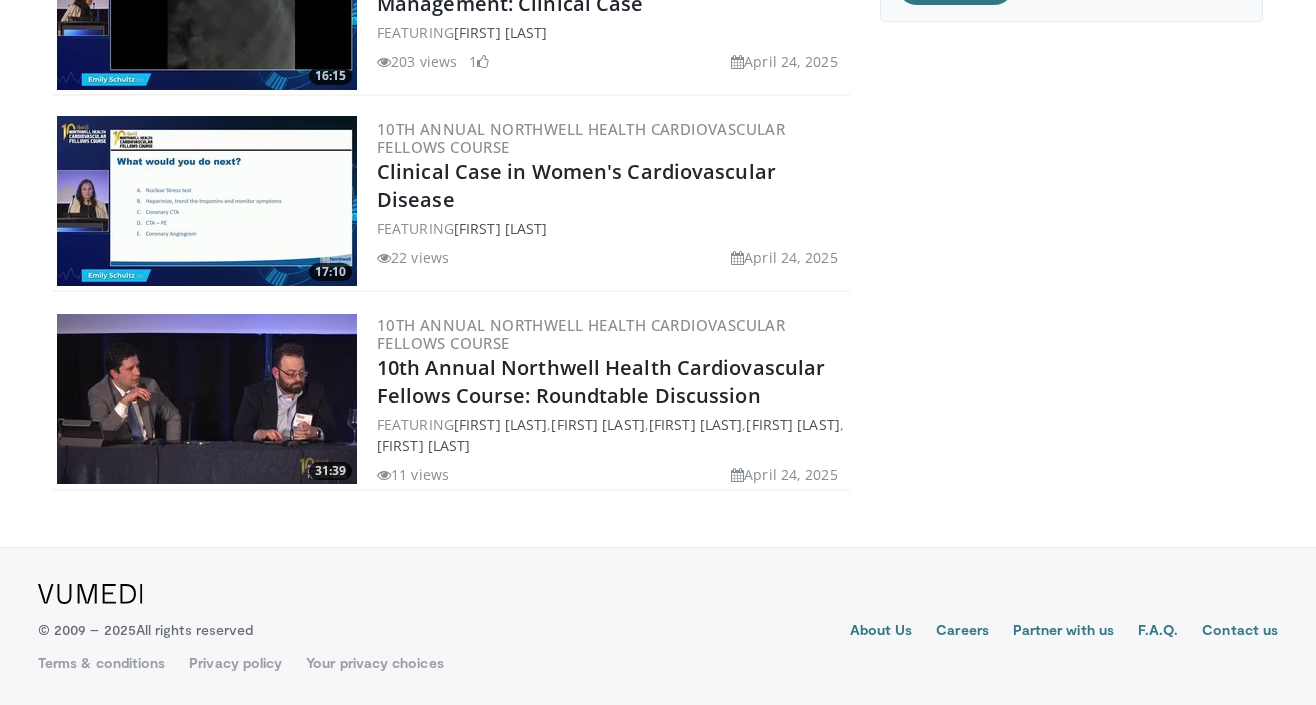 scroll, scrollTop: 344, scrollLeft: 0, axis: vertical 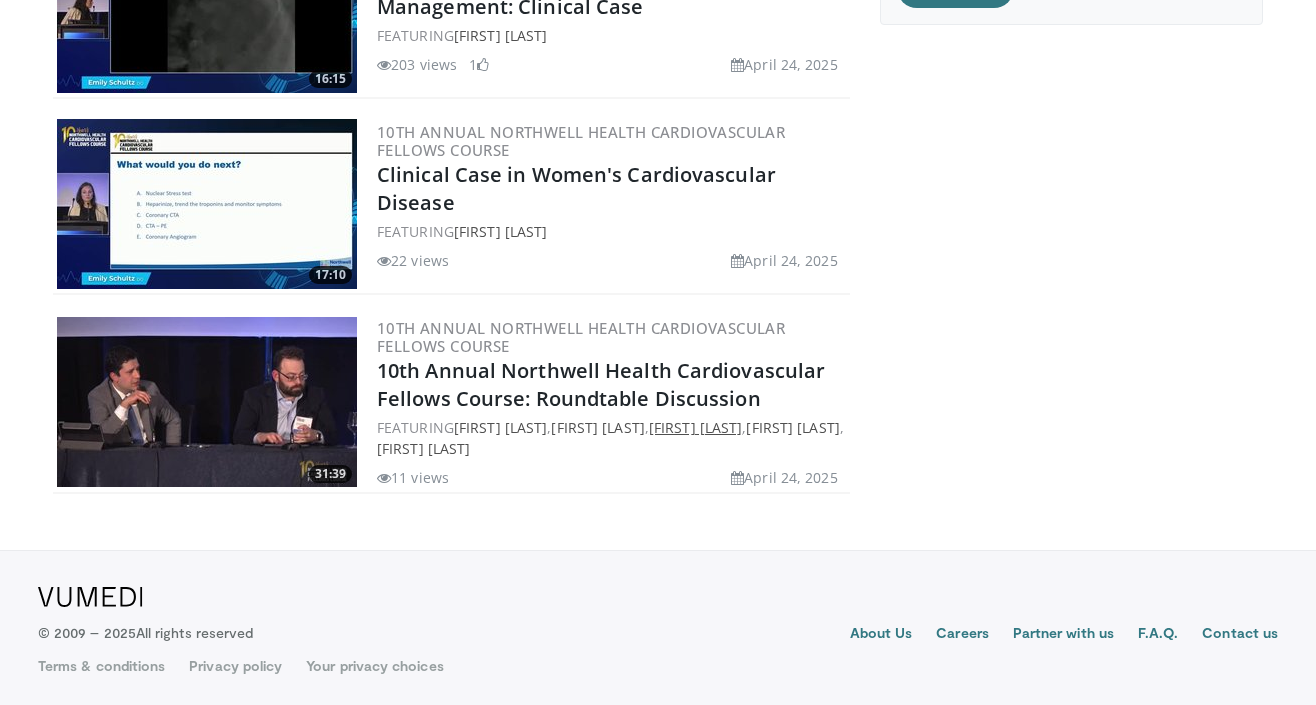 click on "[FIRST] [LAST]" at bounding box center (695, 427) 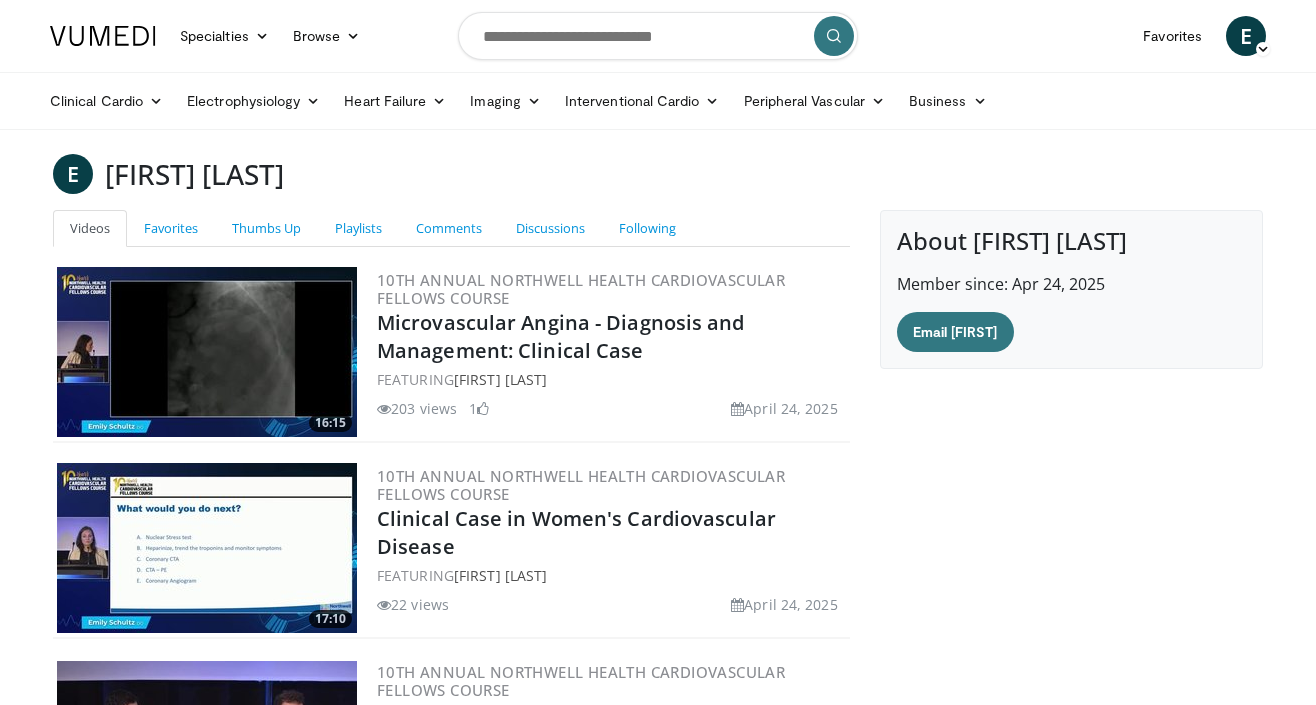 scroll, scrollTop: 0, scrollLeft: 0, axis: both 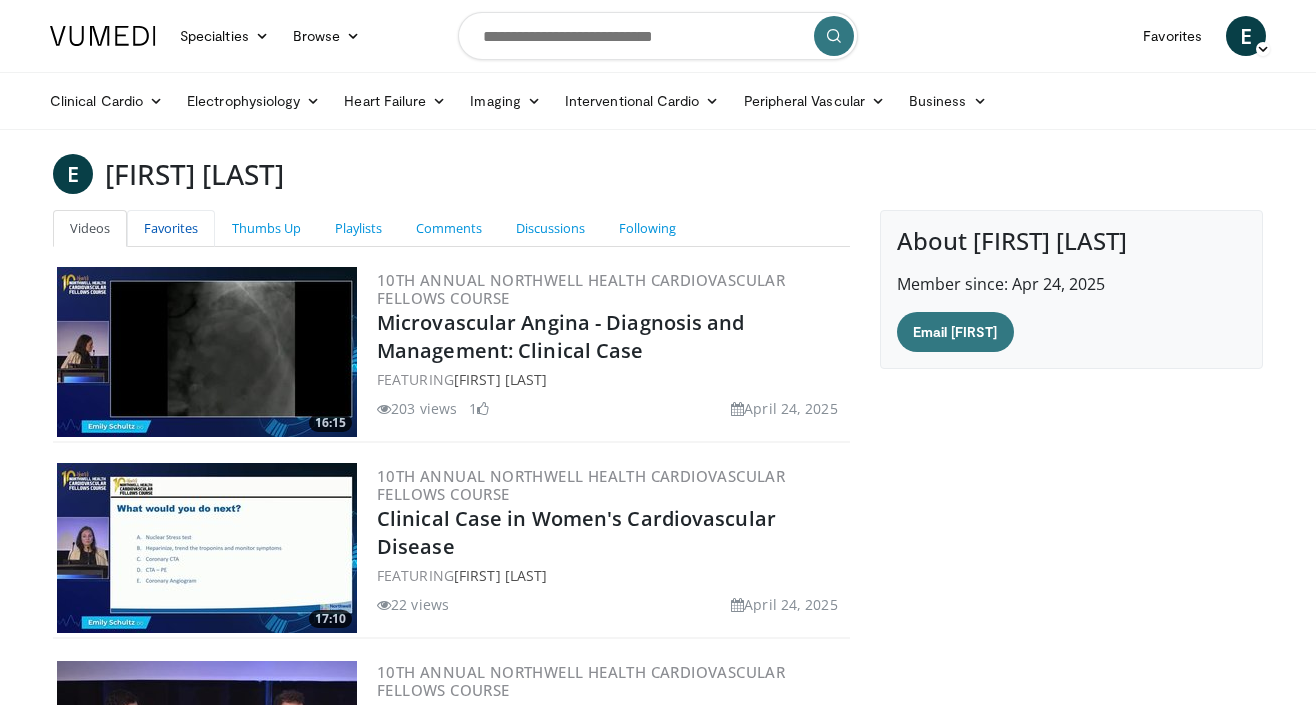 click on "Favorites" at bounding box center [171, 228] 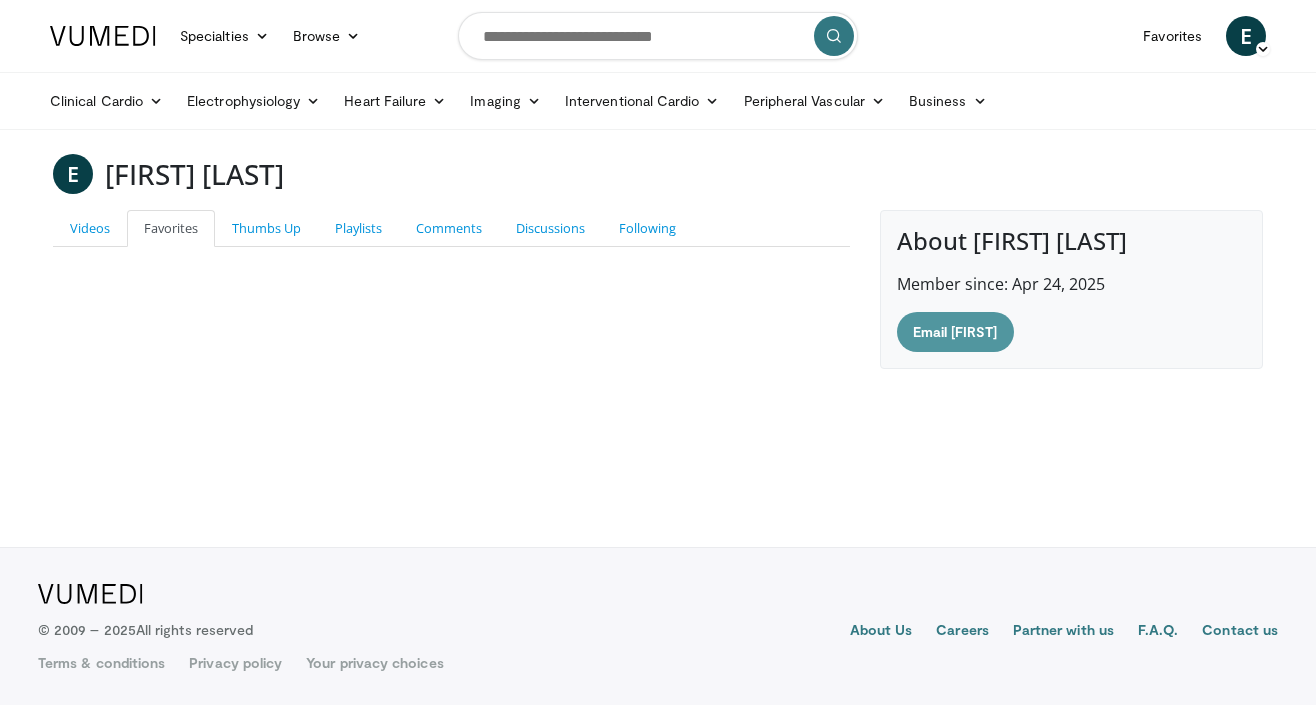 click on "Email
[FIRST]" at bounding box center [955, 332] 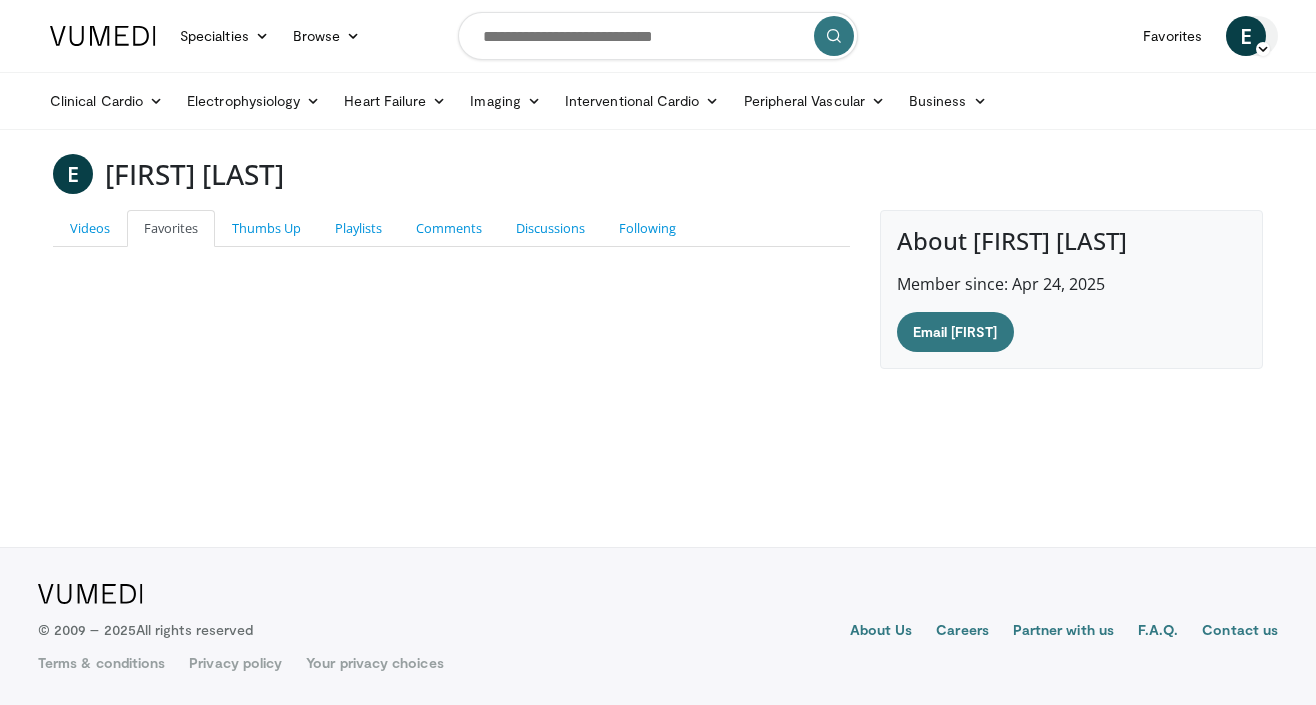click at bounding box center [1263, 49] 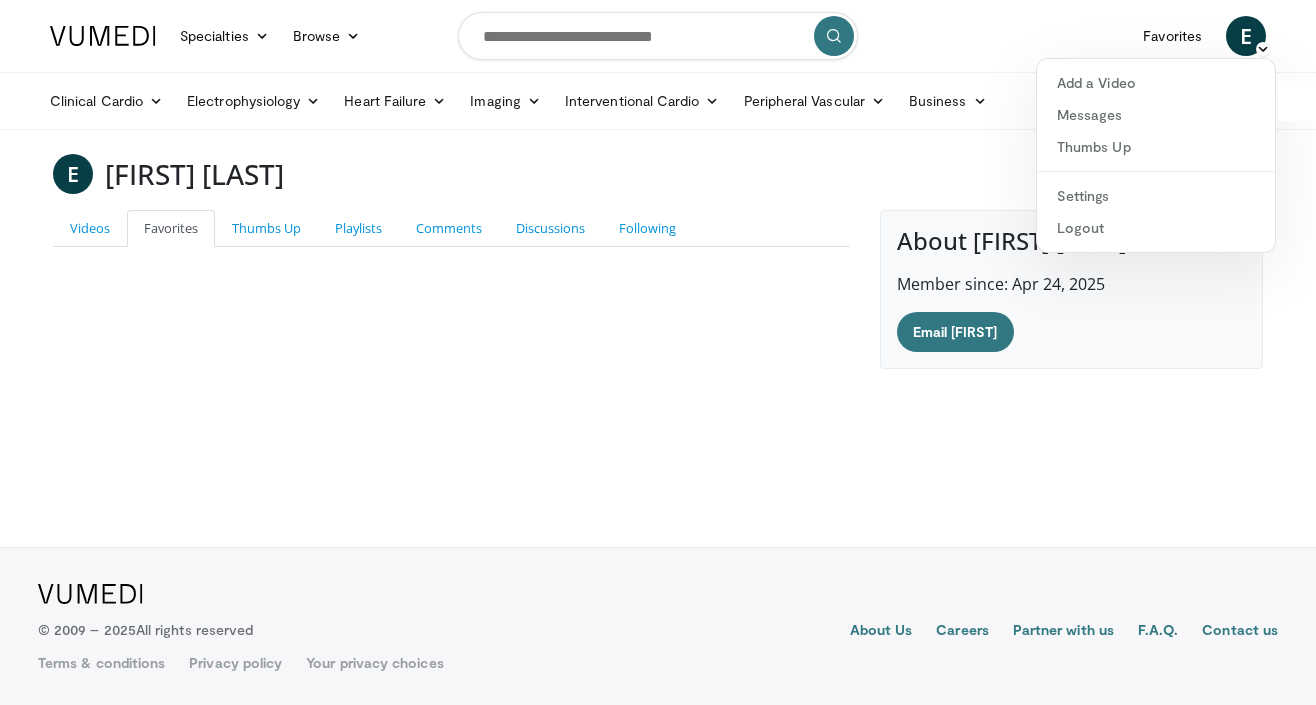 click on "E
Emily Schultz
Videos
Favorites
Thumbs Up
Playlists
Comments
Discussions
Following
16:15
10th Annual Northwell Health Cardiovascular Fellows Course
Microvascular Angina - Diagnosis and Management: Clinical Case
FEATURING
Emily Schultz
203 views
April 24, 2025
1" at bounding box center [658, 261] 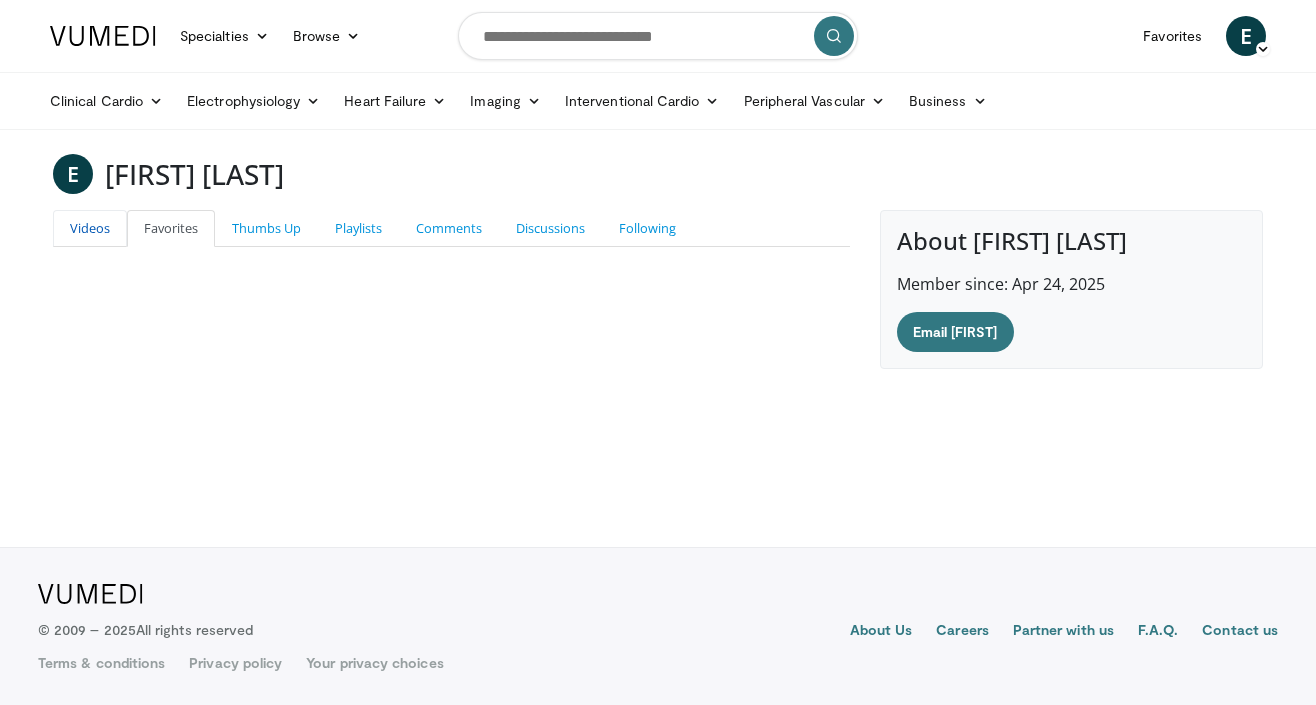 click on "Videos" at bounding box center [90, 228] 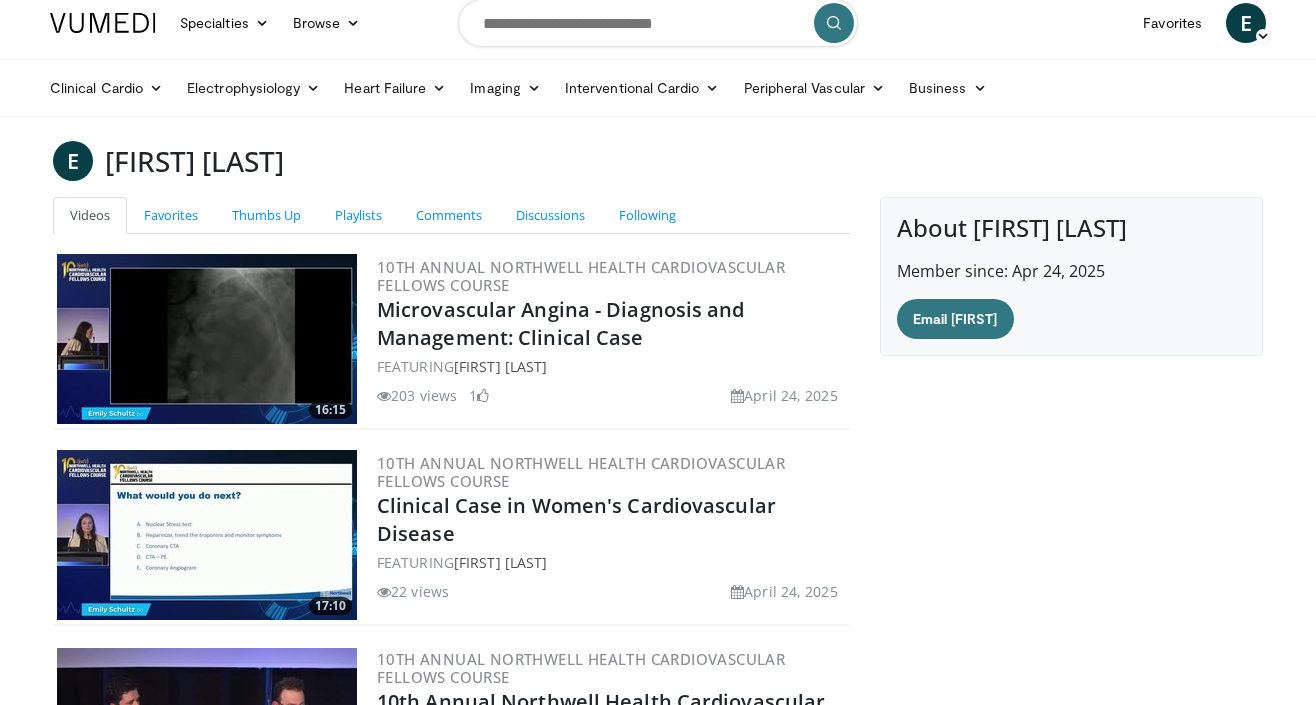 scroll, scrollTop: 15, scrollLeft: 0, axis: vertical 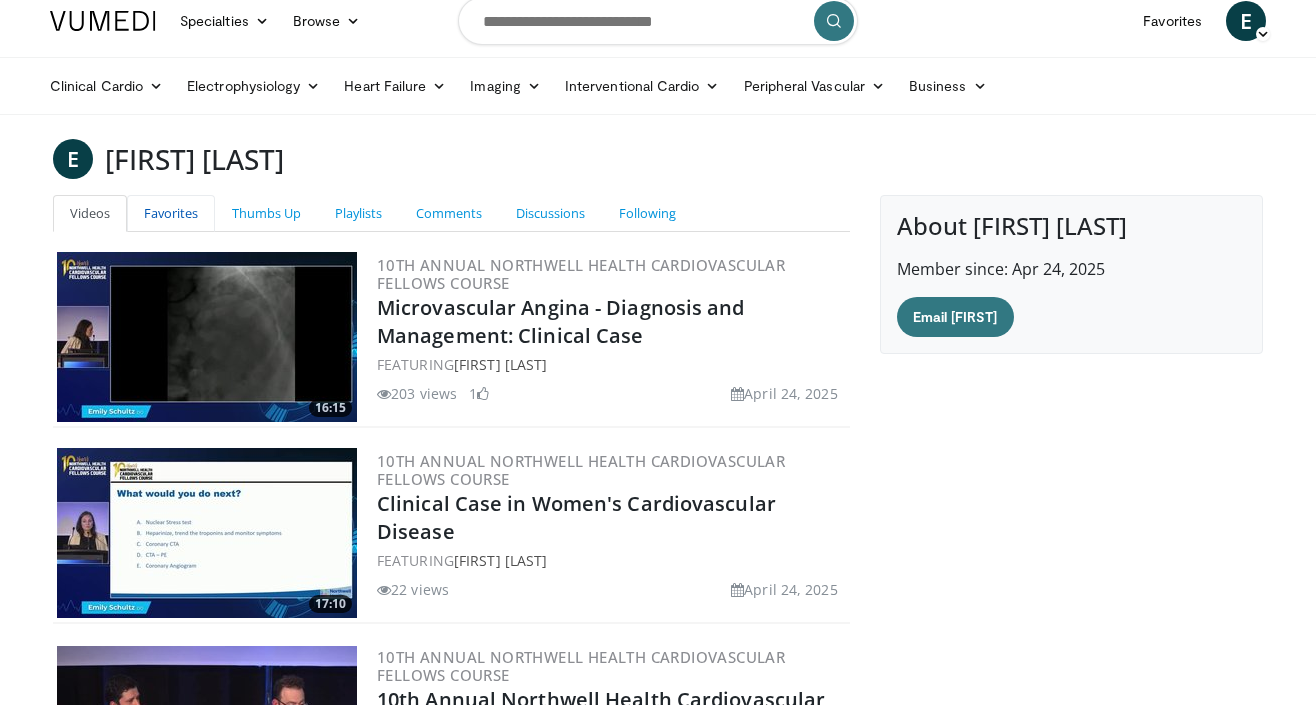 click on "Favorites" at bounding box center [171, 213] 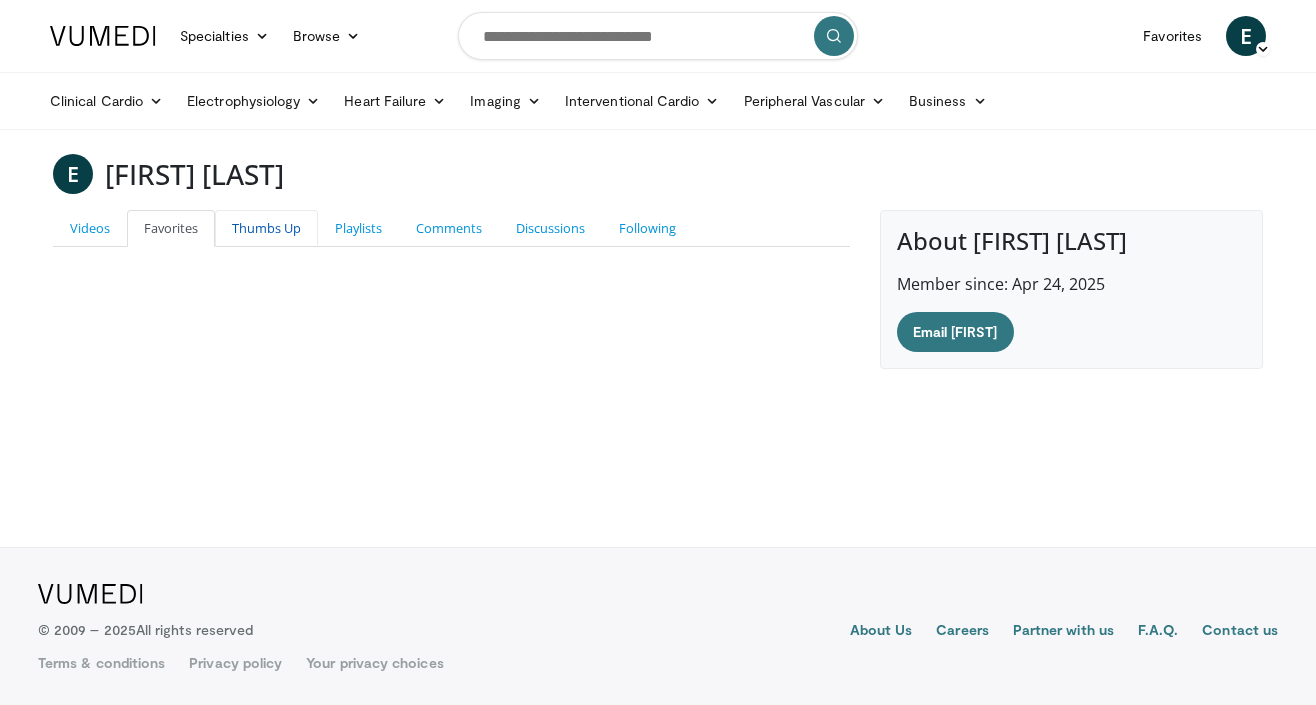 click on "Thumbs Up" at bounding box center [266, 228] 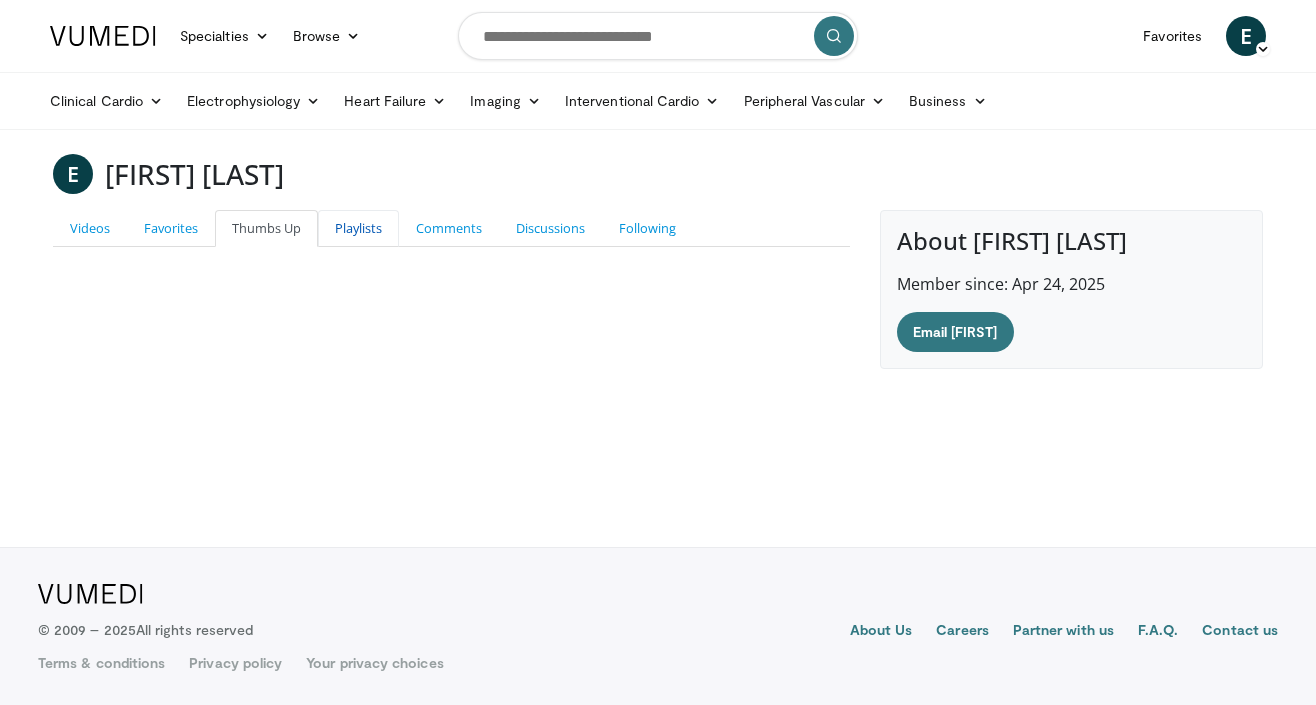 click on "Playlists" at bounding box center [358, 228] 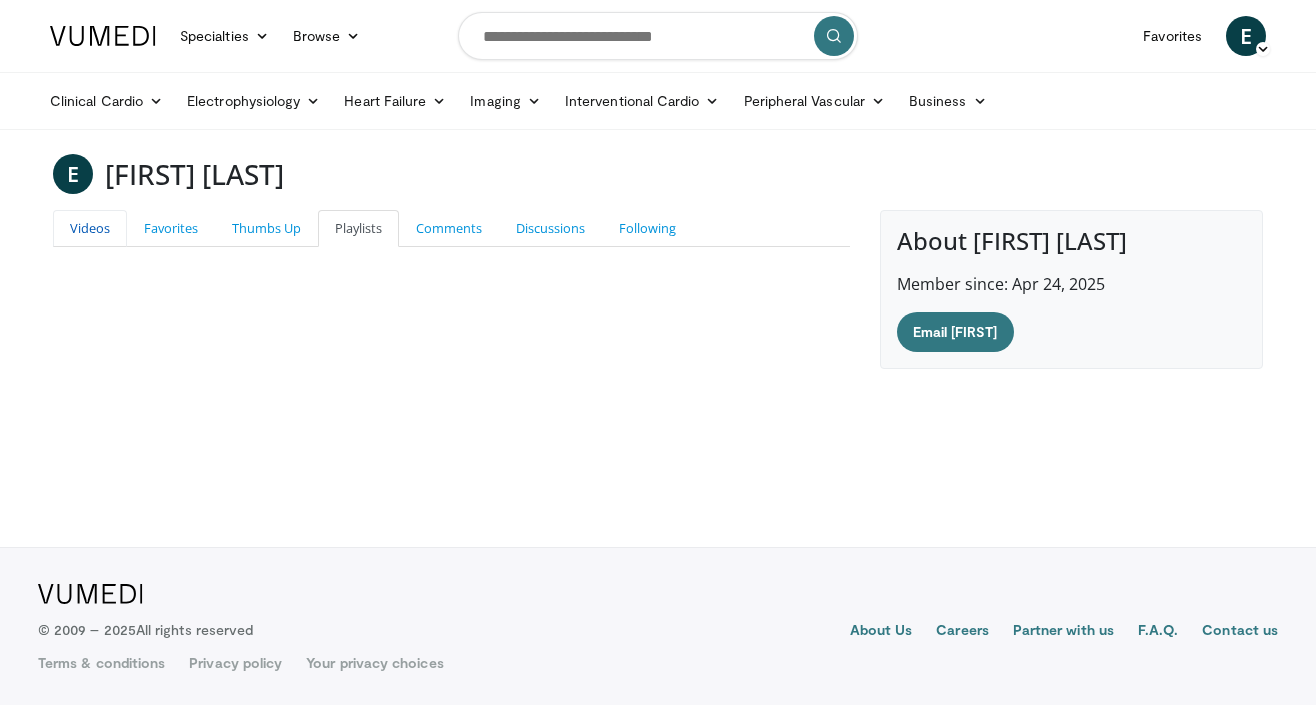 click on "Videos" at bounding box center (90, 228) 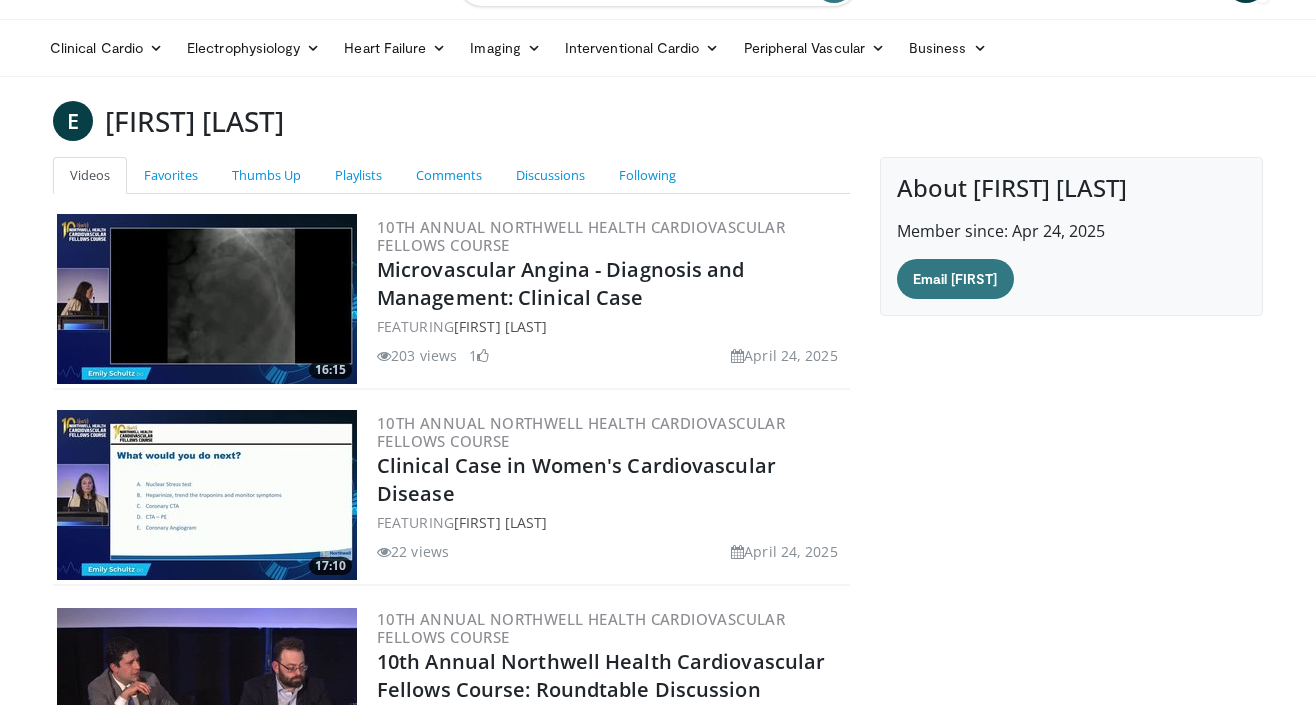 scroll, scrollTop: 106, scrollLeft: 0, axis: vertical 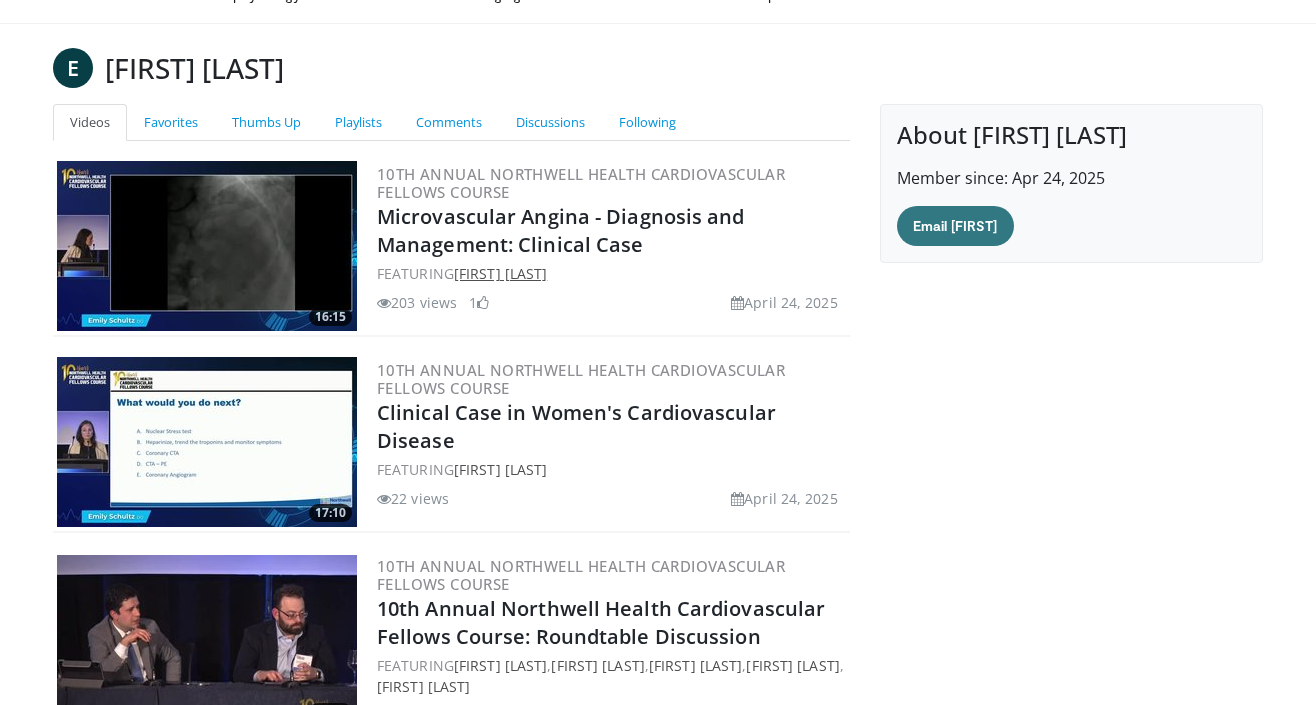 click on "[FIRST] [LAST]" at bounding box center (500, 273) 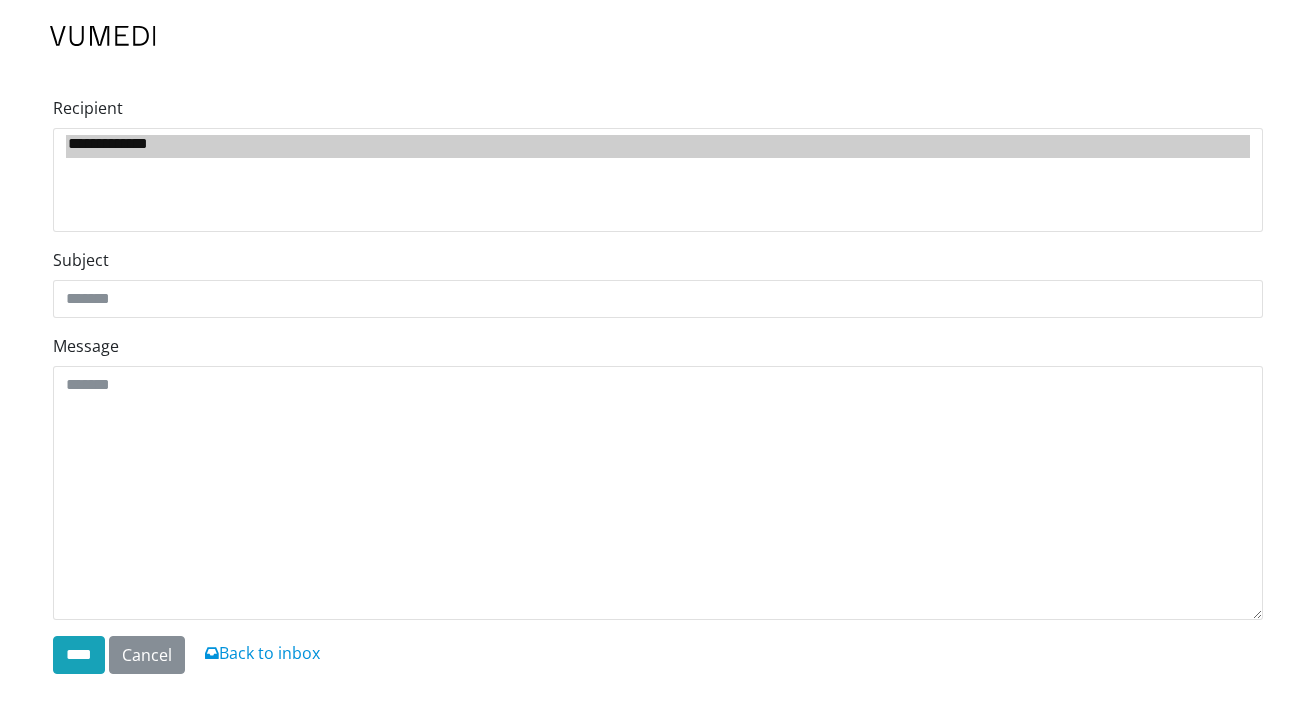 scroll, scrollTop: 0, scrollLeft: 0, axis: both 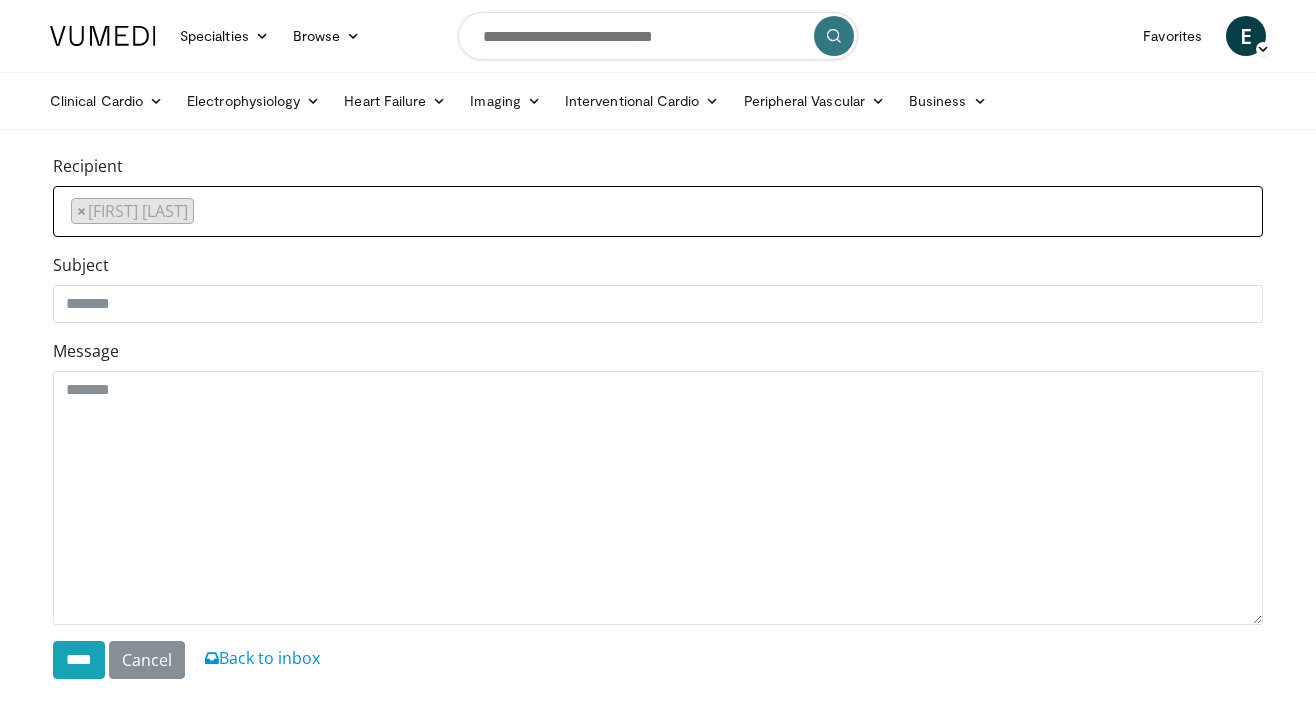 click on "× [FIRST] [LAST]" at bounding box center (132, 211) 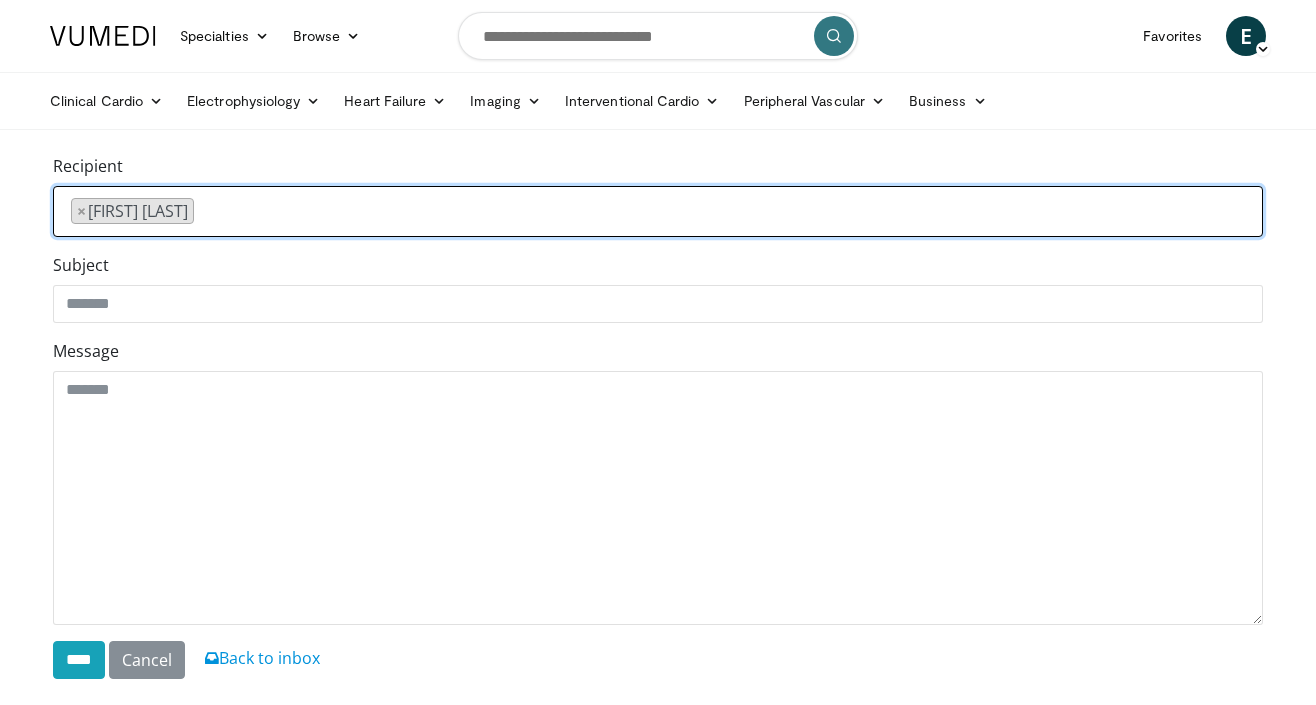 click on "× [FIRST] [LAST]" at bounding box center [132, 211] 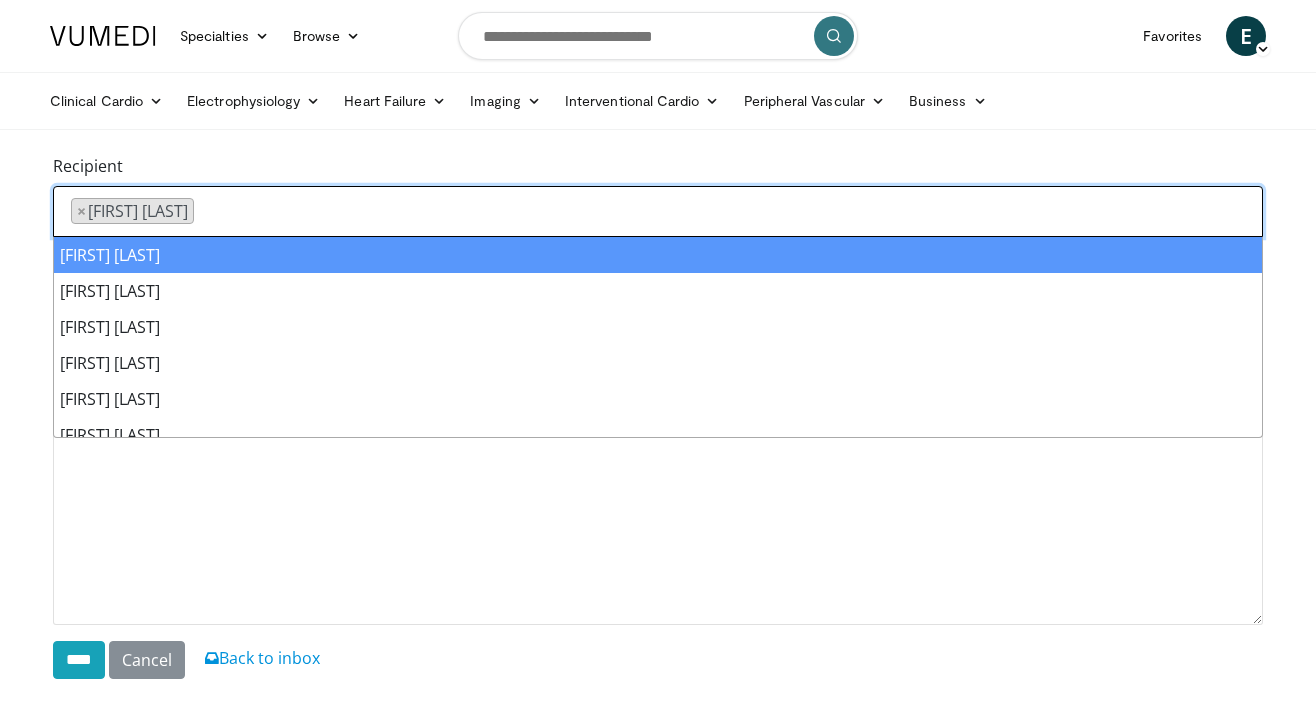 click on "× [FIRST] [LAST]" at bounding box center (132, 211) 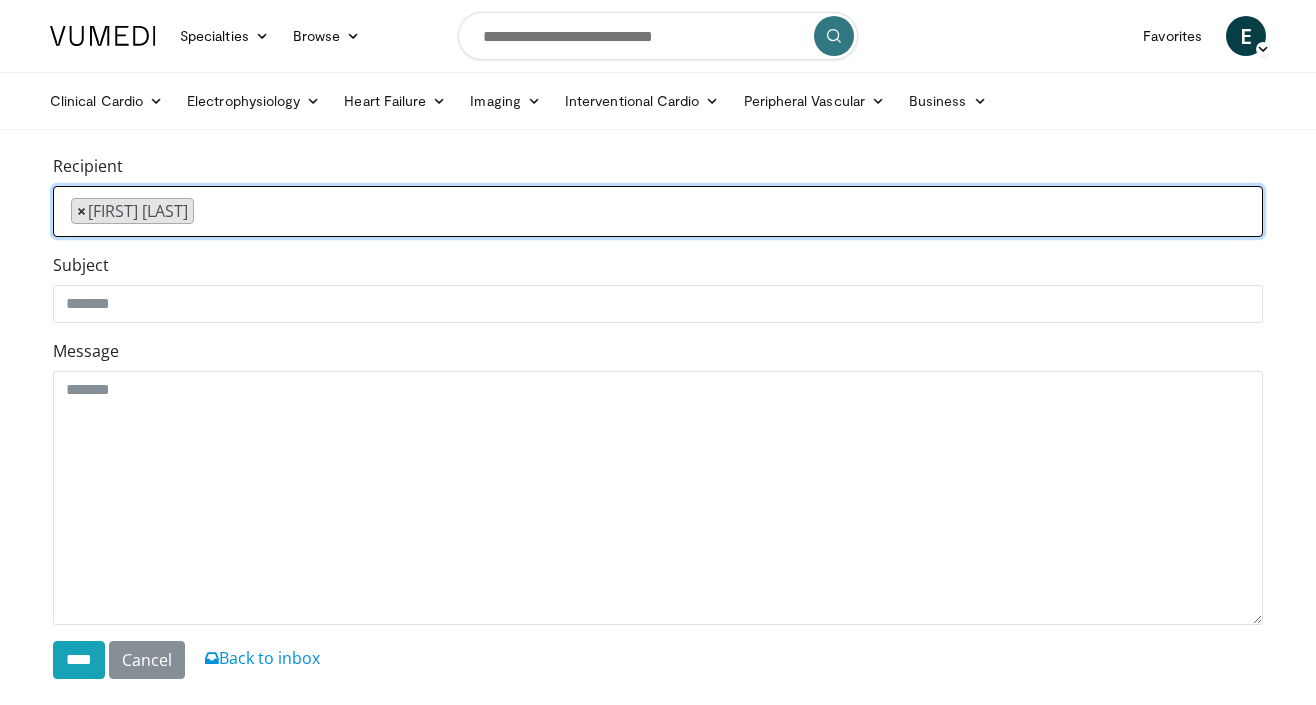 click on "×" at bounding box center [81, 211] 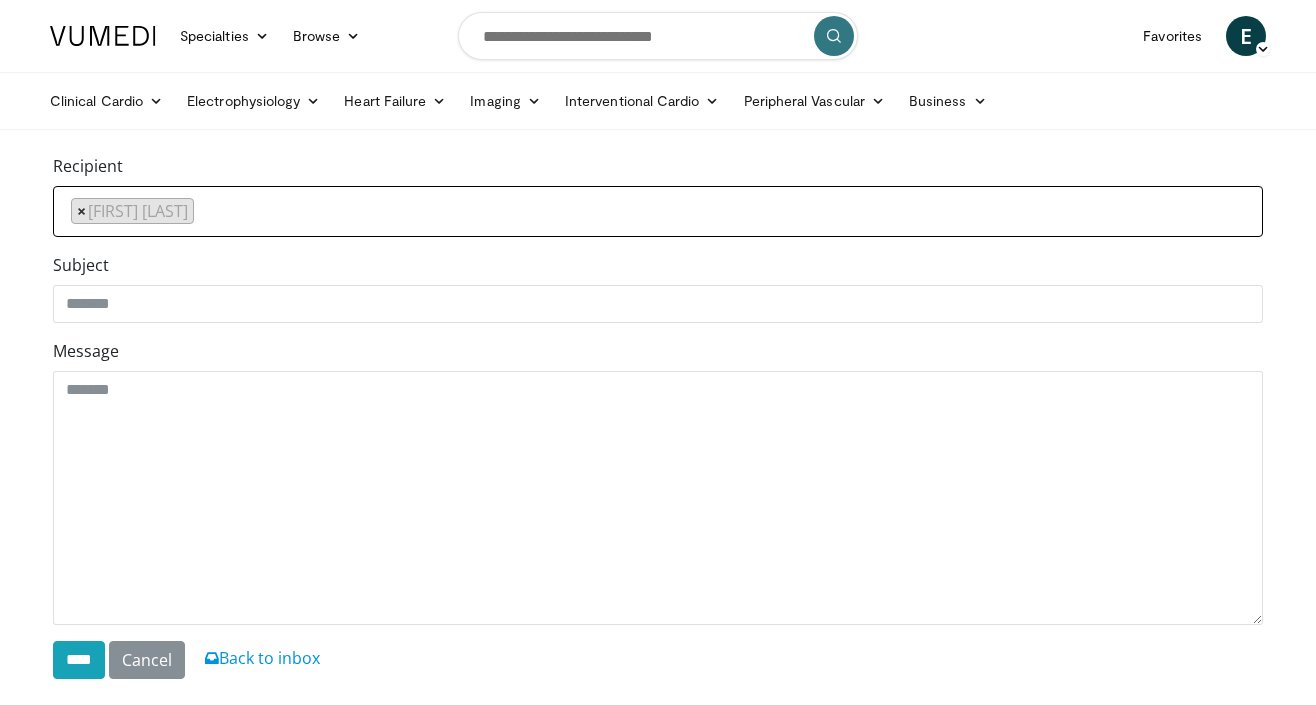 select 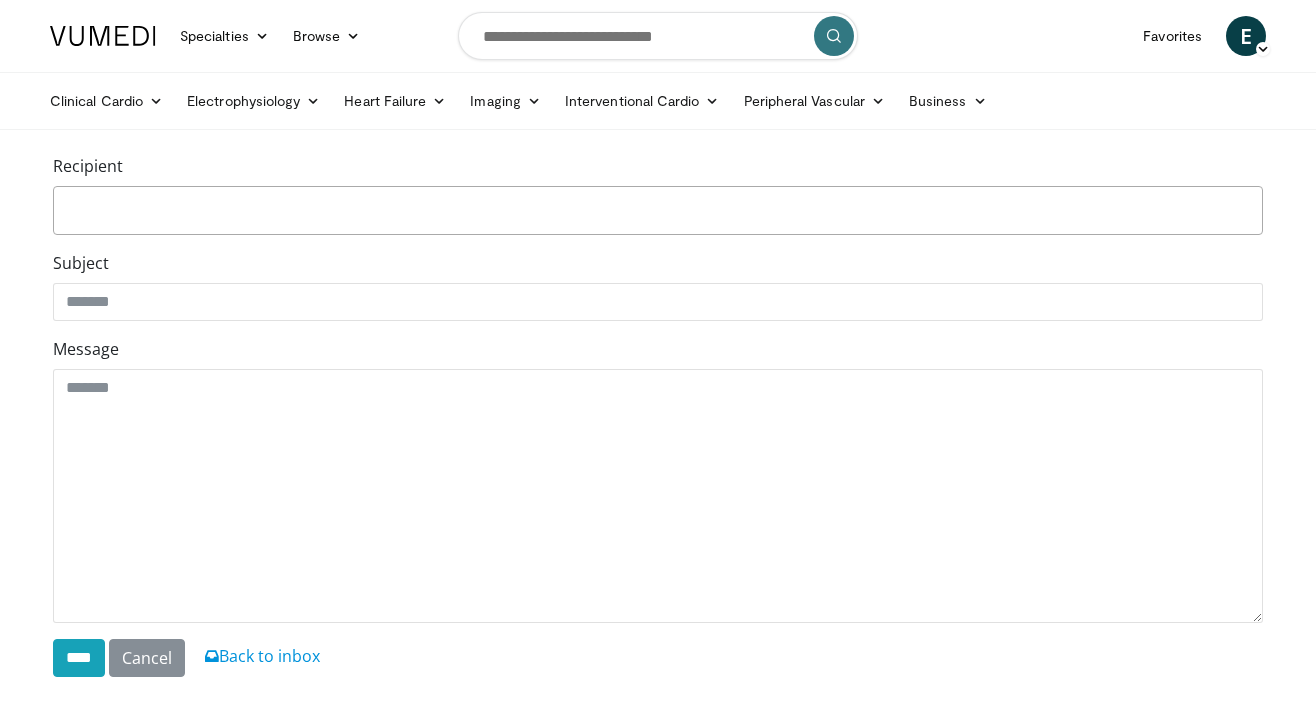 click on "Specialties
Adult & Family Medicine
Allergy, Asthma, Immunology
Anesthesiology
Cardiology
Dental
Dermatology
Endocrinology
Gastroenterology & Hepatology
General Surgery
Hematology & Oncology
Infectious Disease
Nephrology
Neurology
Neurosurgery
Obstetrics & Gynecology
Ophthalmology
Oral Maxillofacial
Orthopaedics
Otolaryngology
Pediatrics
Plastic Surgery
Podiatry
Psychiatry
Pulmonology
Radiation Oncology
Radiology
Rheumatology
Urology" at bounding box center [658, 445] 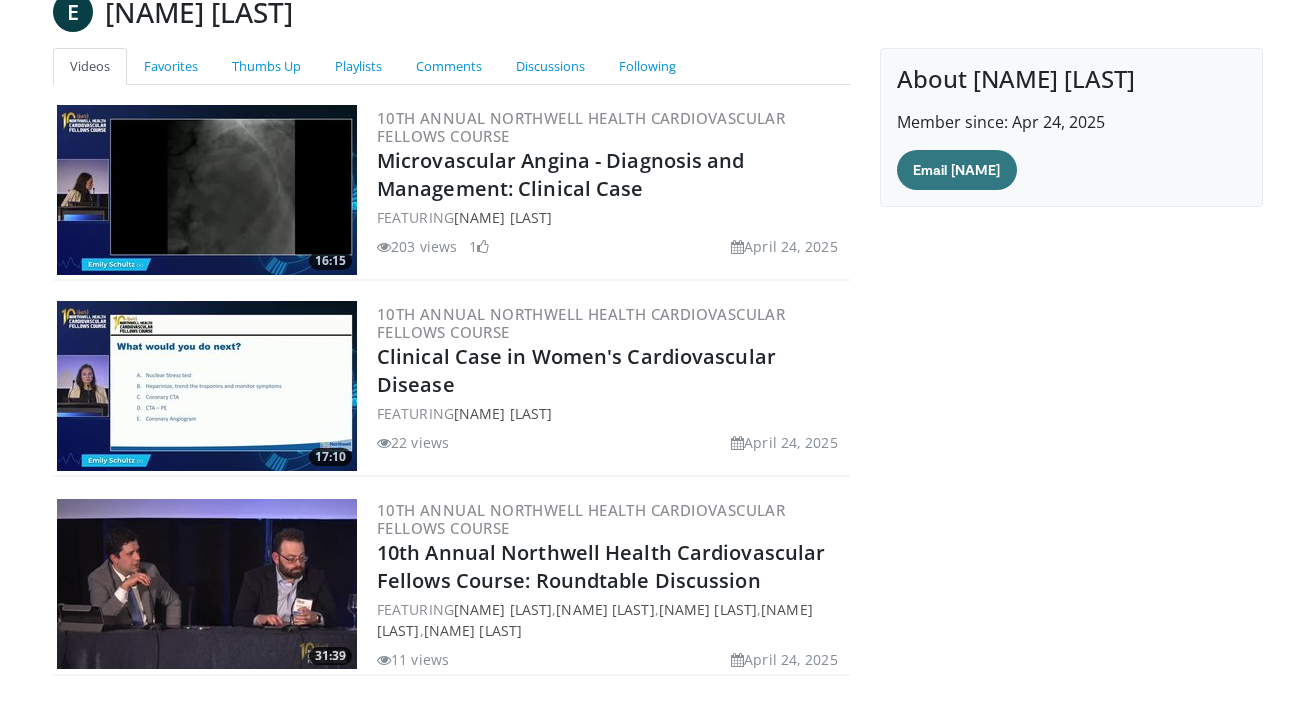 scroll, scrollTop: 347, scrollLeft: 0, axis: vertical 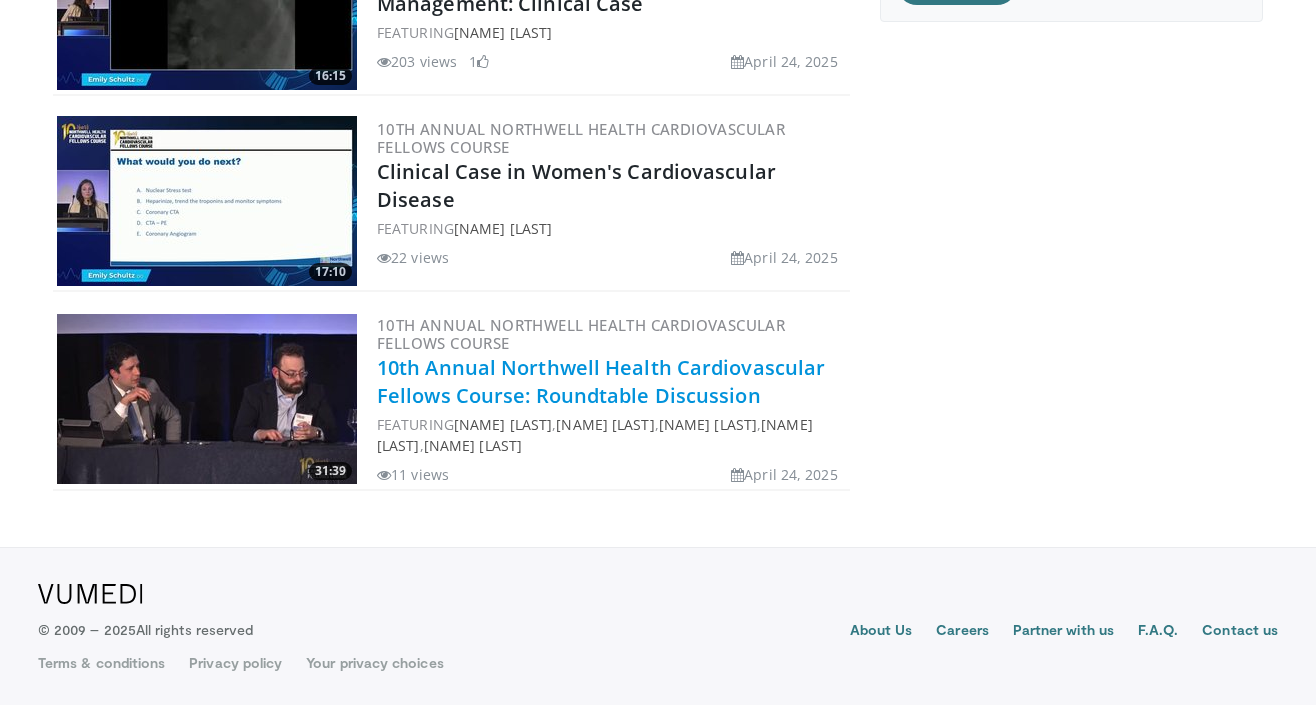 click on "10th Annual Northwell Health Cardiovascular Fellows Course: Roundtable Discussion" at bounding box center (601, 381) 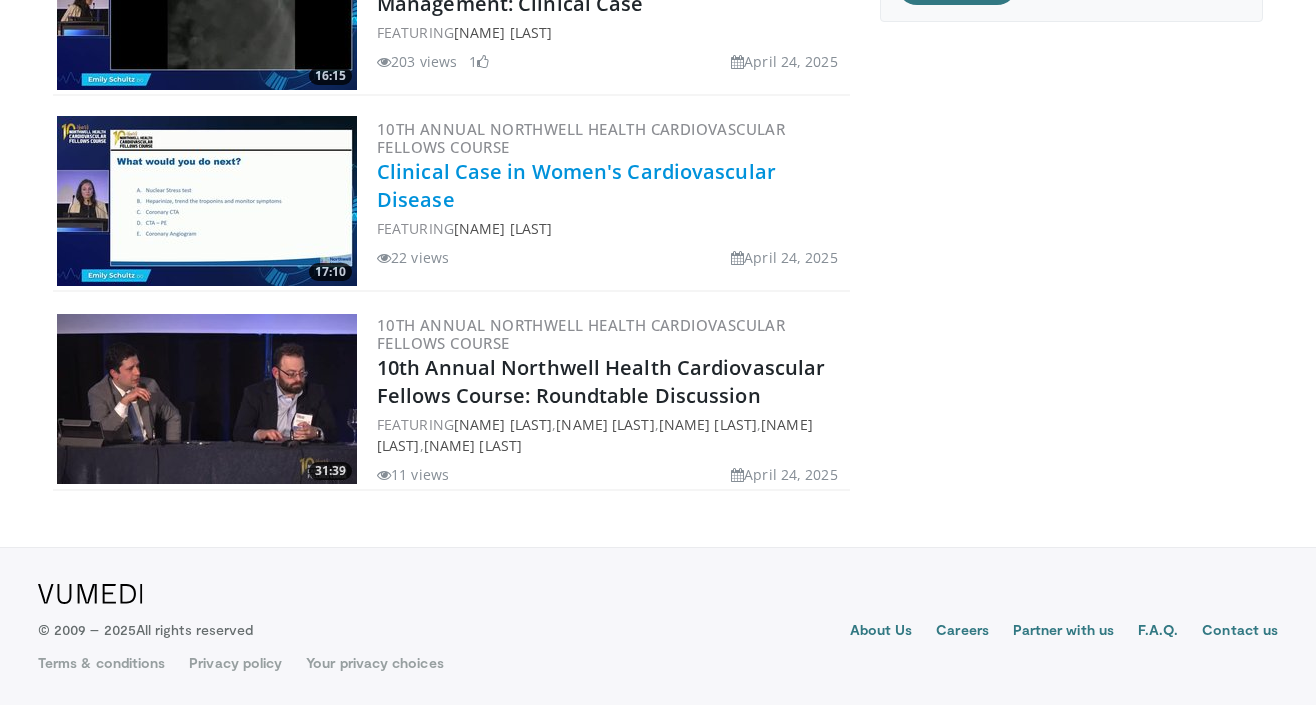 click on "Clinical Case in Women's Cardiovascular Disease" at bounding box center (576, 185) 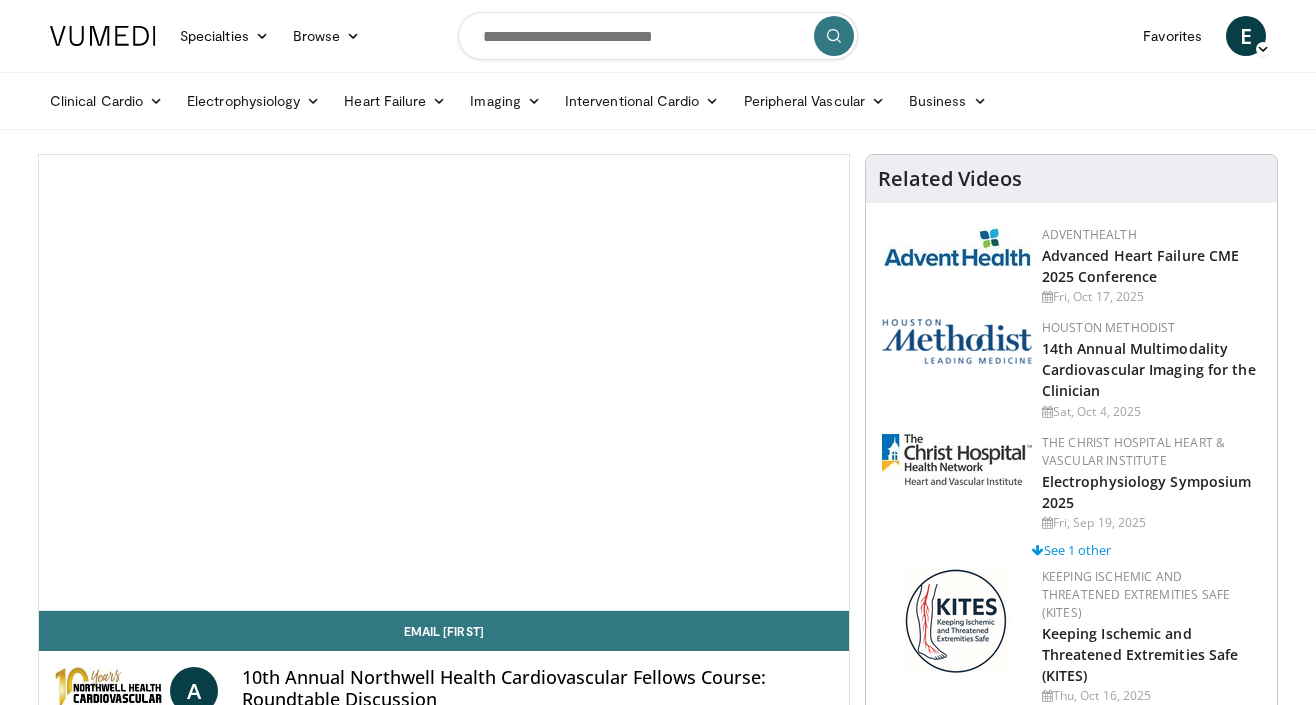 scroll, scrollTop: 0, scrollLeft: 0, axis: both 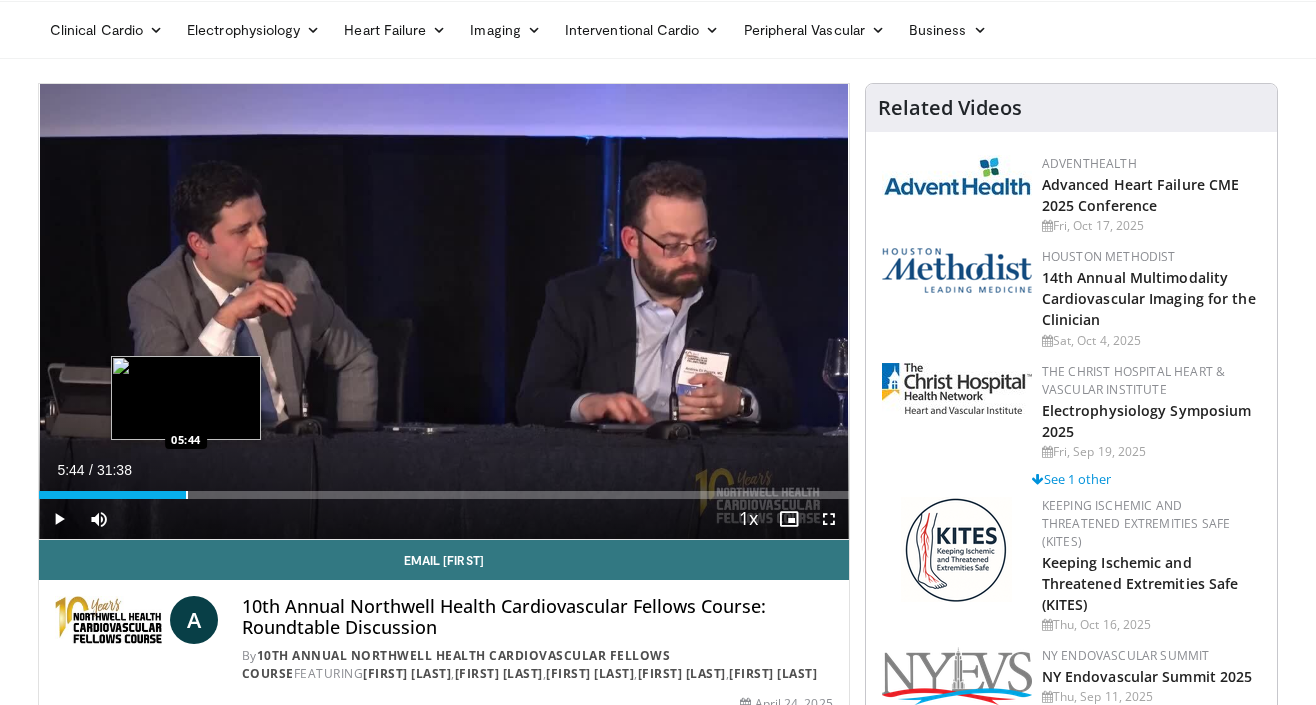 drag, startPoint x: 108, startPoint y: 482, endPoint x: 186, endPoint y: 492, distance: 78.63841 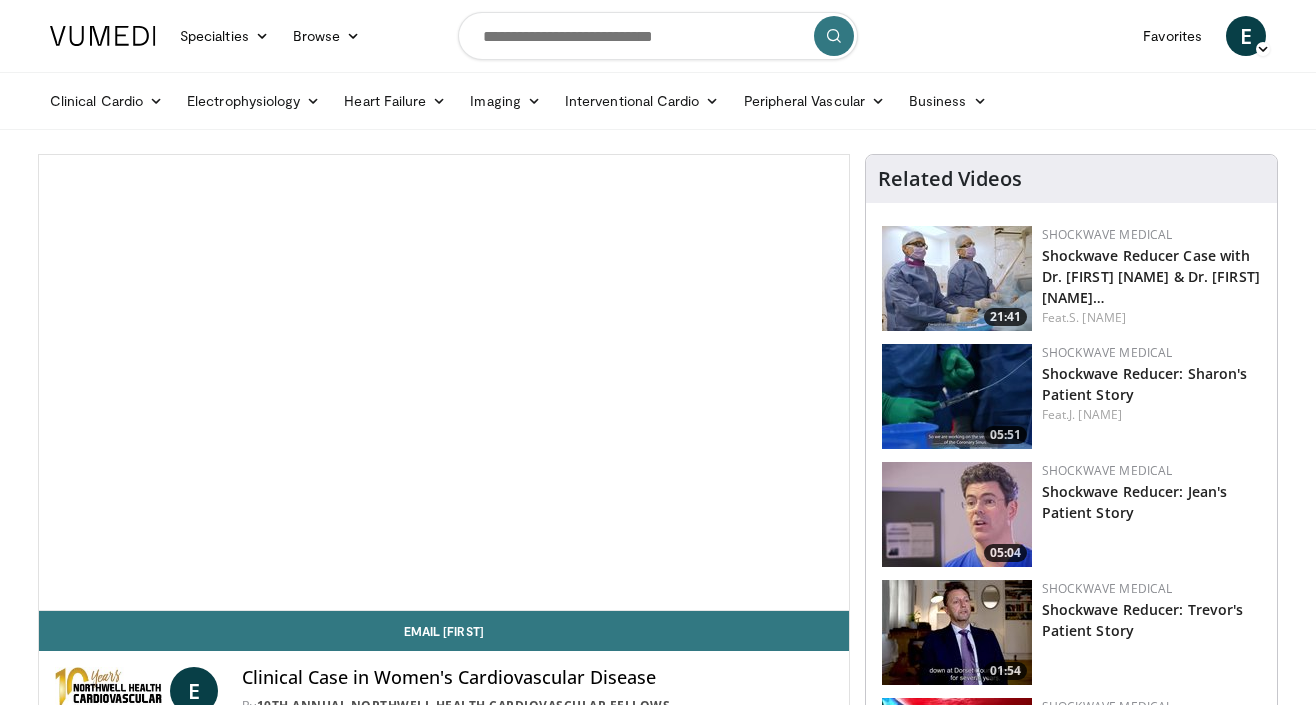 scroll, scrollTop: 0, scrollLeft: 0, axis: both 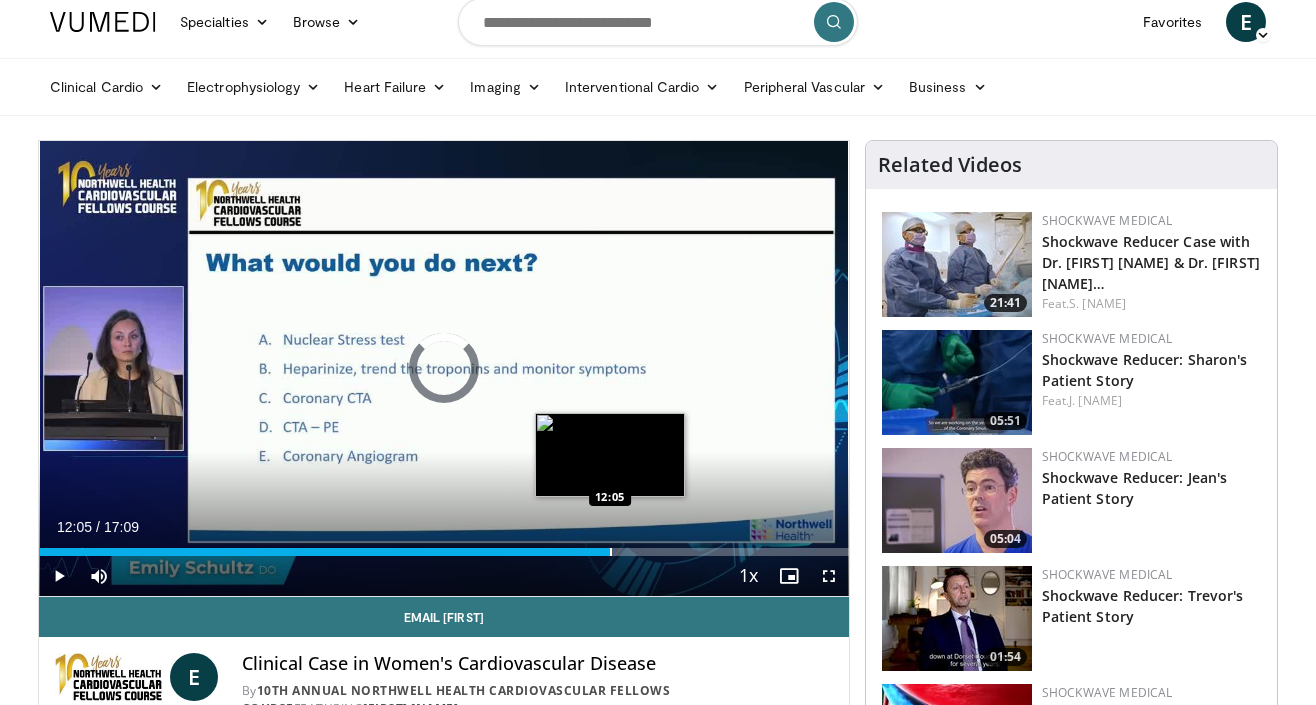 click on "Loaded :  3.87% 12:05 12:05" at bounding box center (444, 552) 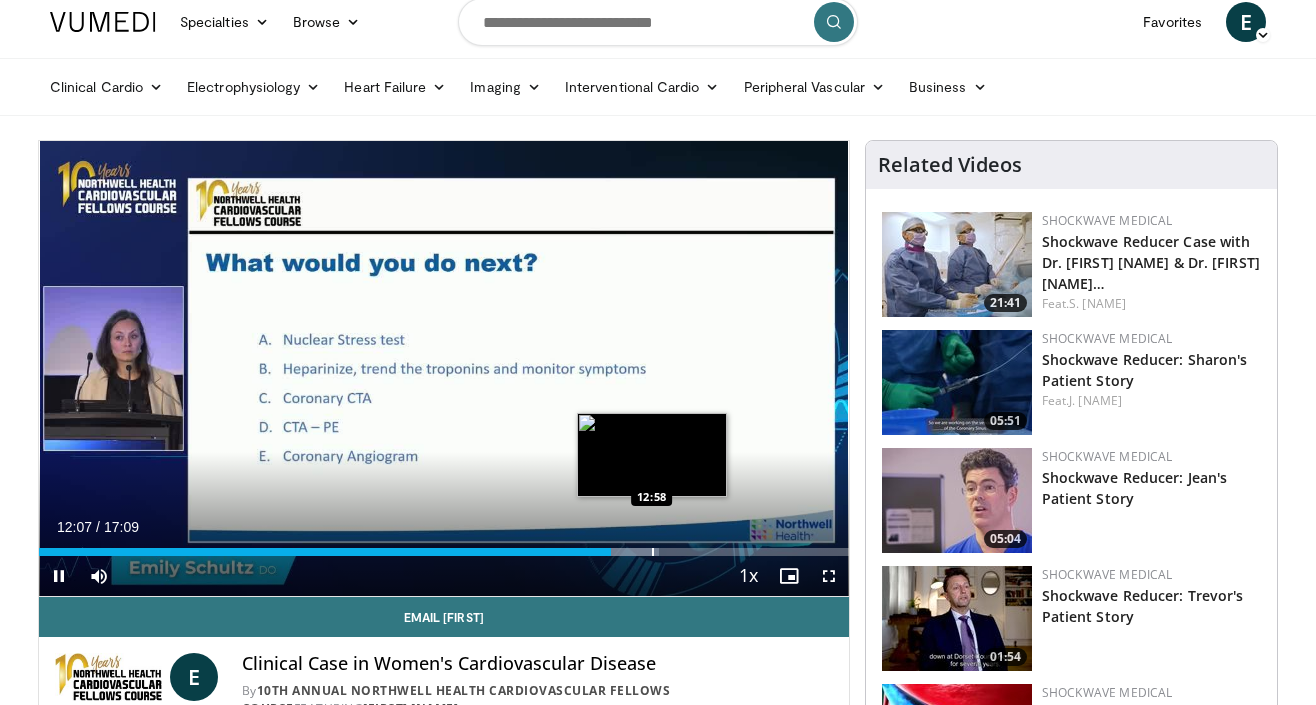 click at bounding box center [653, 552] 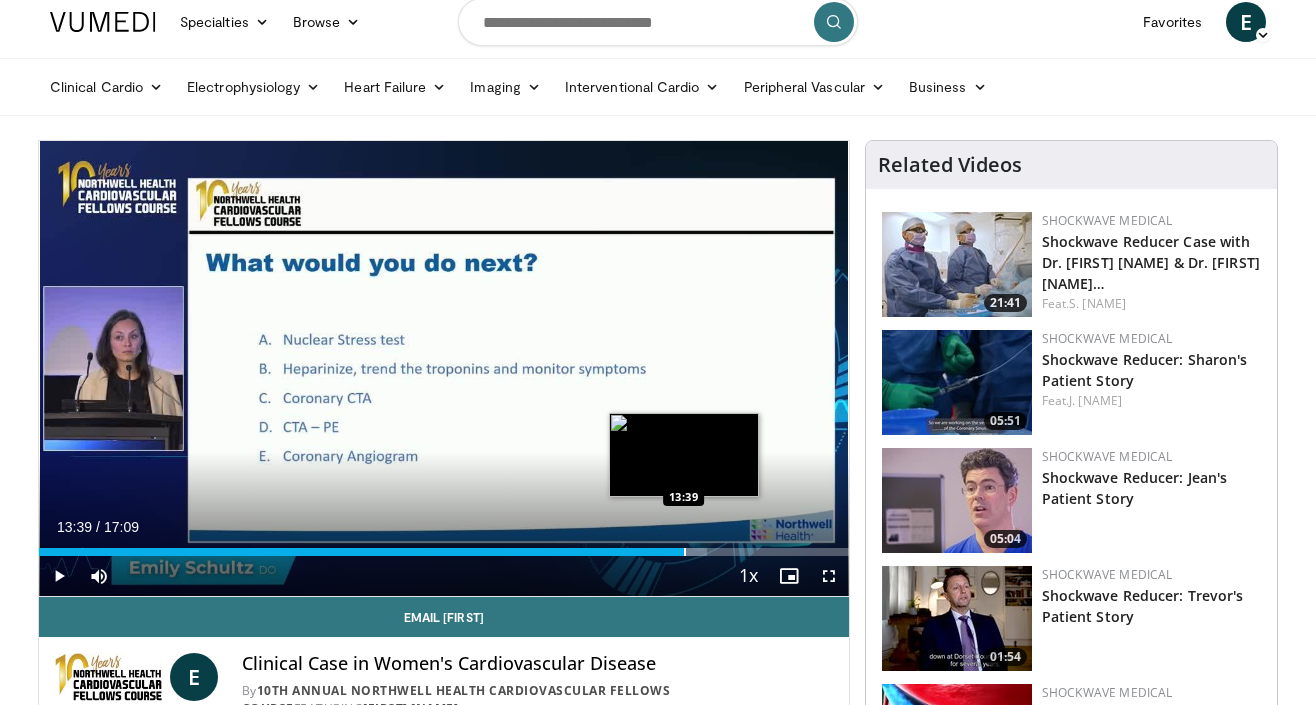 click at bounding box center [685, 552] 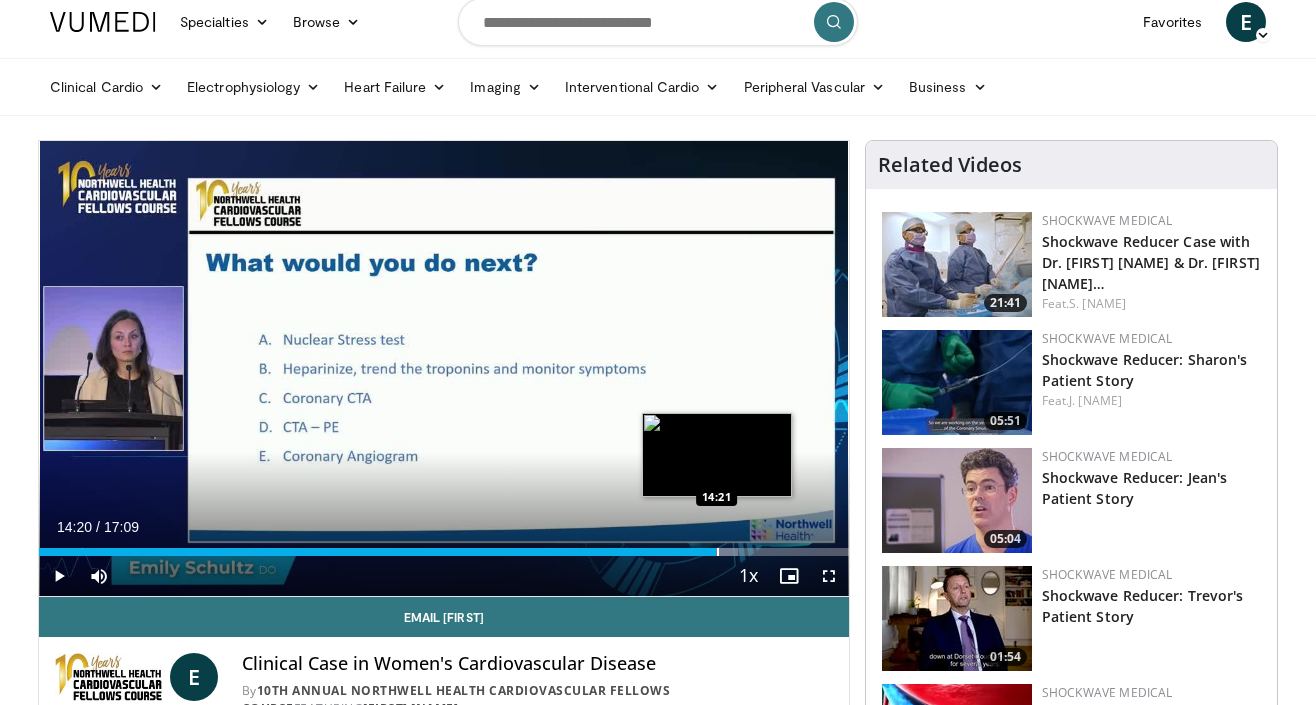 click at bounding box center [715, 552] 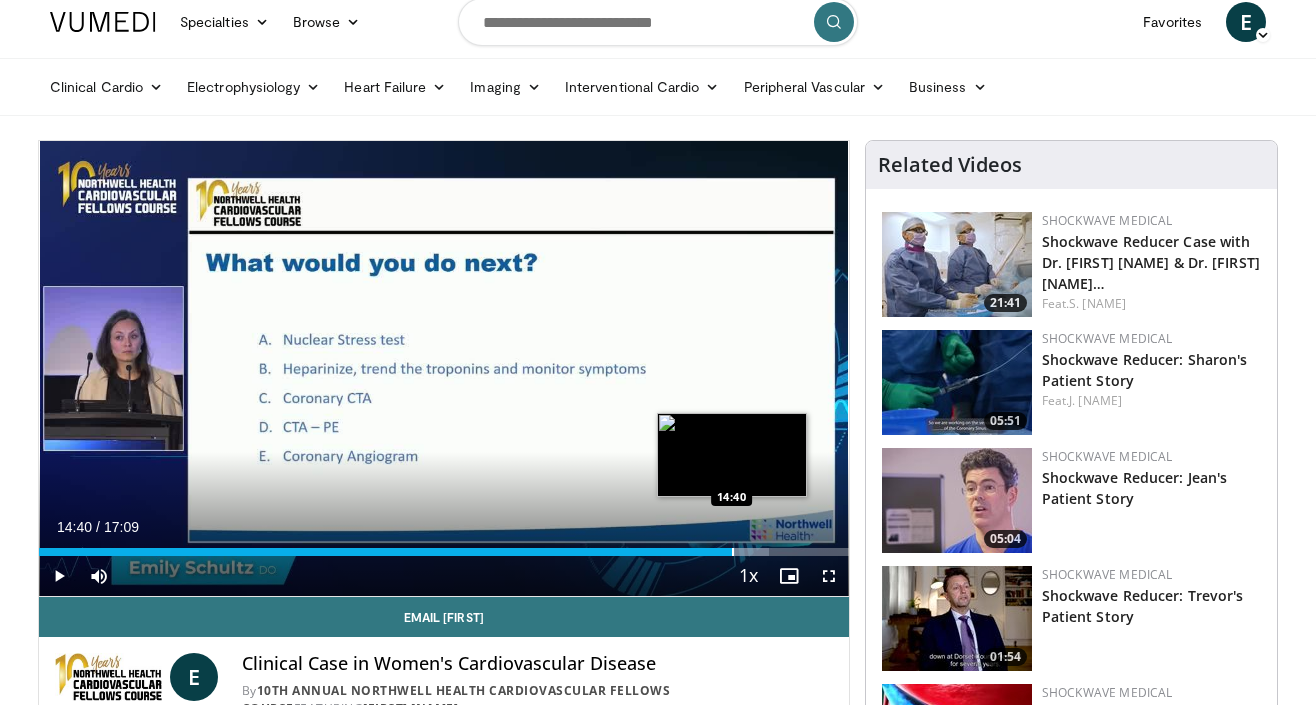 click at bounding box center [733, 552] 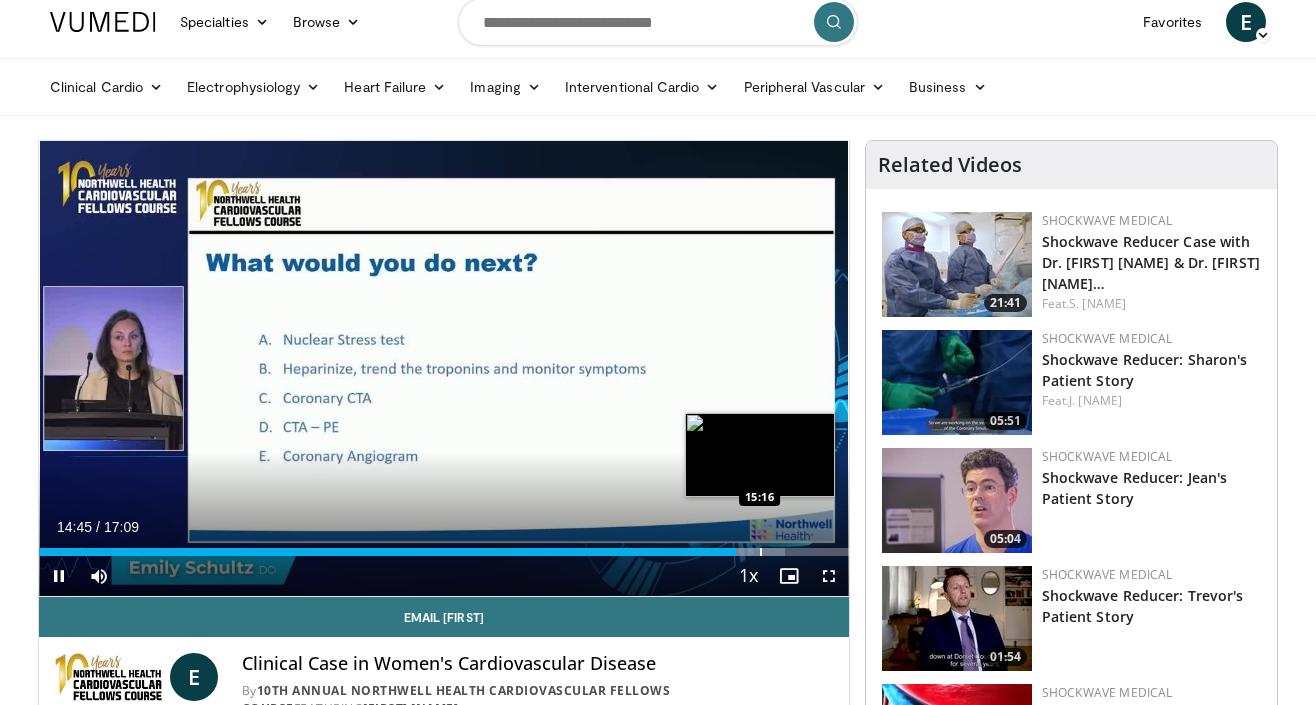 click at bounding box center (761, 552) 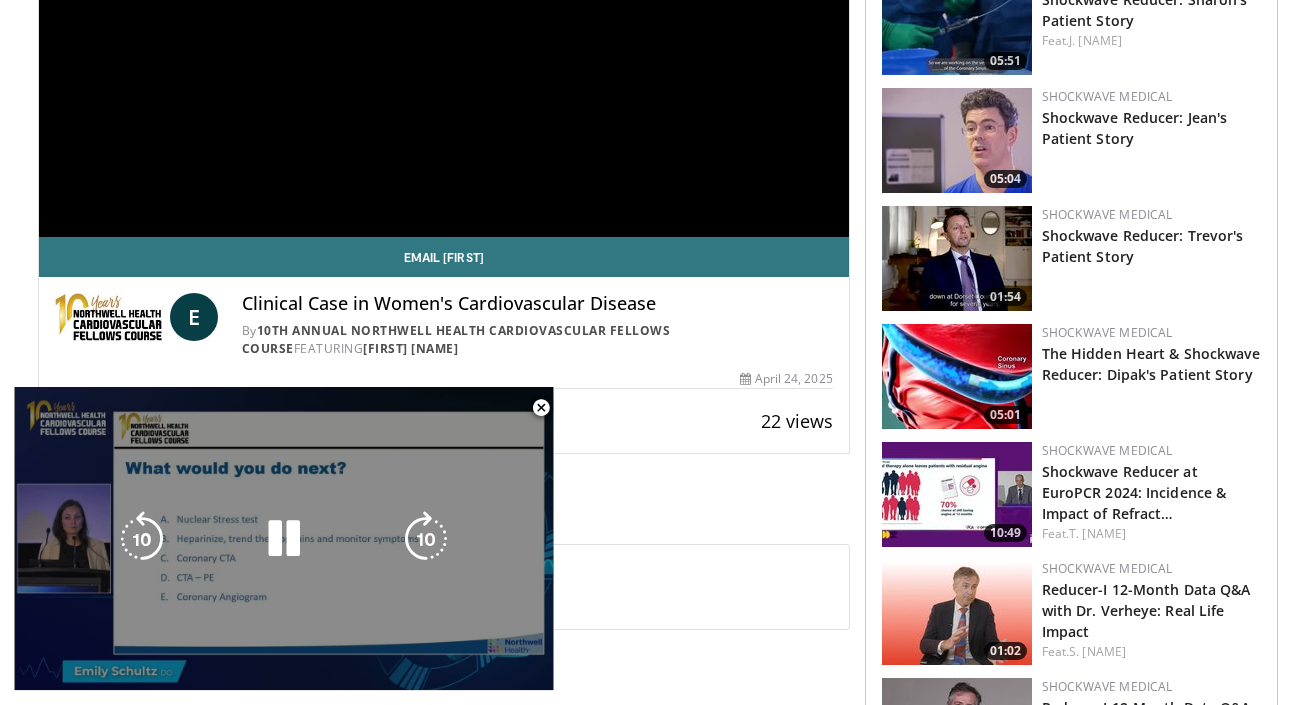 scroll, scrollTop: 373, scrollLeft: 0, axis: vertical 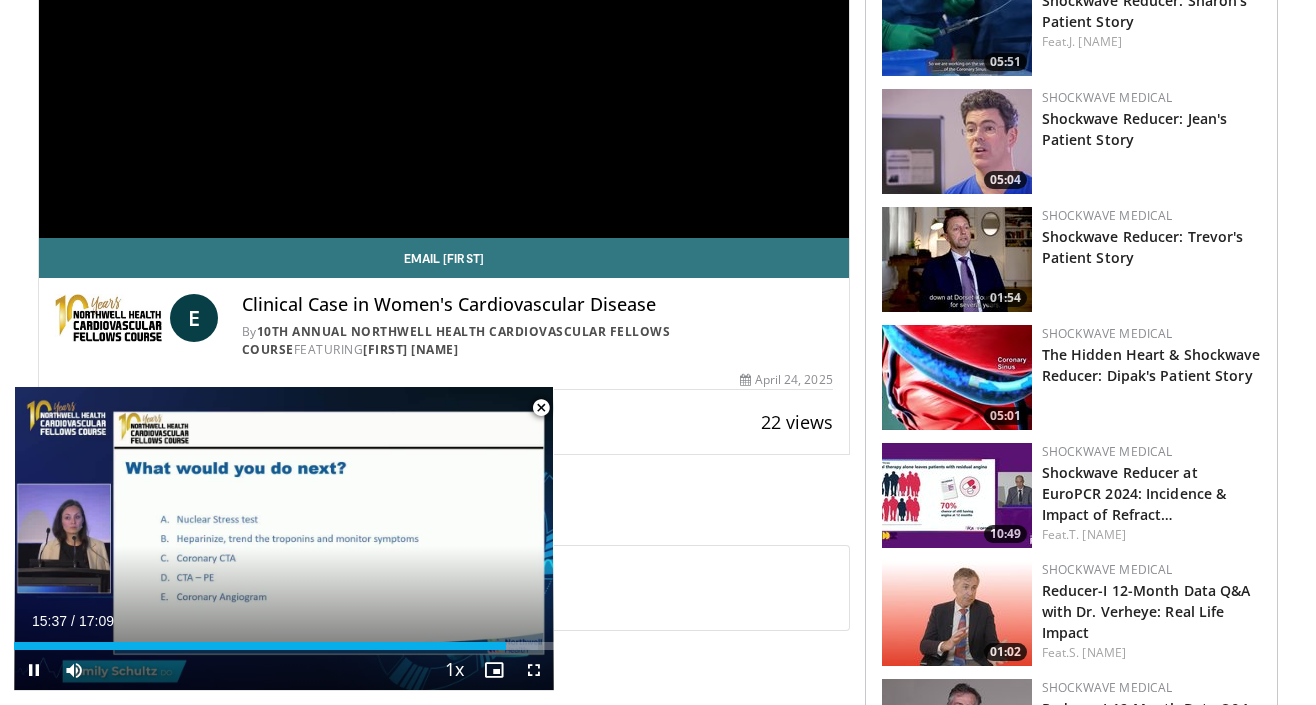 click at bounding box center (541, 408) 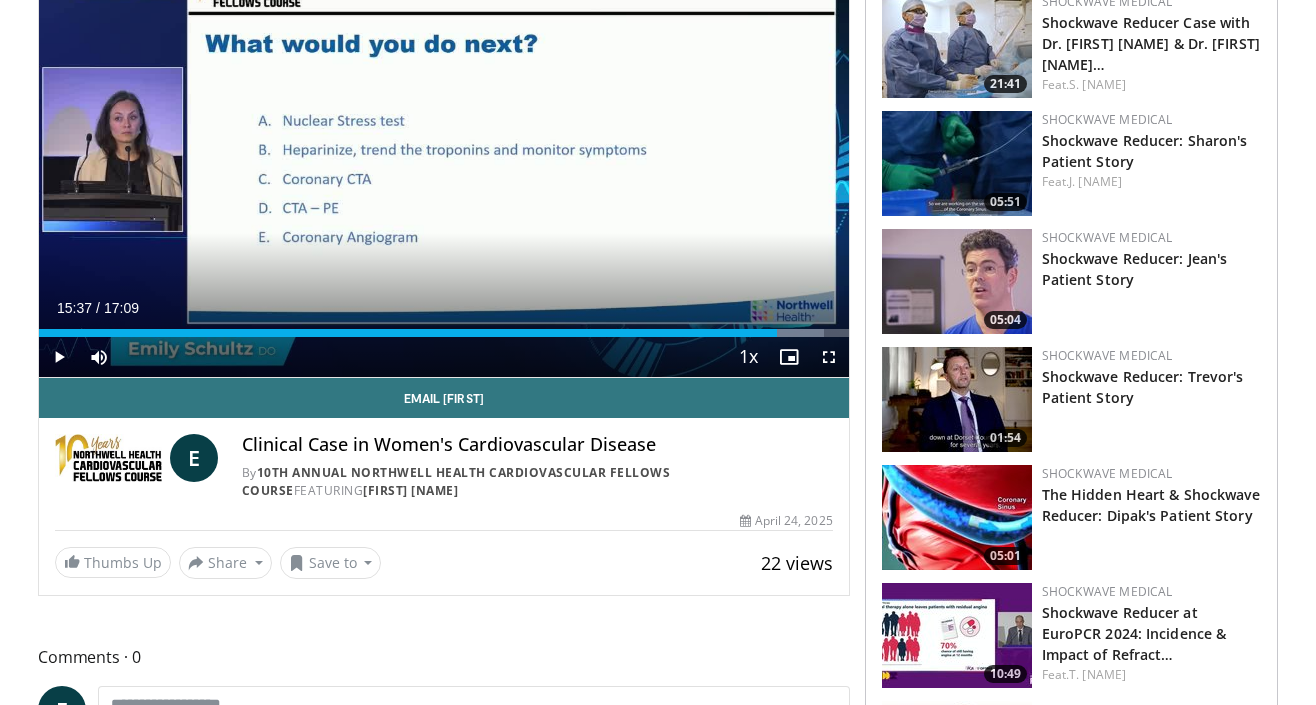 scroll, scrollTop: 241, scrollLeft: 0, axis: vertical 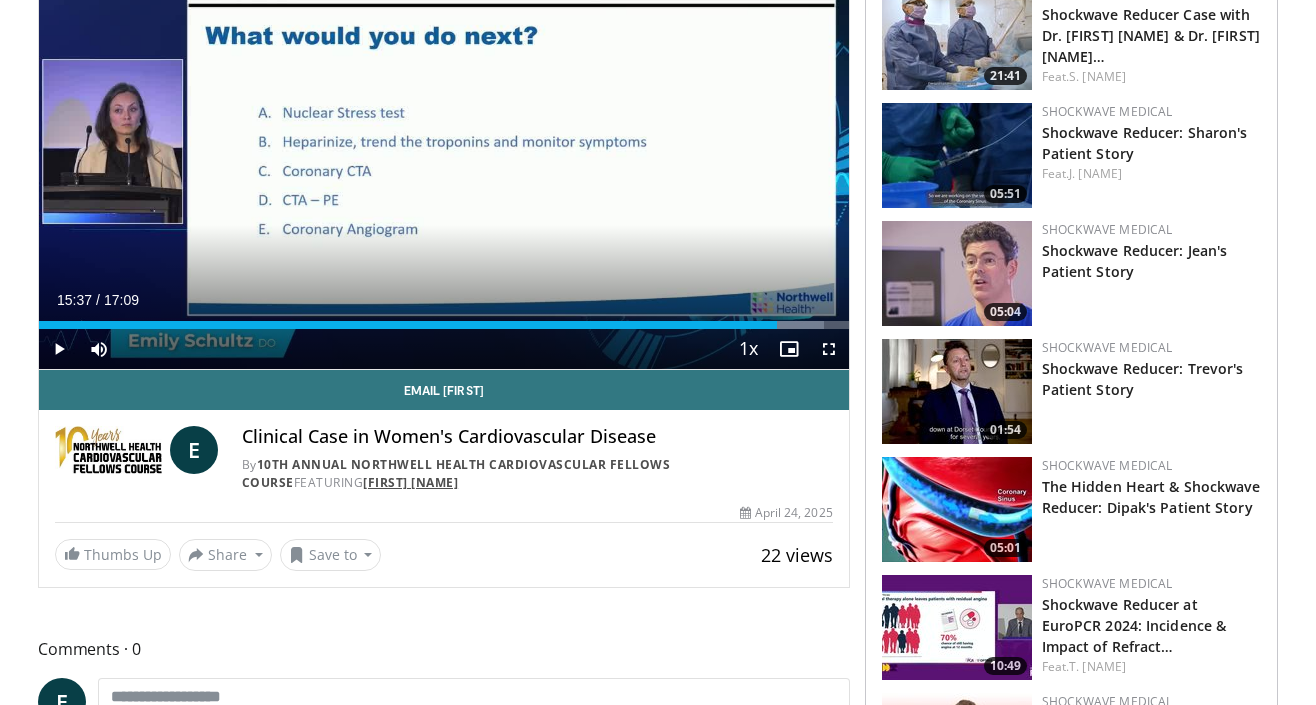 click on "Emily Schultz" at bounding box center [410, 482] 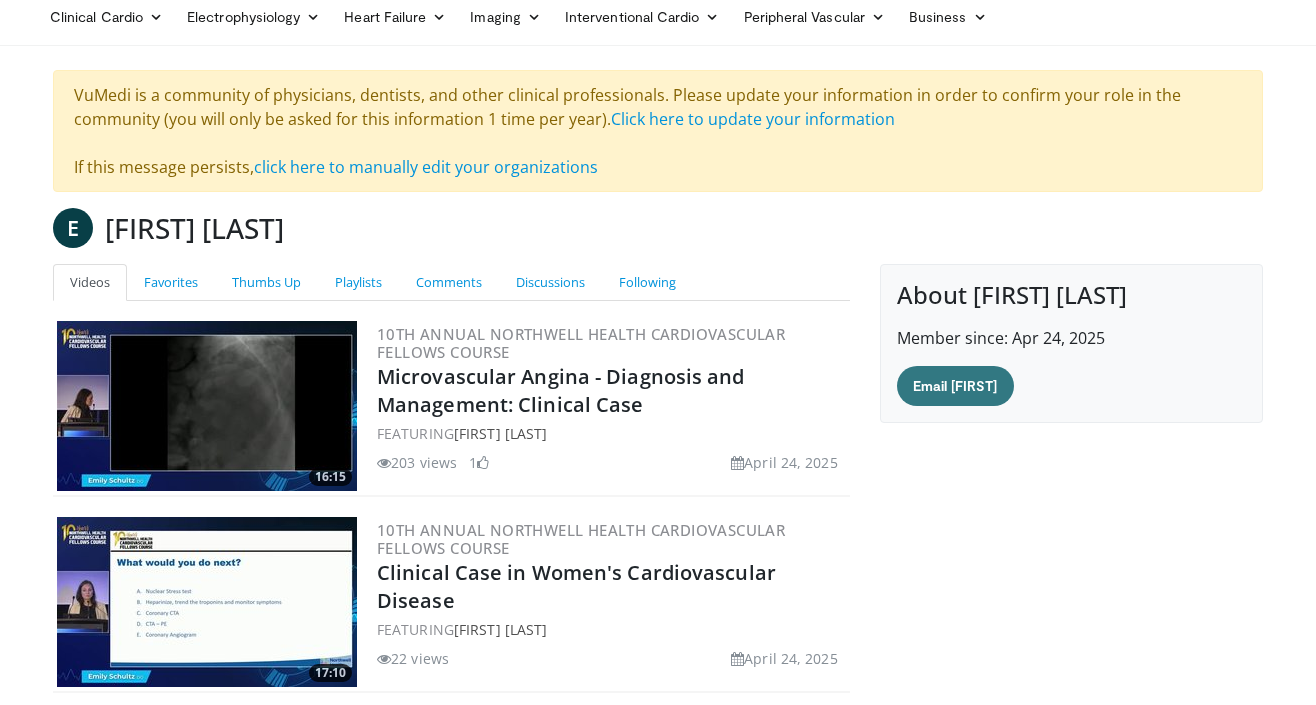 scroll, scrollTop: 0, scrollLeft: 0, axis: both 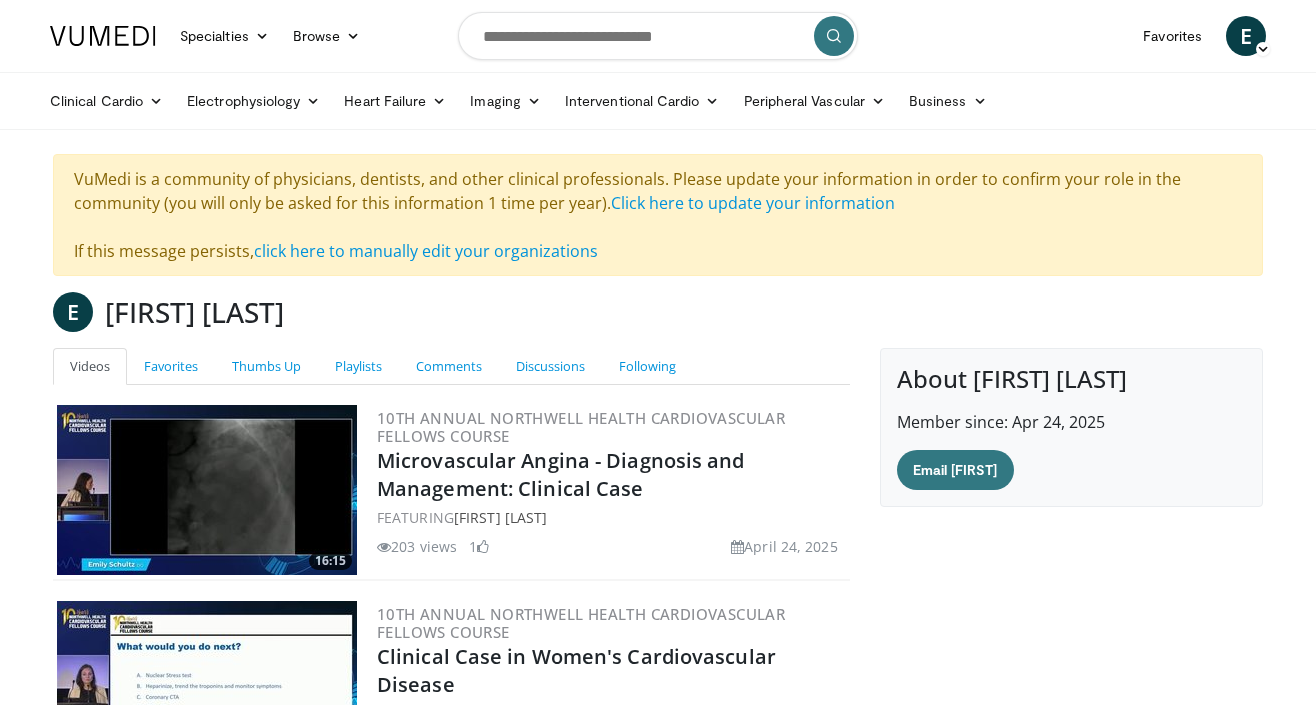 click on "E
[FIRST]
[LAST]
Add a Video
Messages
Thumbs Up
Settings
Logout" at bounding box center [1246, 36] 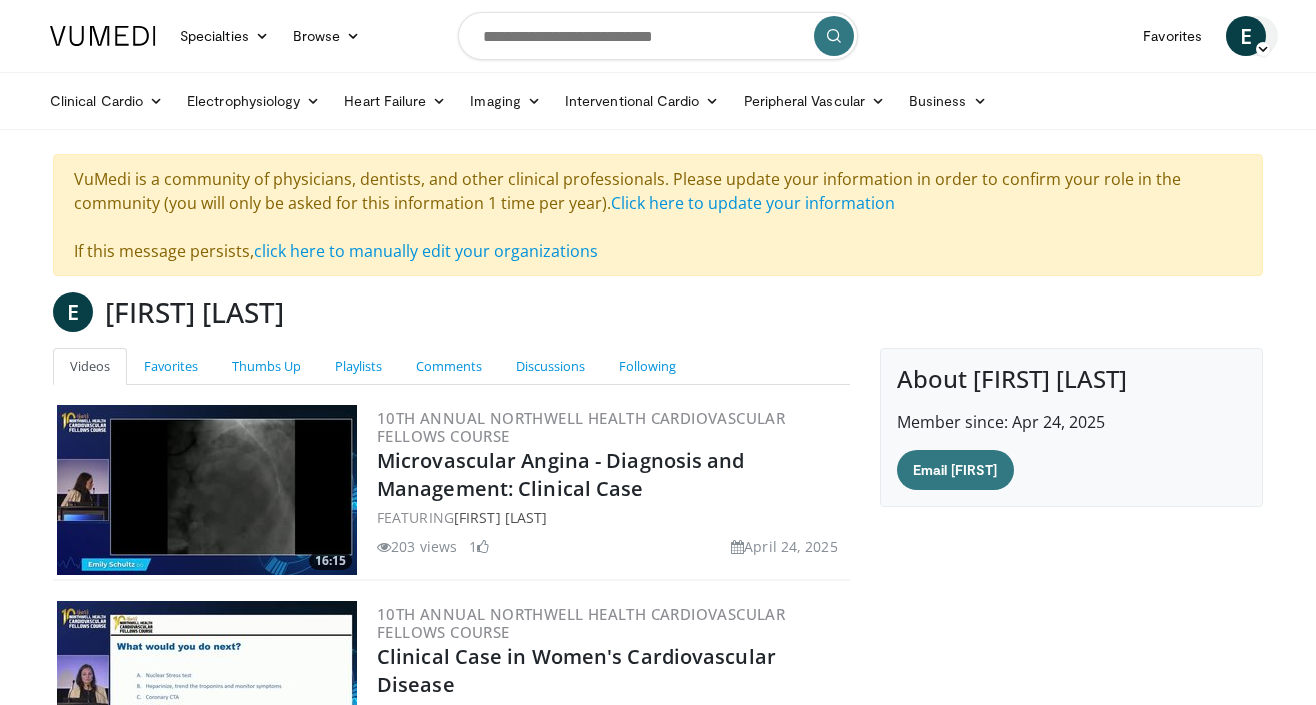 click on "E" at bounding box center [1246, 36] 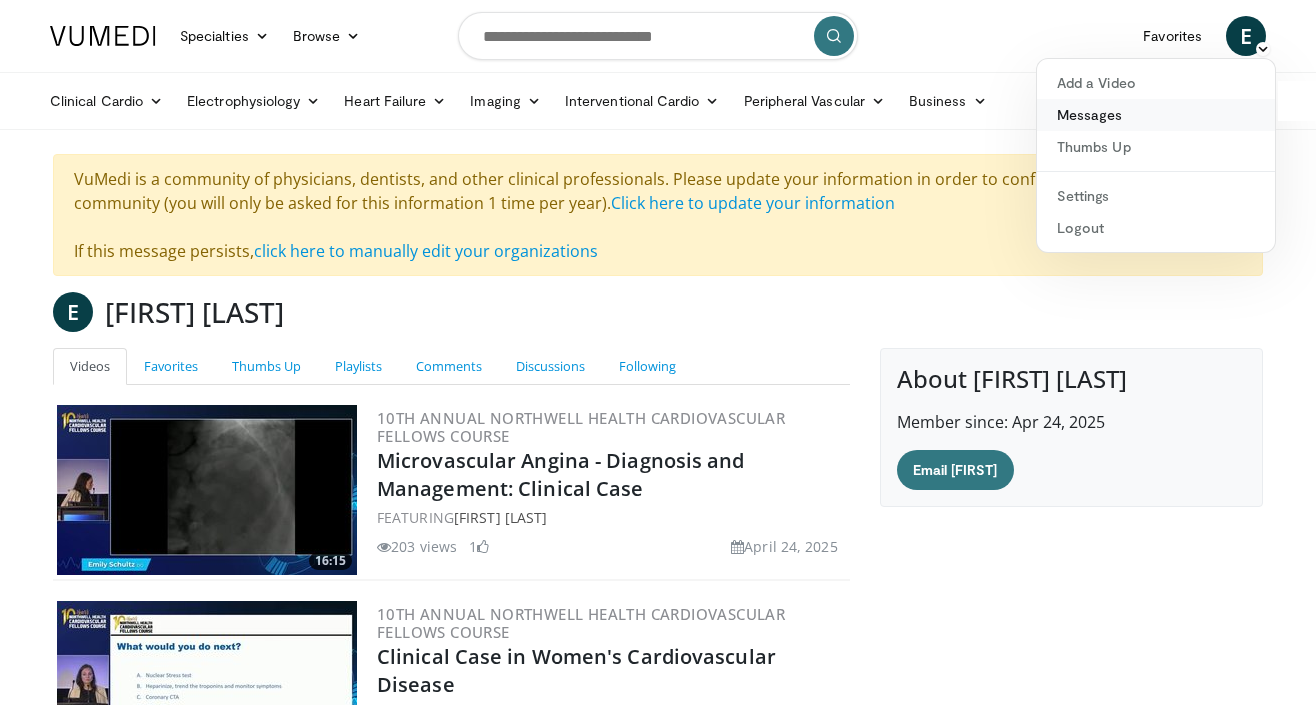 click on "Messages" at bounding box center (1156, 115) 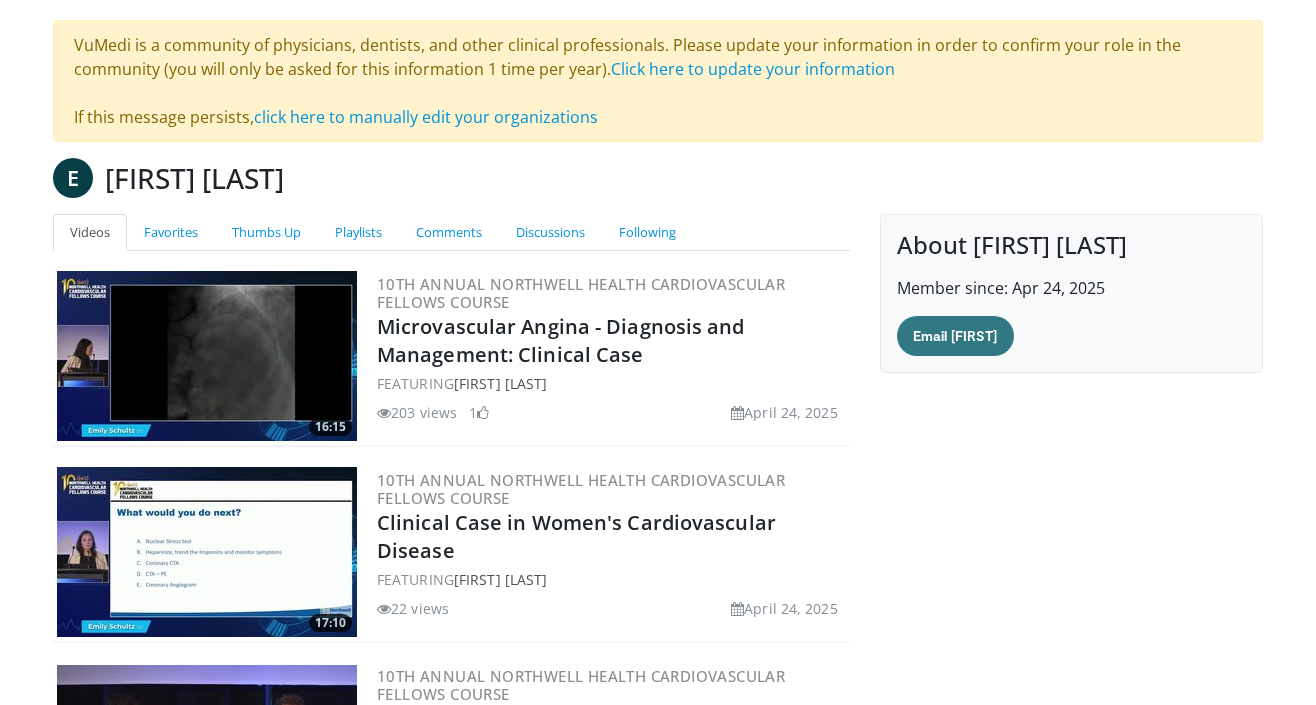 scroll, scrollTop: 142, scrollLeft: 0, axis: vertical 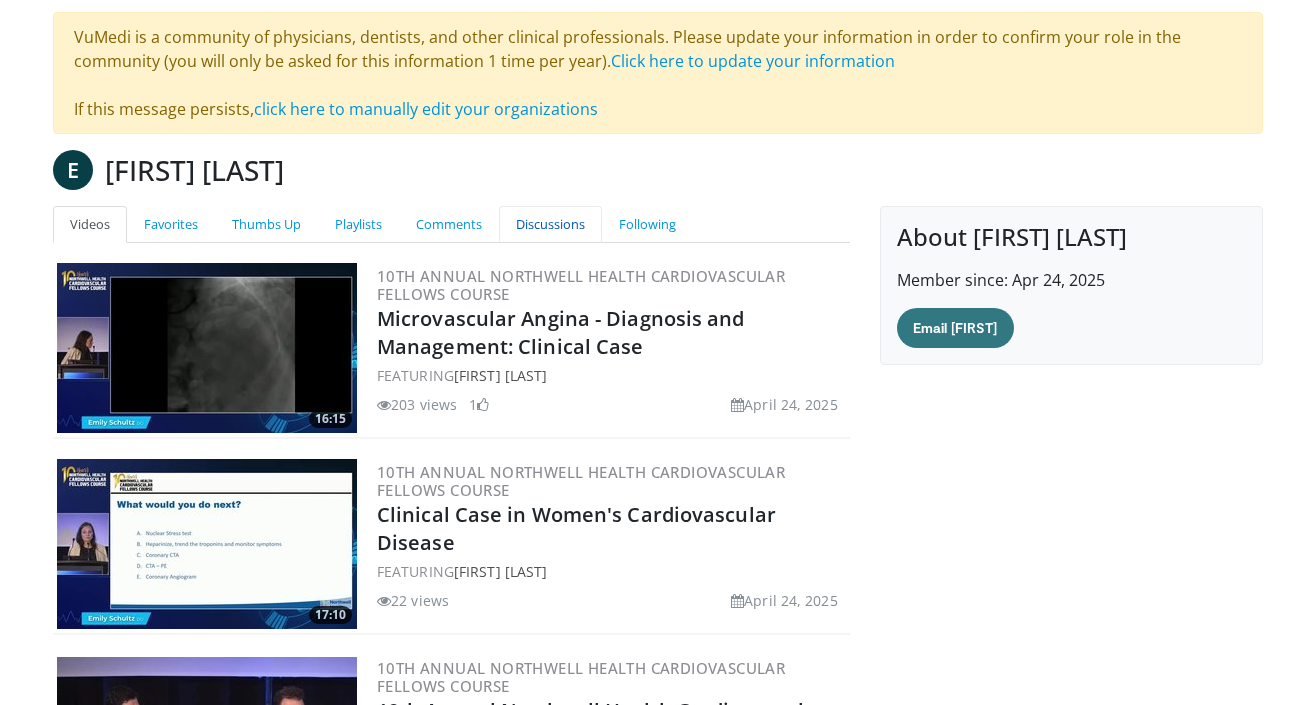 click on "Discussions" at bounding box center (550, 224) 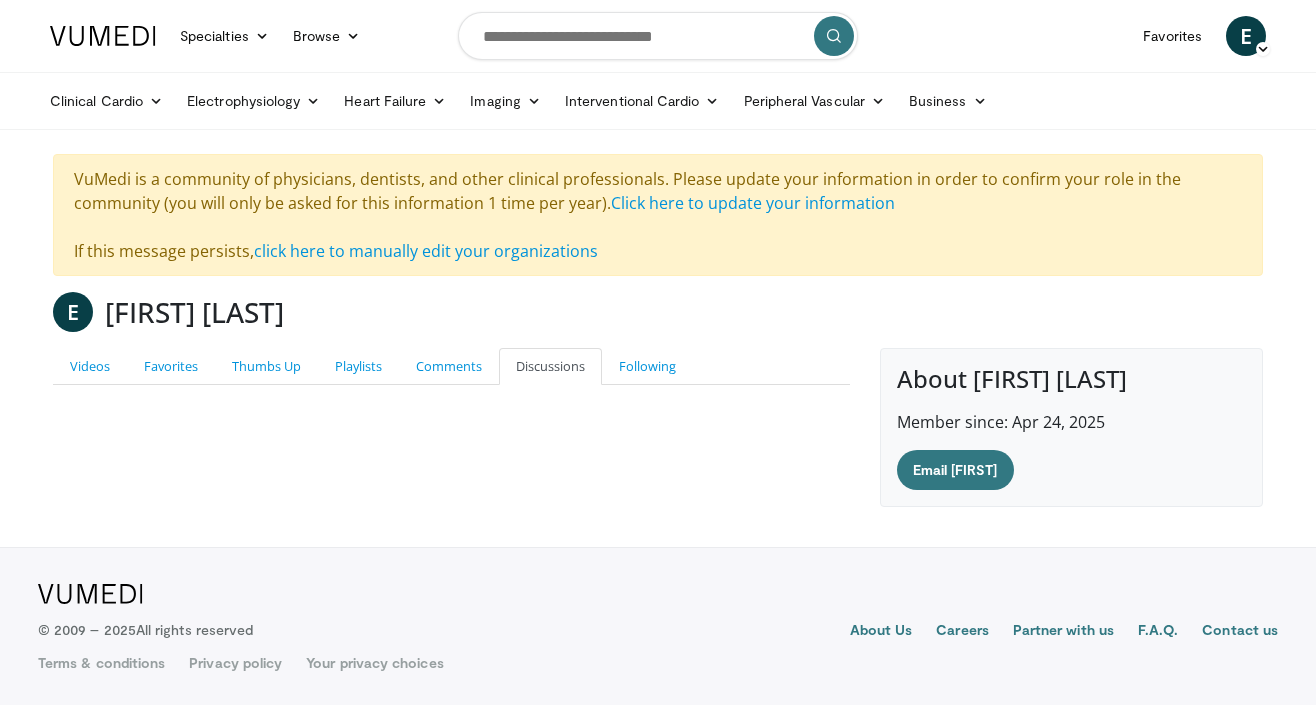 scroll, scrollTop: 0, scrollLeft: 0, axis: both 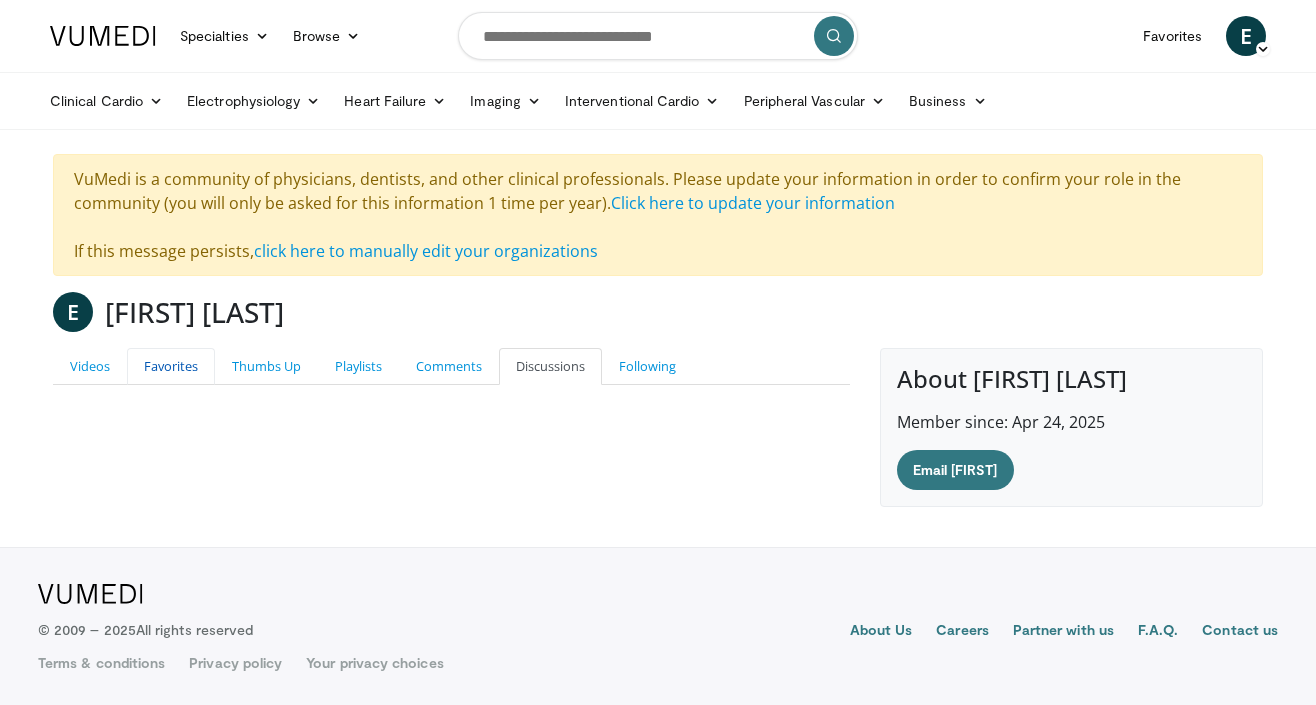 click on "Favorites" at bounding box center [171, 366] 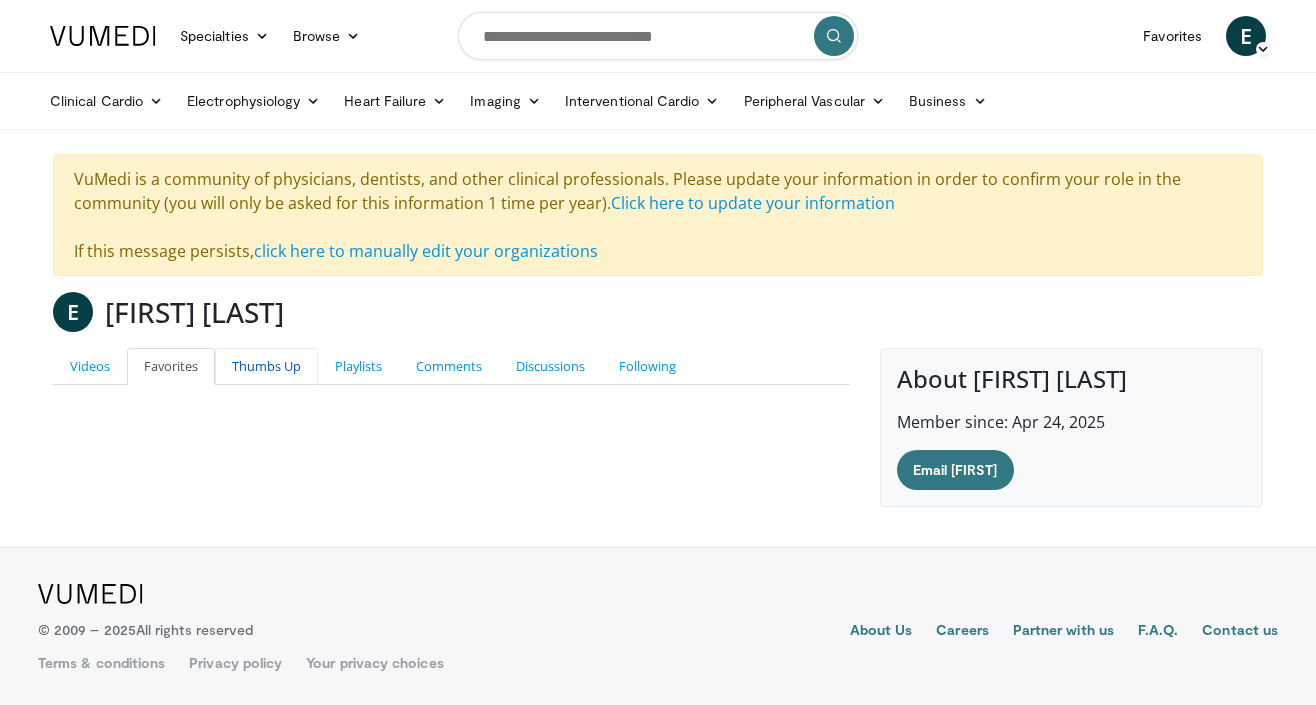 click on "Thumbs Up" at bounding box center (266, 366) 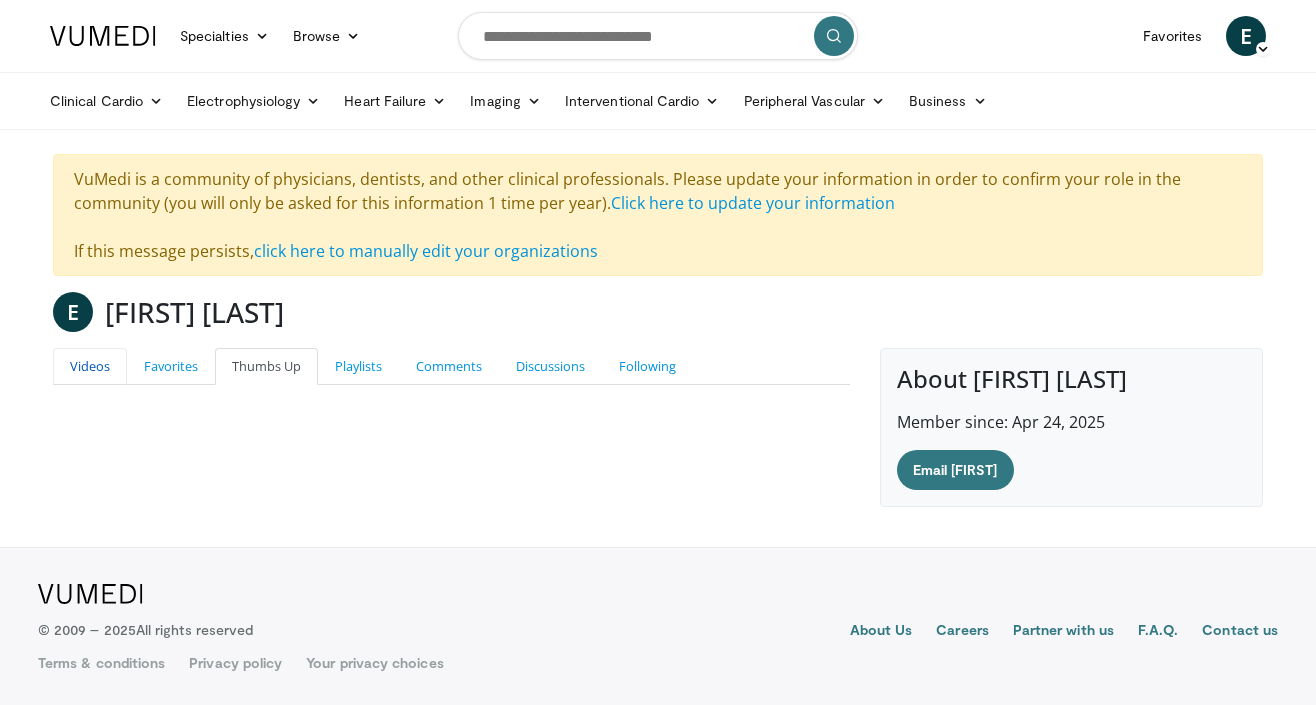 click on "Videos" at bounding box center (90, 366) 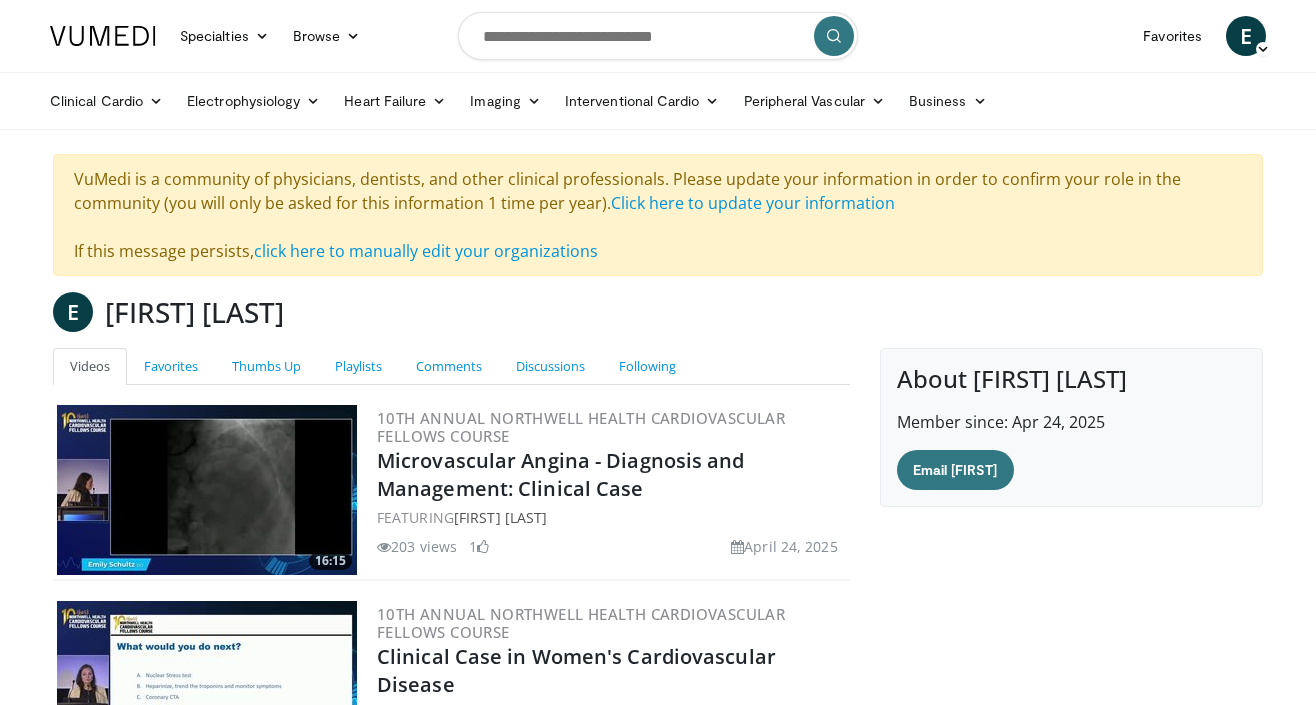 scroll, scrollTop: 466, scrollLeft: 0, axis: vertical 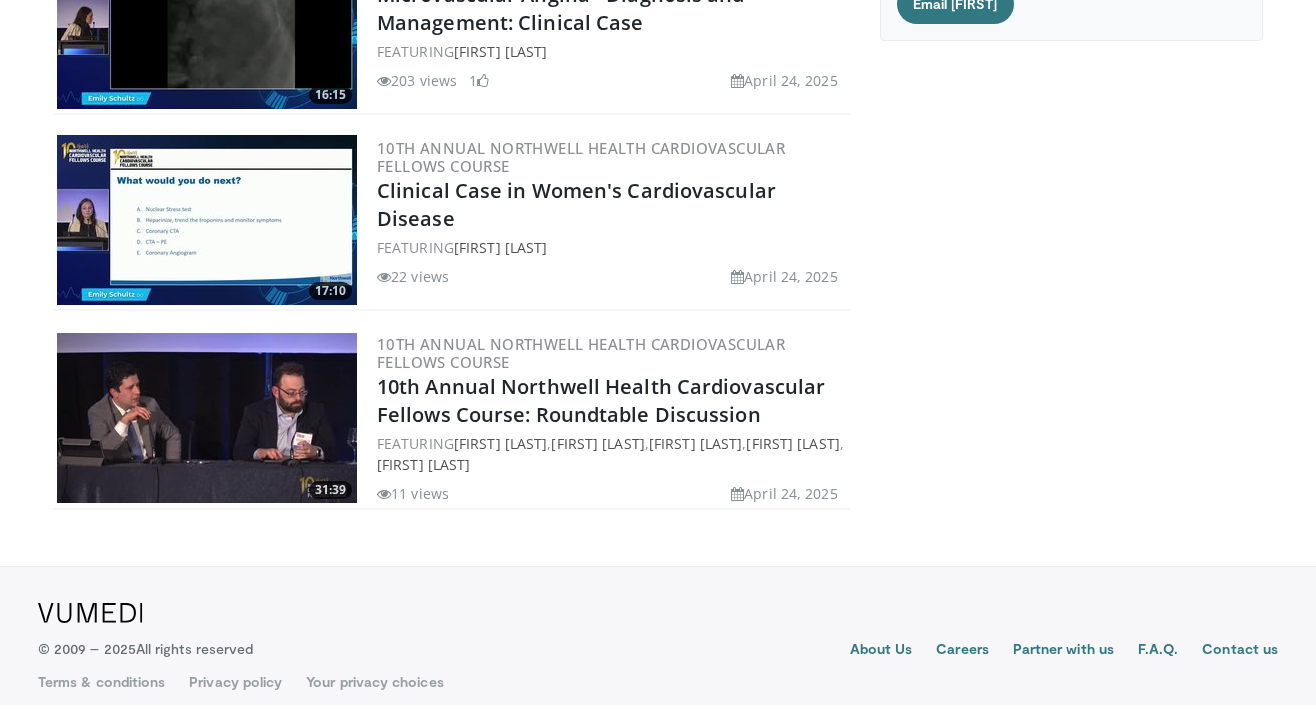 click on "203 views" at bounding box center (417, 80) 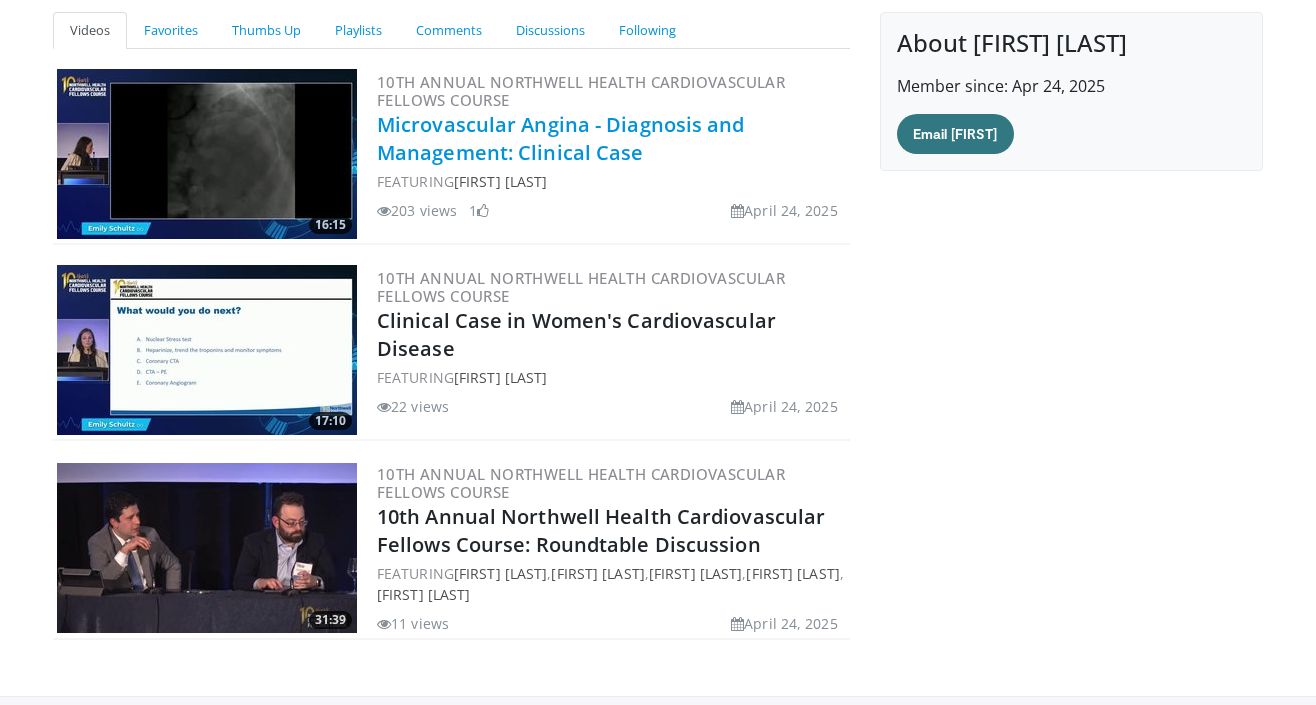 scroll, scrollTop: 333, scrollLeft: 0, axis: vertical 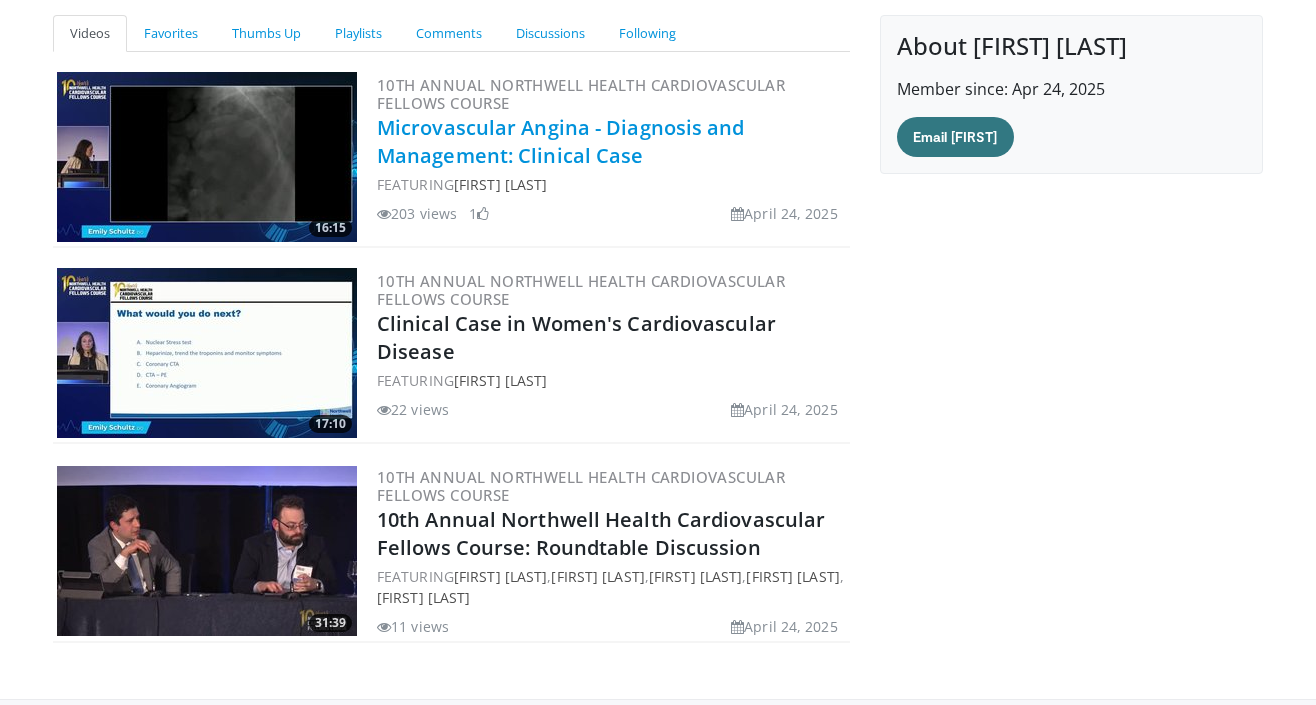 click on "Microvascular Angina - Diagnosis and Management: Clinical Case" at bounding box center [561, 141] 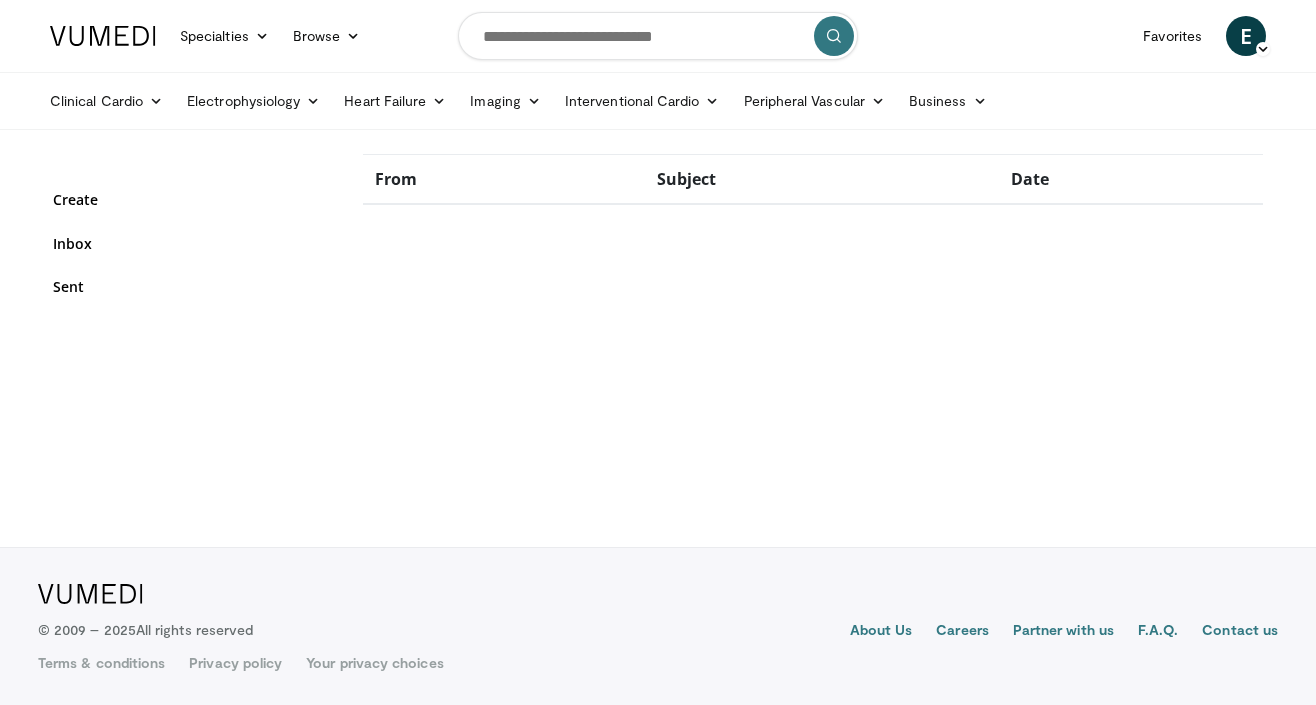 scroll, scrollTop: 0, scrollLeft: 0, axis: both 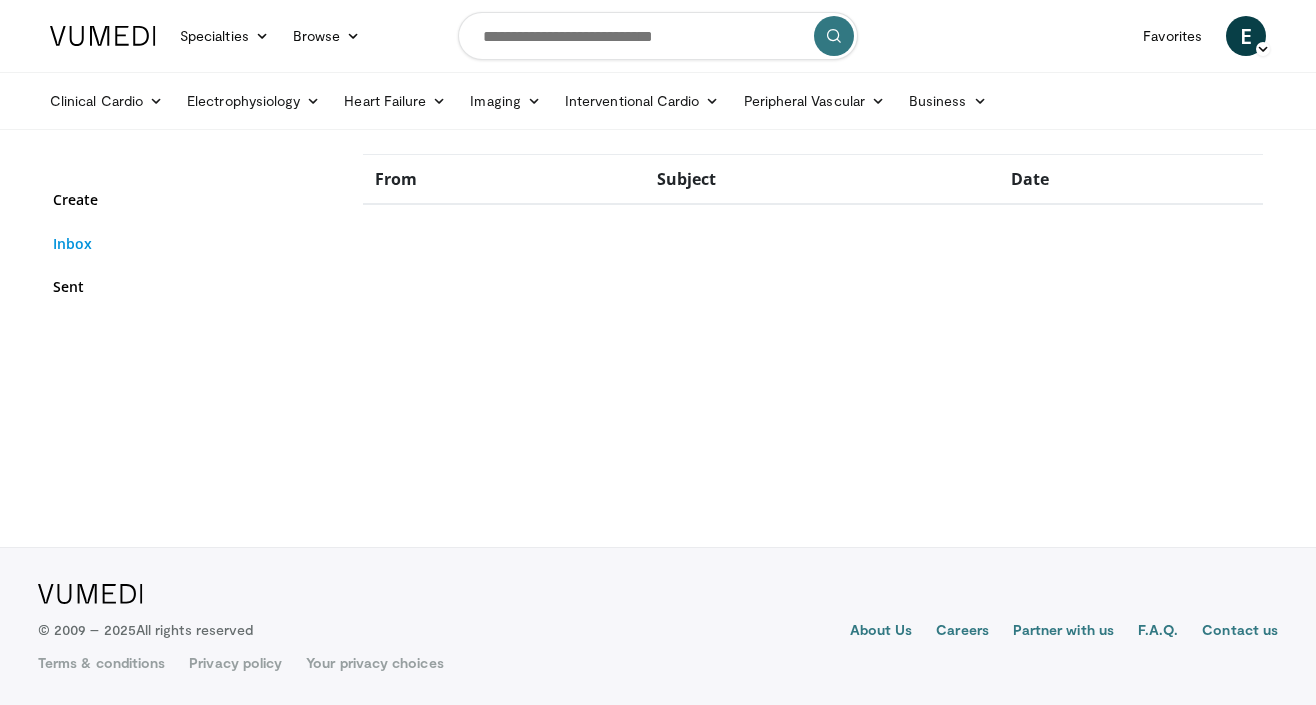 click on "Inbox" at bounding box center [193, 243] 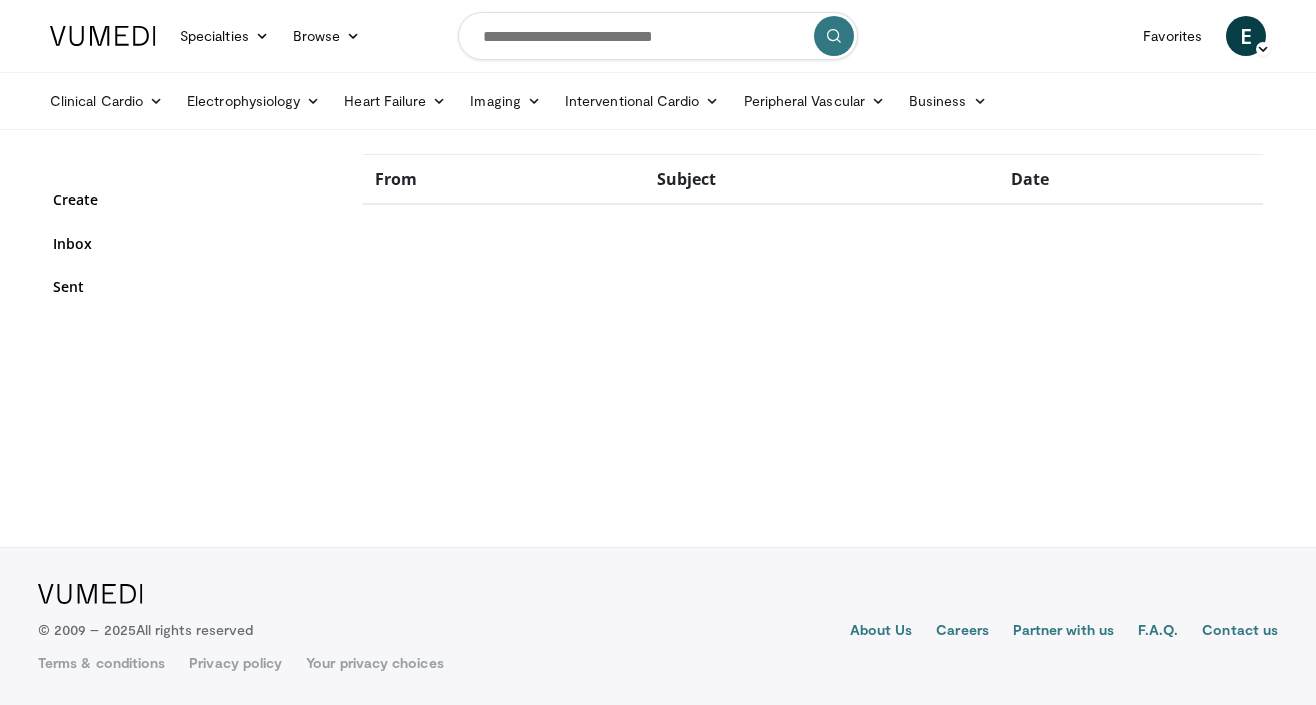 scroll, scrollTop: 0, scrollLeft: 0, axis: both 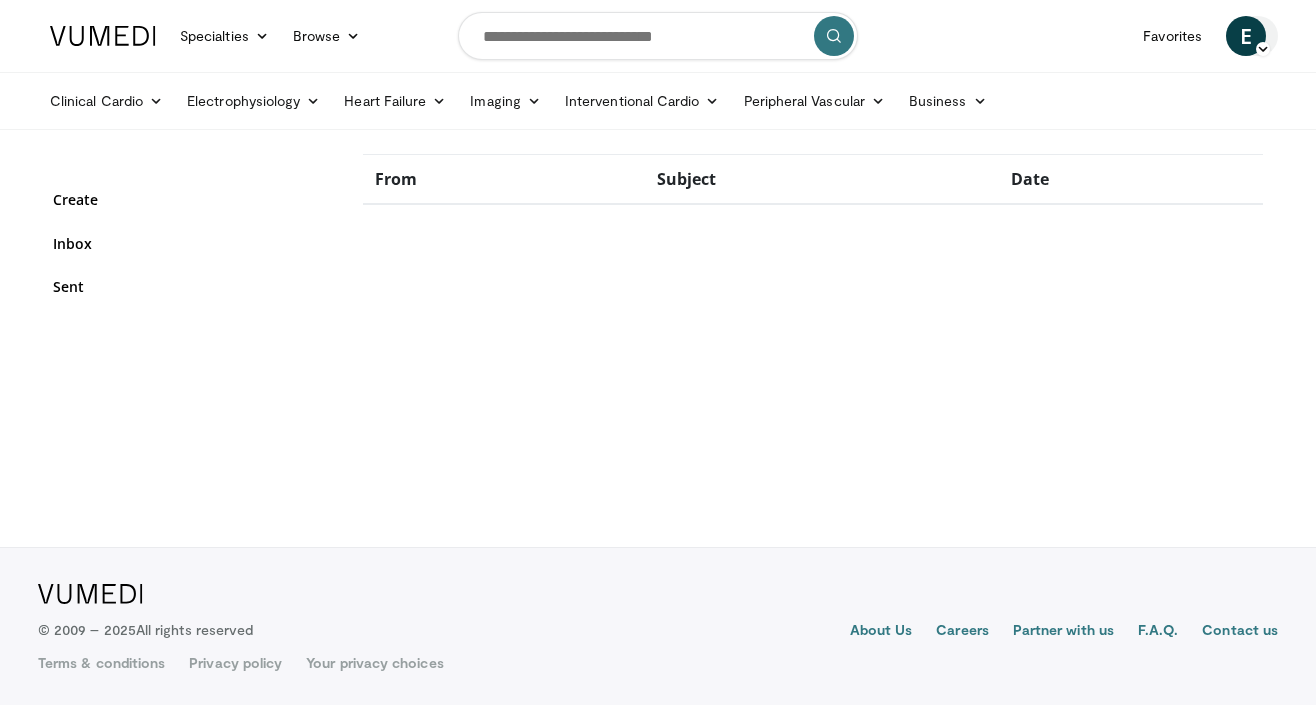 click on "E" at bounding box center [1246, 36] 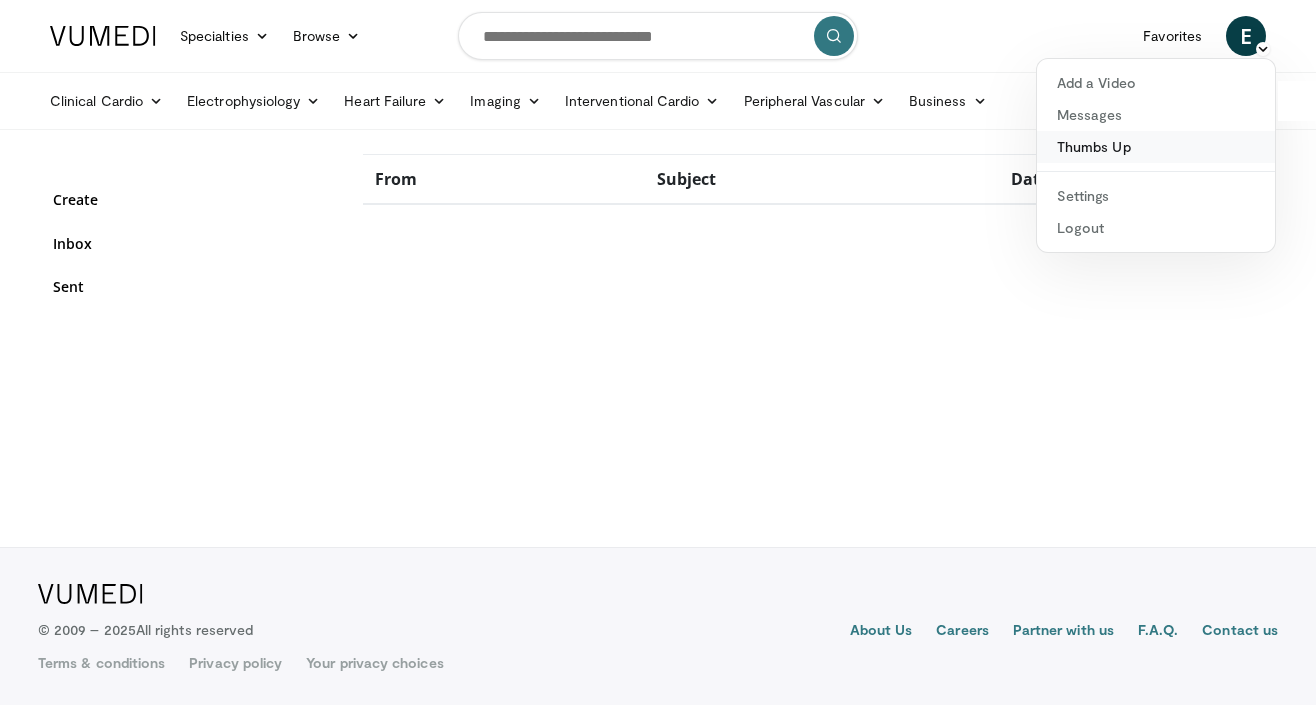 click on "Thumbs Up" at bounding box center (1156, 147) 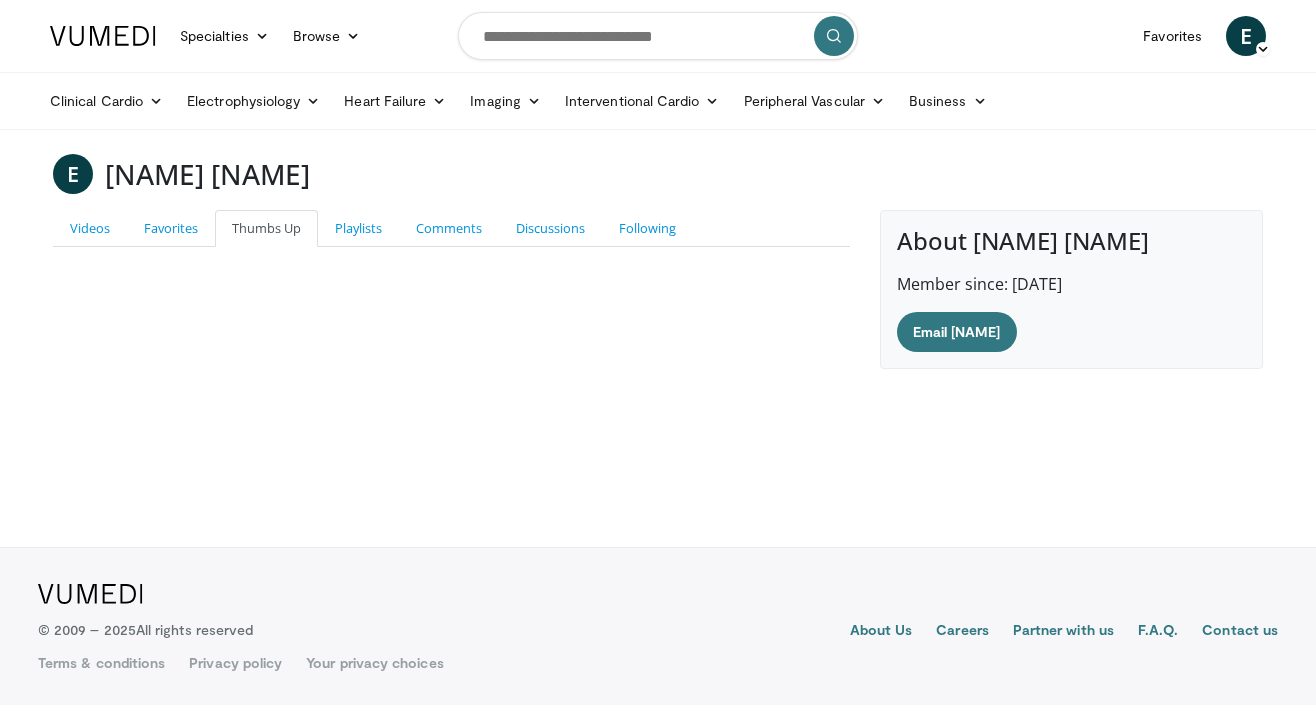 scroll, scrollTop: 0, scrollLeft: 0, axis: both 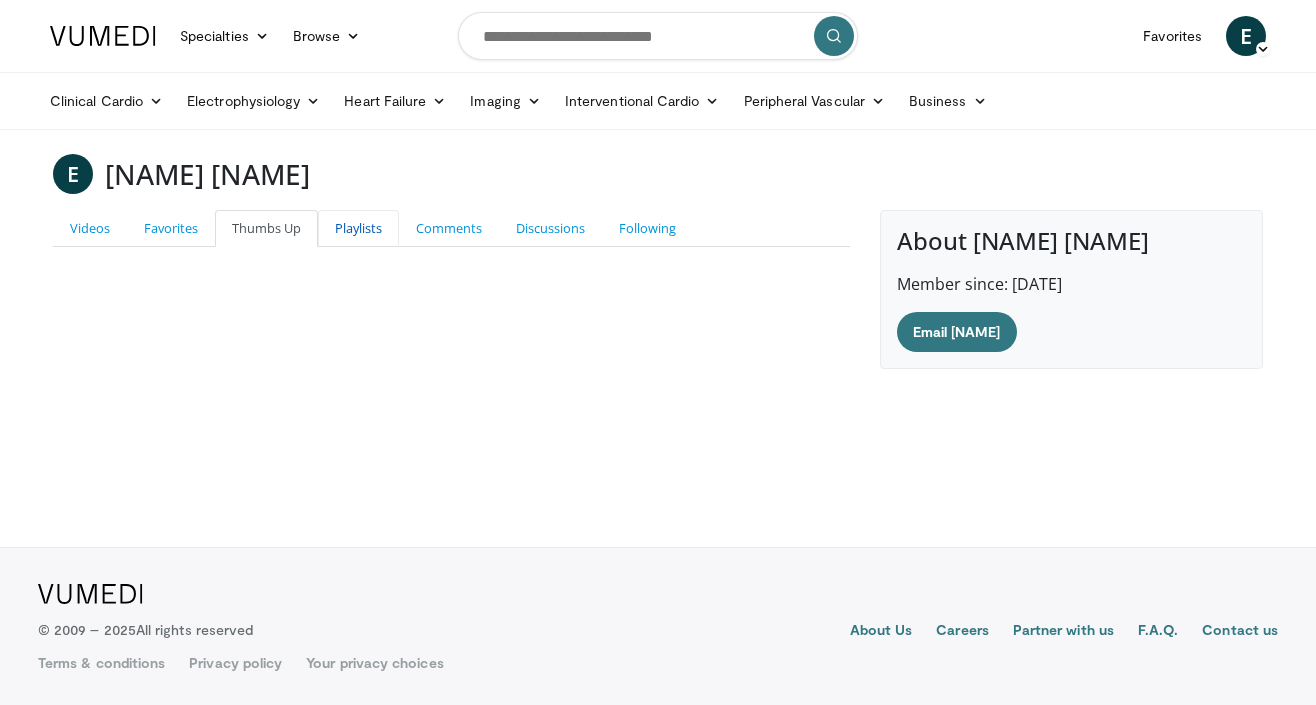 click on "Playlists" at bounding box center [358, 228] 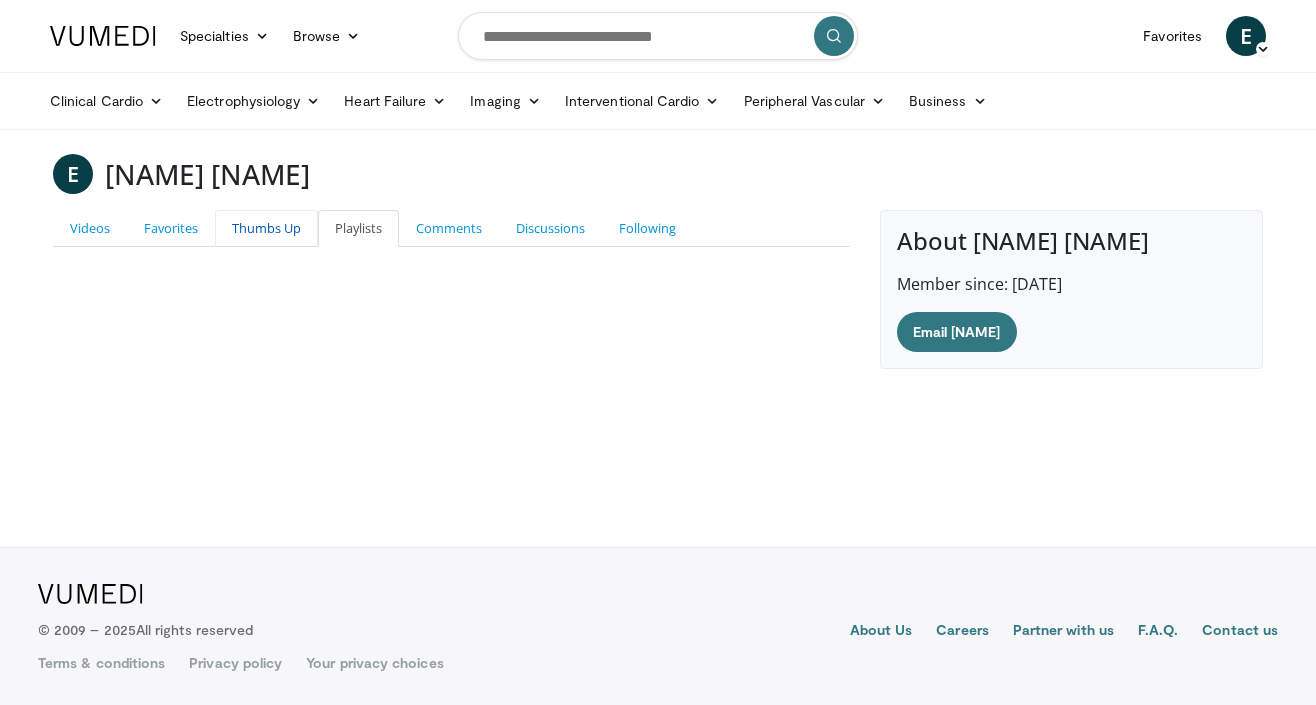 click on "Thumbs Up" at bounding box center [266, 228] 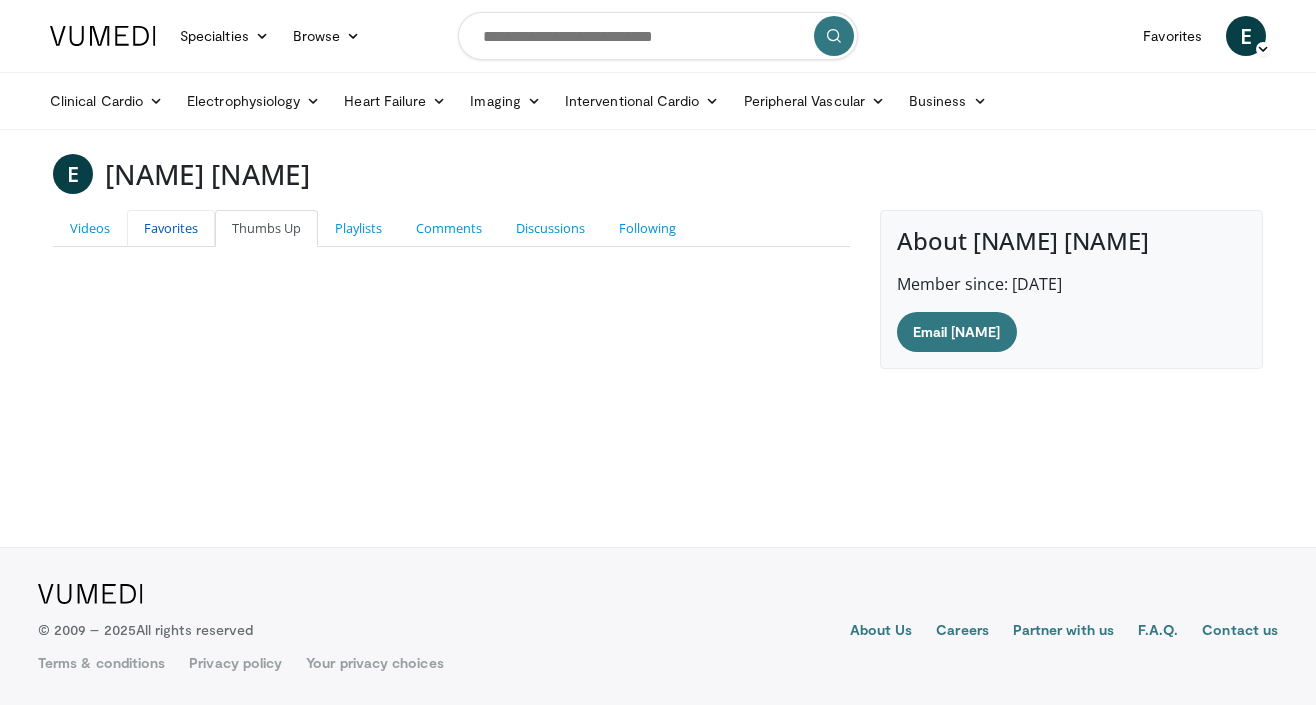 click on "Favorites" at bounding box center (171, 228) 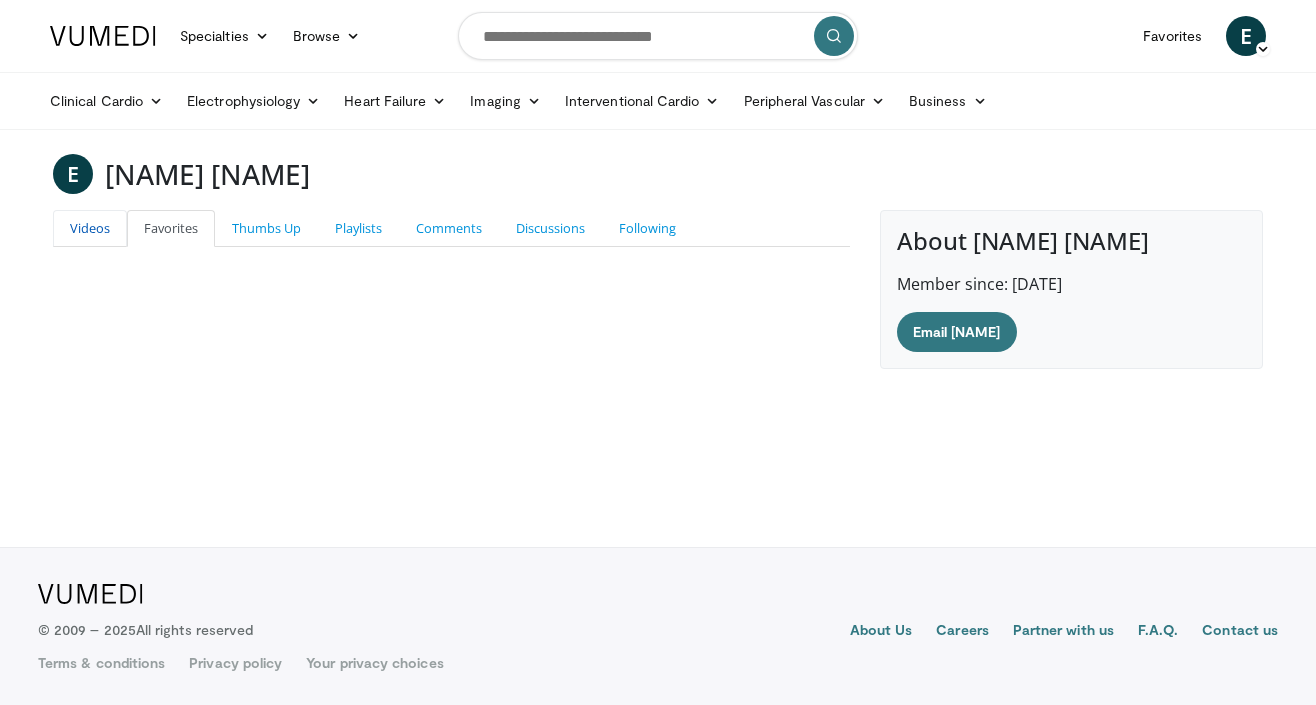 click on "Videos" at bounding box center (90, 228) 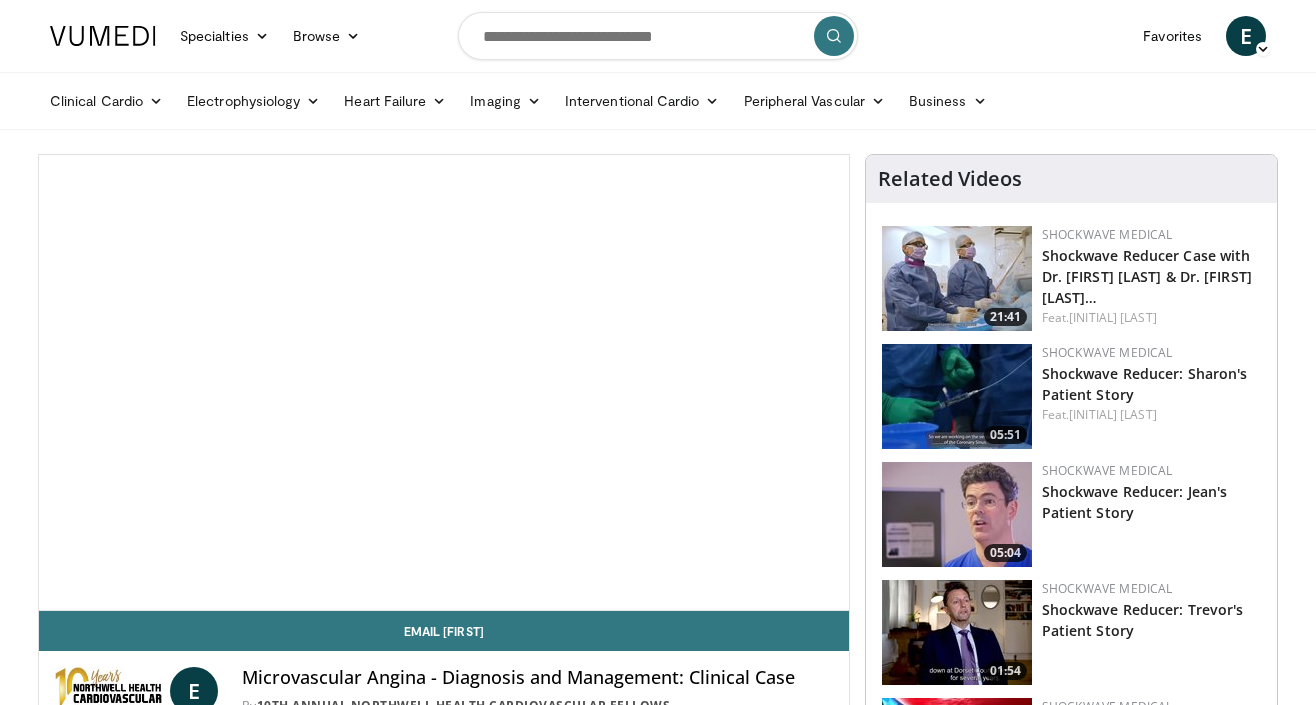 scroll, scrollTop: 0, scrollLeft: 0, axis: both 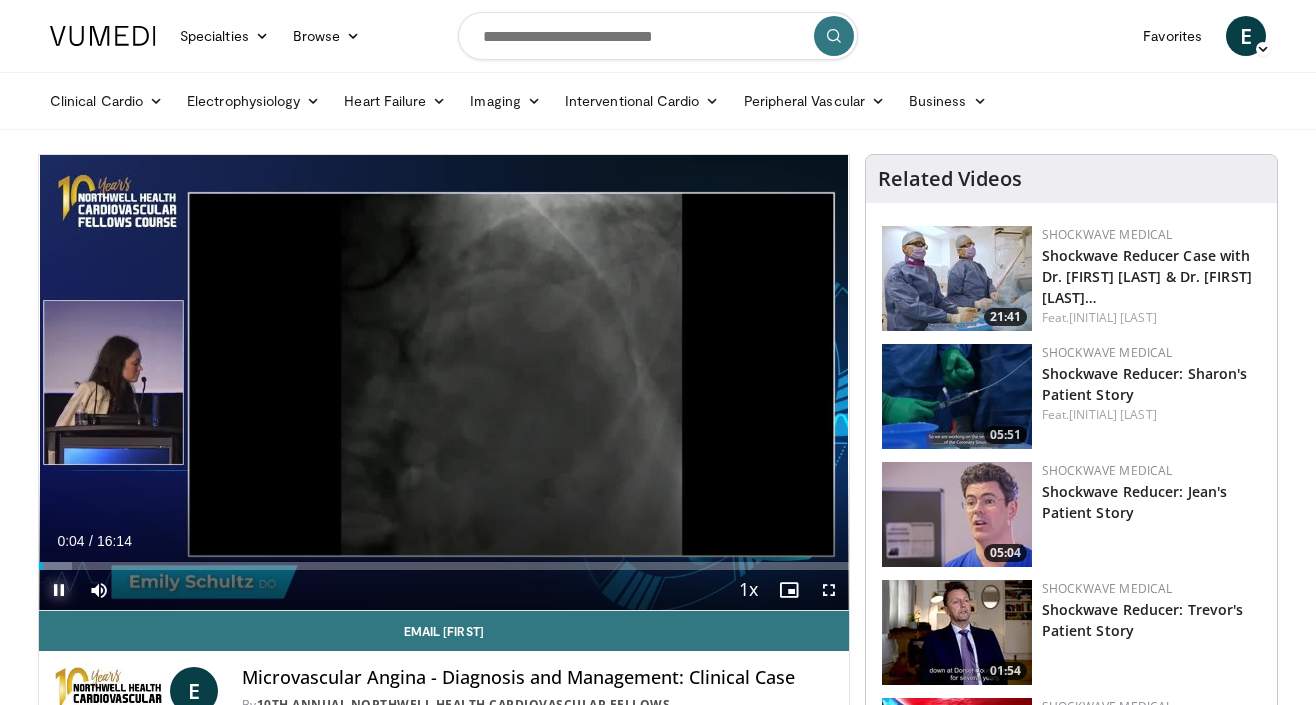 click at bounding box center [59, 590] 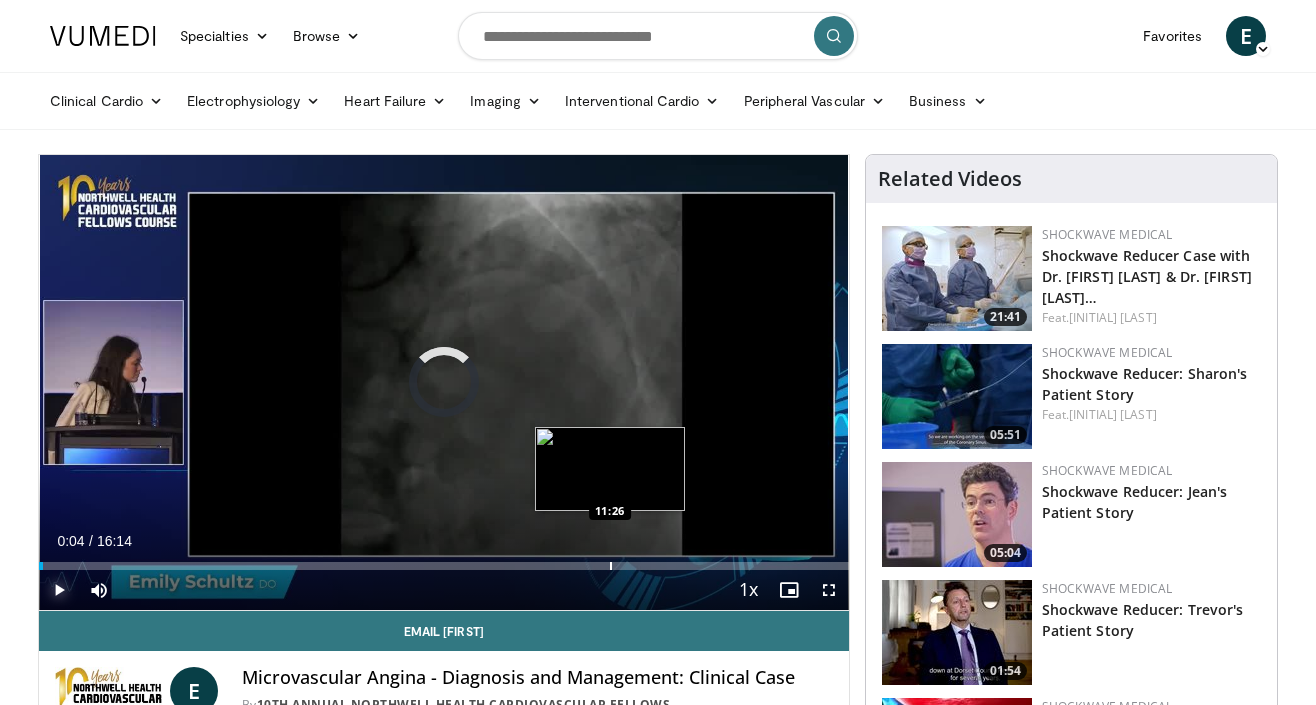 drag, startPoint x: 714, startPoint y: 569, endPoint x: 610, endPoint y: 563, distance: 104.172935 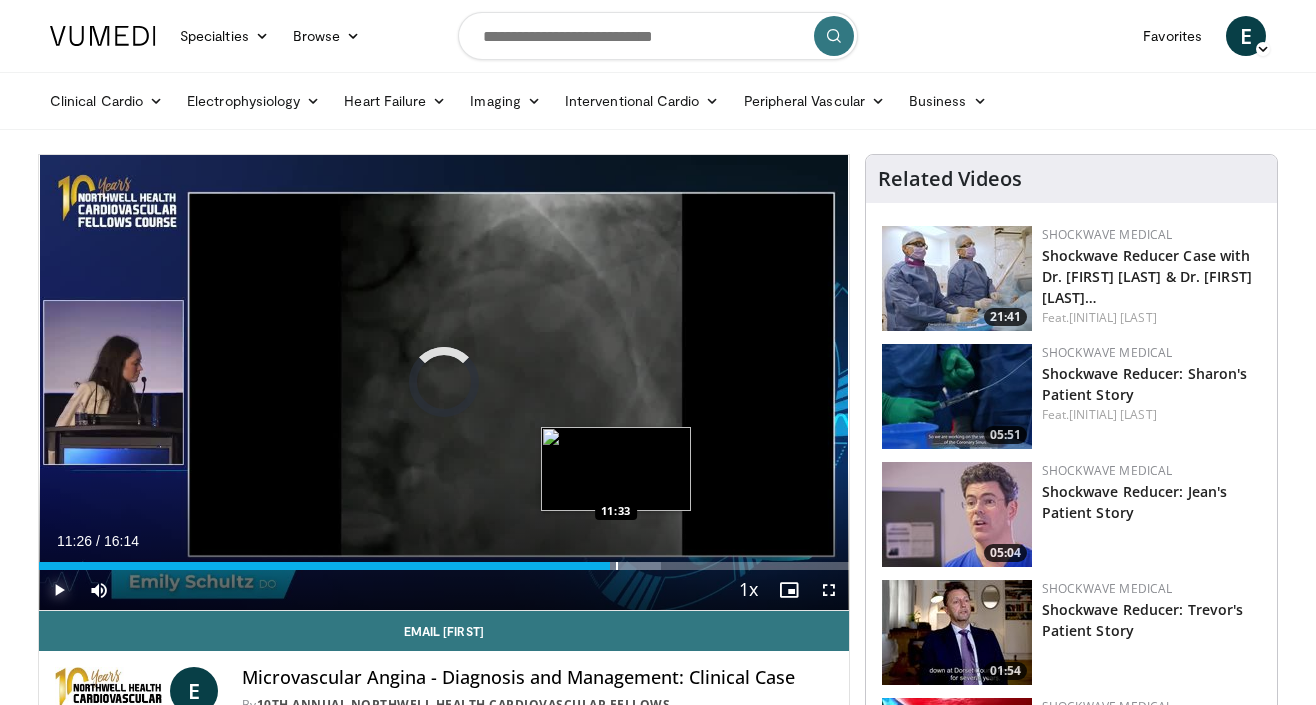 drag, startPoint x: 610, startPoint y: 563, endPoint x: 652, endPoint y: 563, distance: 42 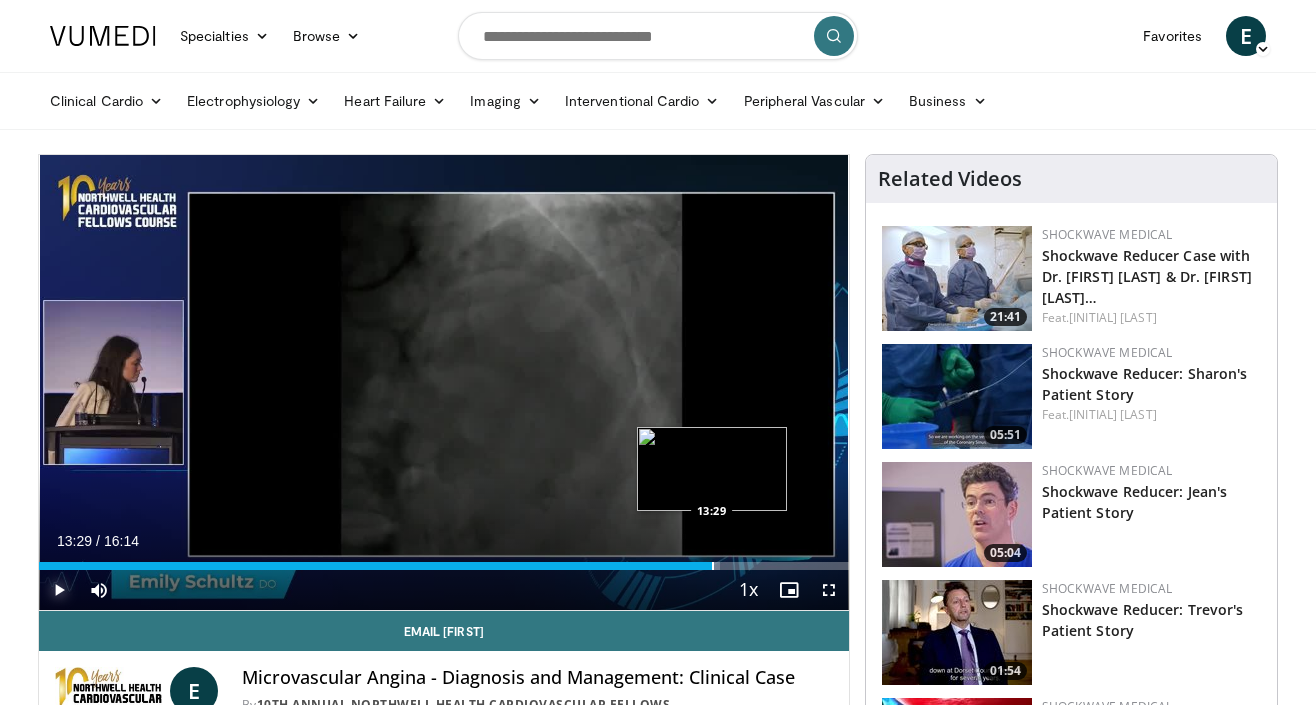 drag, startPoint x: 652, startPoint y: 562, endPoint x: 712, endPoint y: 563, distance: 60.00833 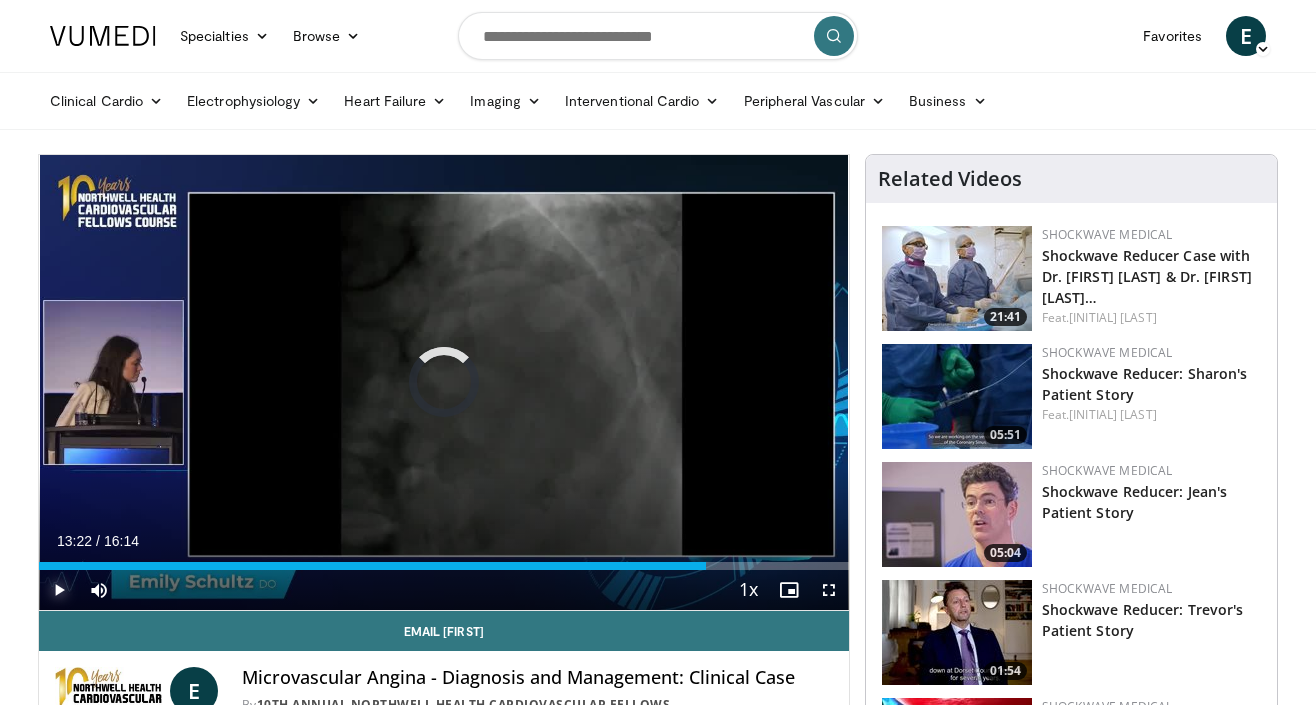 drag, startPoint x: 712, startPoint y: 563, endPoint x: 638, endPoint y: 545, distance: 76.15773 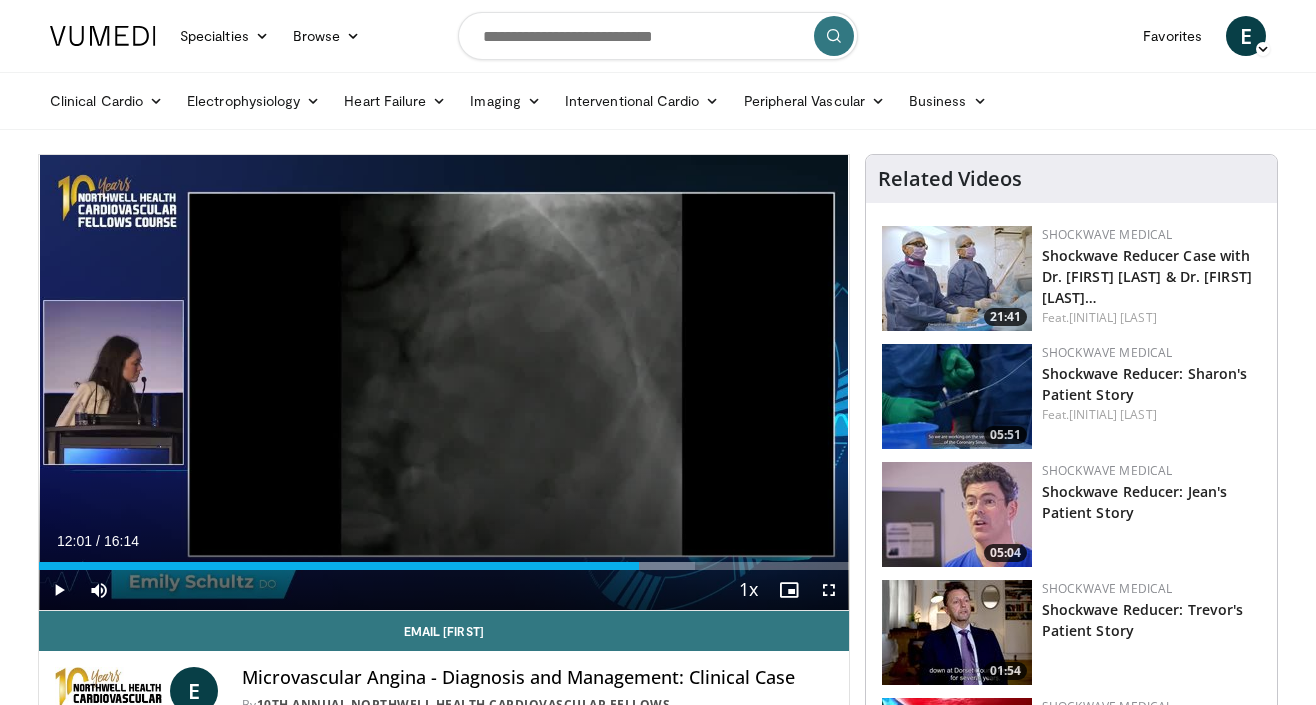 drag, startPoint x: 638, startPoint y: 570, endPoint x: 587, endPoint y: 570, distance: 51 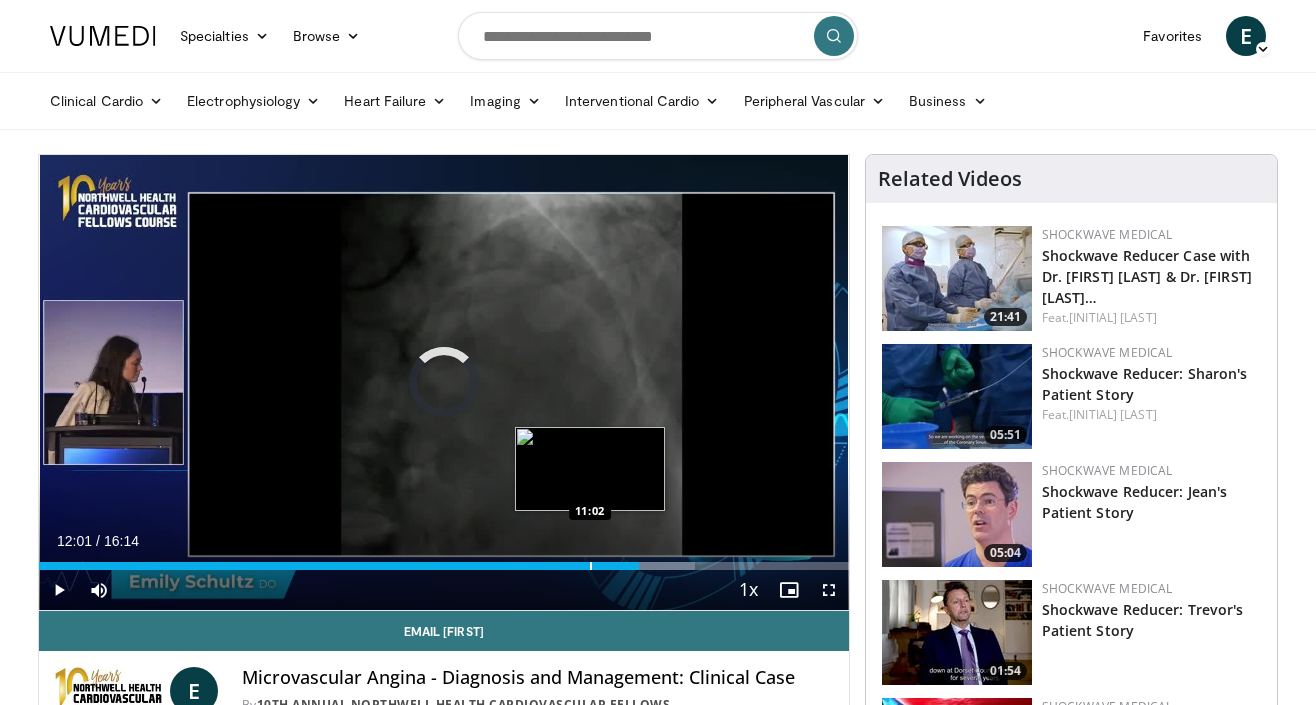drag, startPoint x: 589, startPoint y: 566, endPoint x: 573, endPoint y: 566, distance: 16 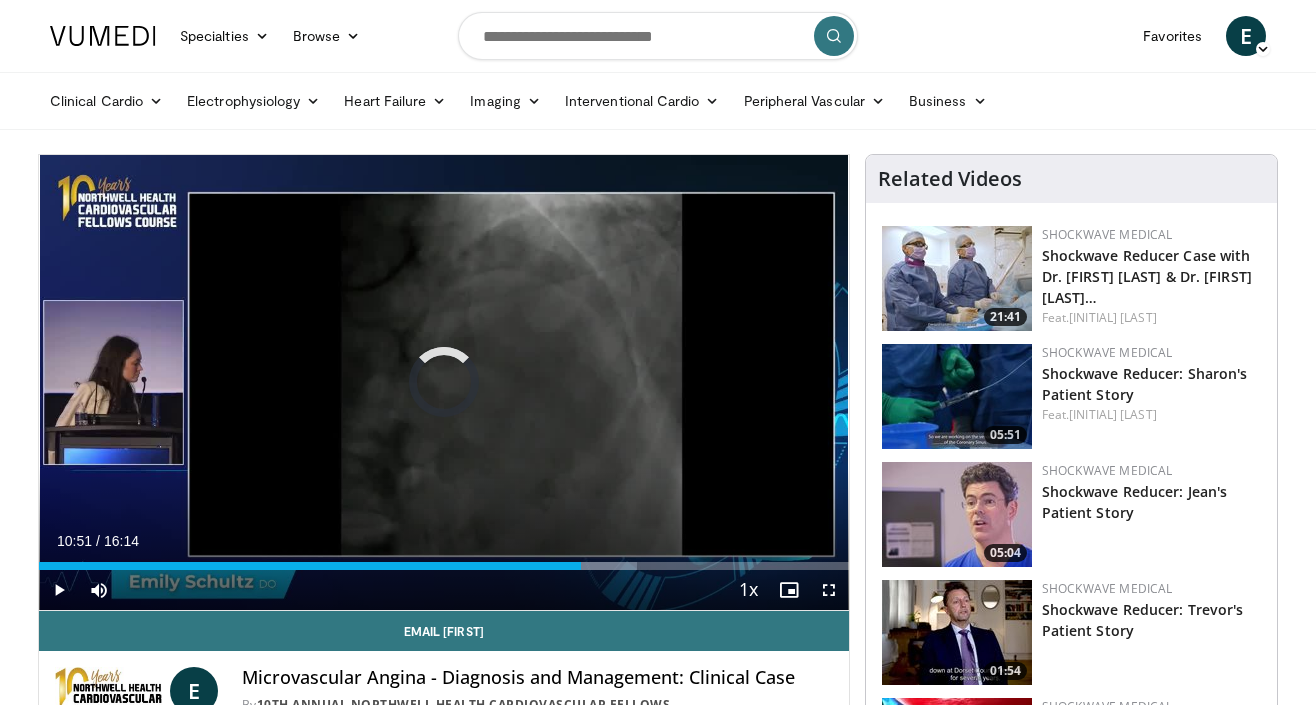 drag, startPoint x: 573, startPoint y: 566, endPoint x: 596, endPoint y: 566, distance: 23 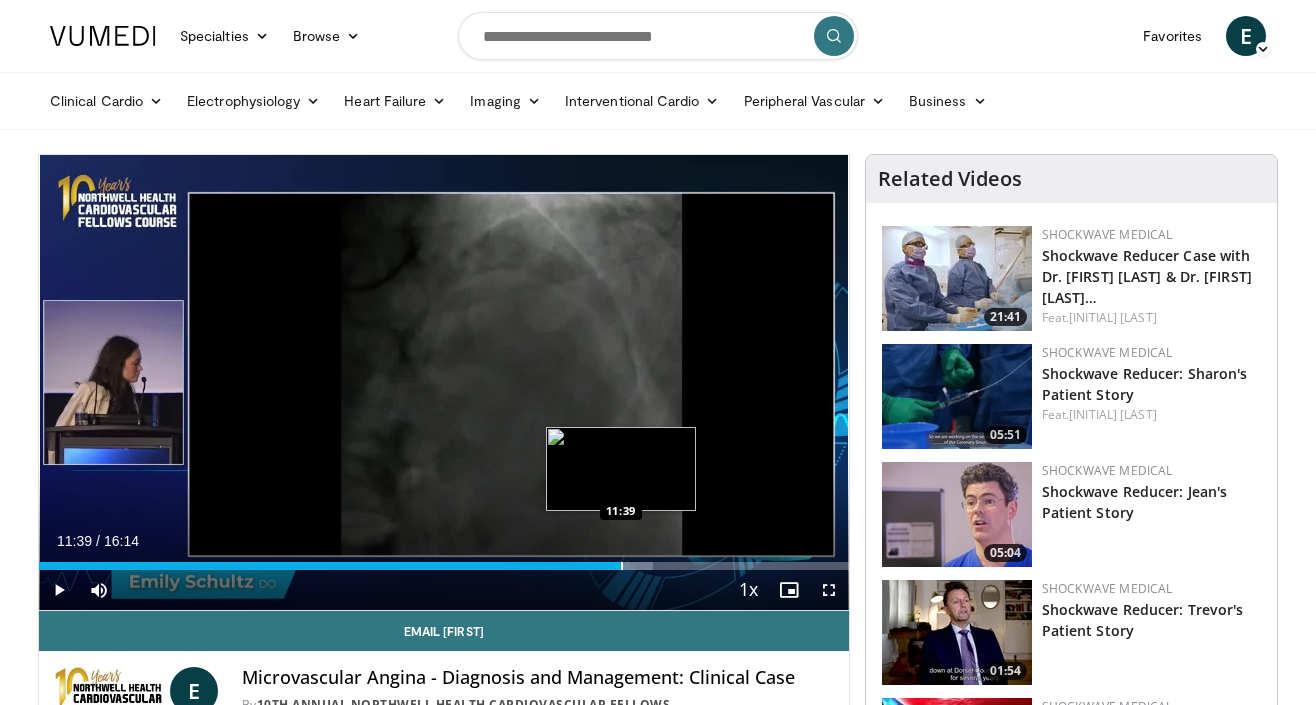 drag, startPoint x: 601, startPoint y: 566, endPoint x: 620, endPoint y: 566, distance: 19 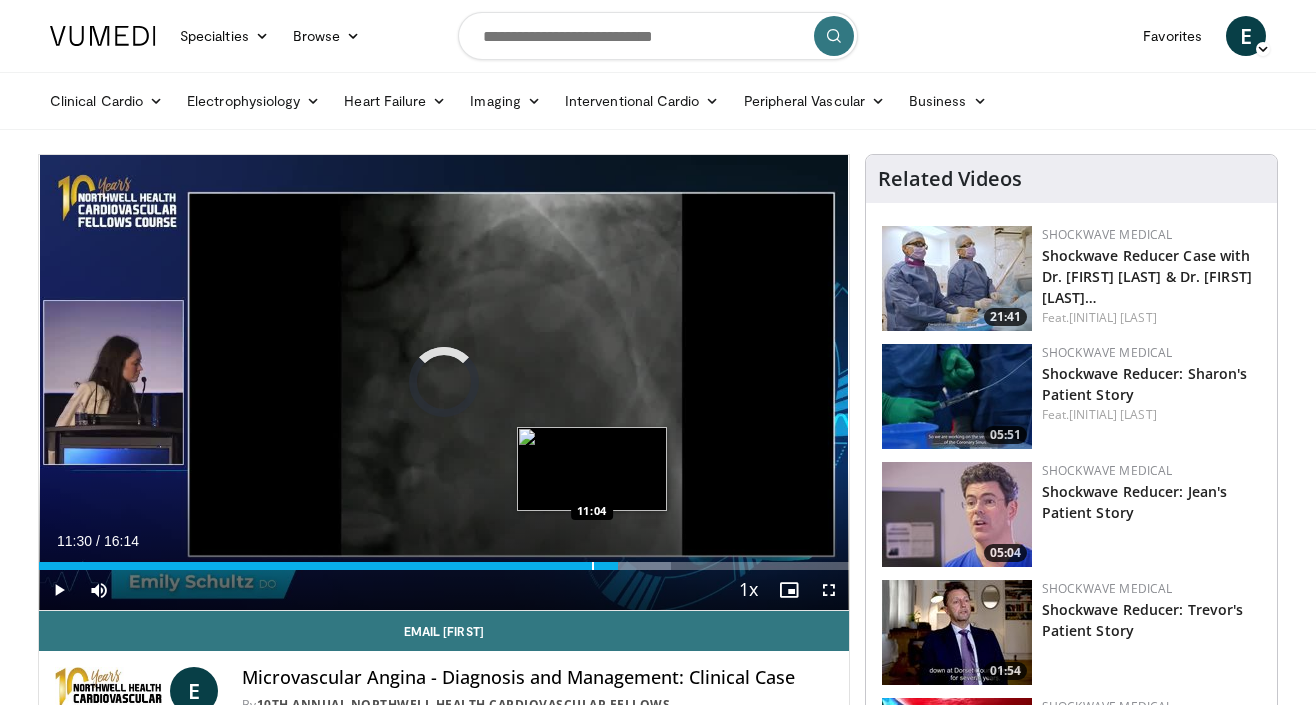 drag, startPoint x: 620, startPoint y: 566, endPoint x: 588, endPoint y: 566, distance: 32 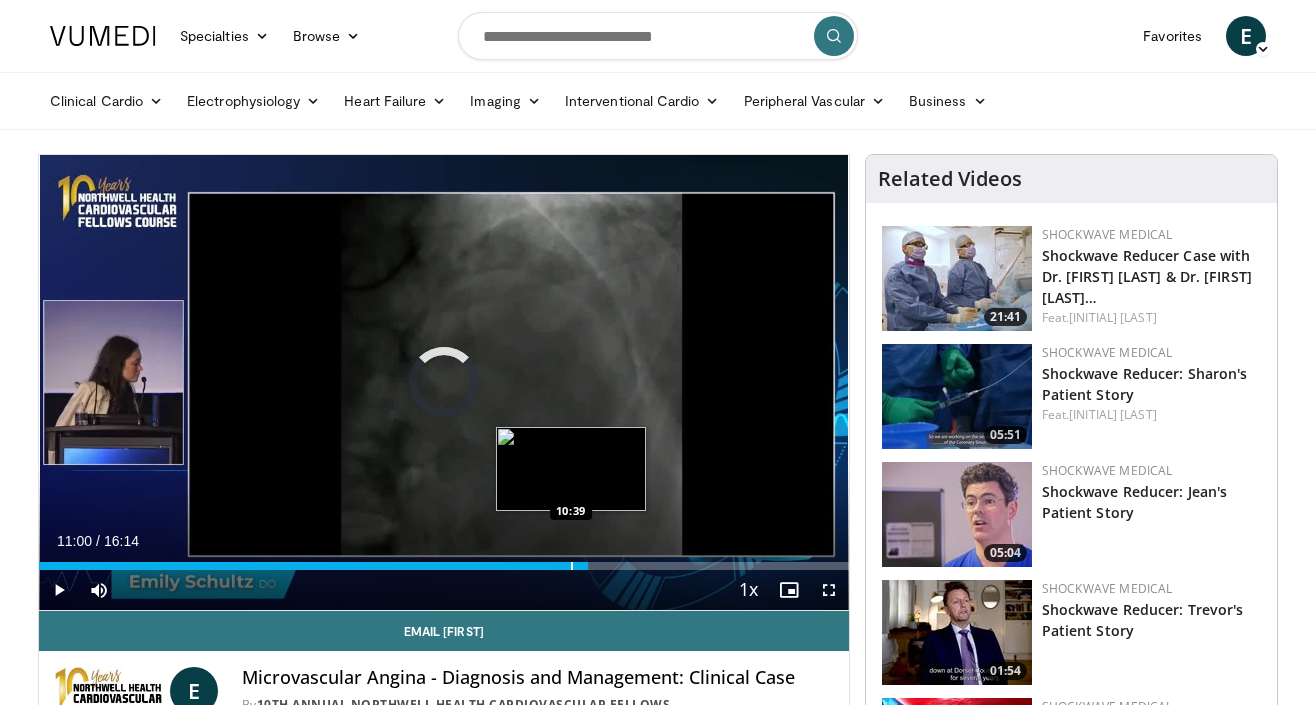 drag, startPoint x: 588, startPoint y: 566, endPoint x: 563, endPoint y: 566, distance: 25 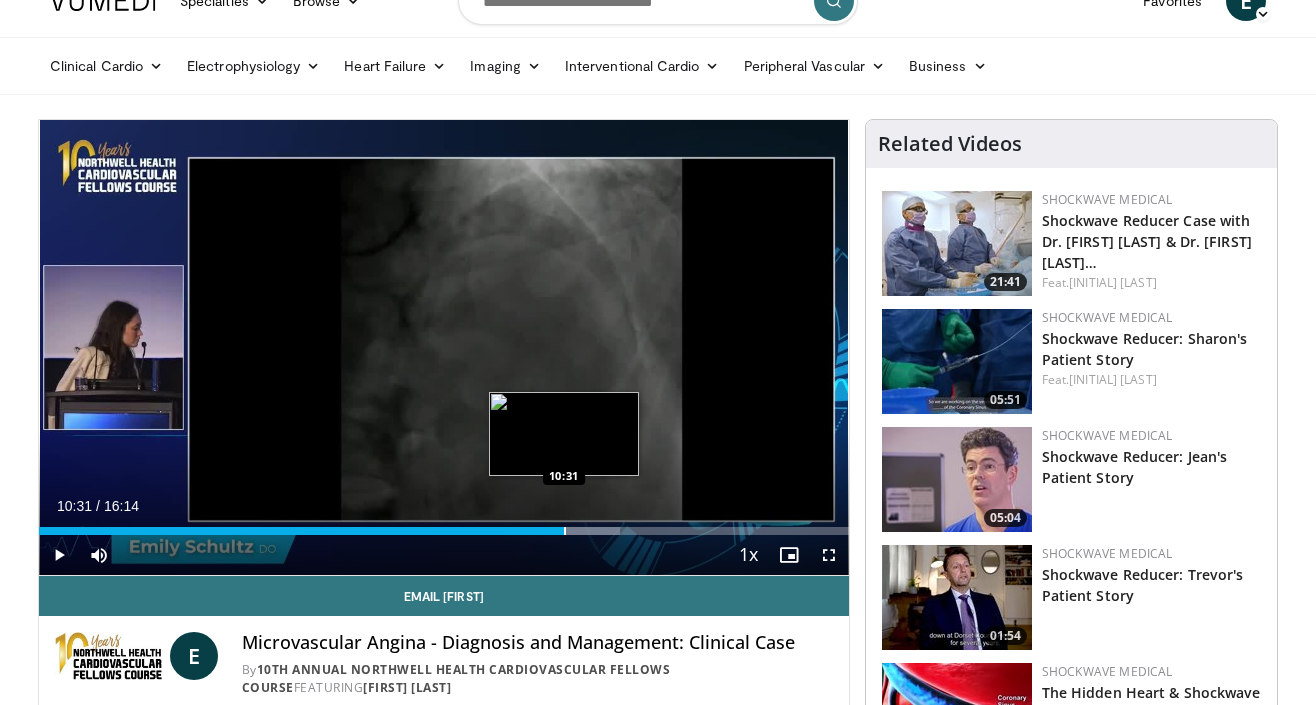 scroll, scrollTop: 0, scrollLeft: 0, axis: both 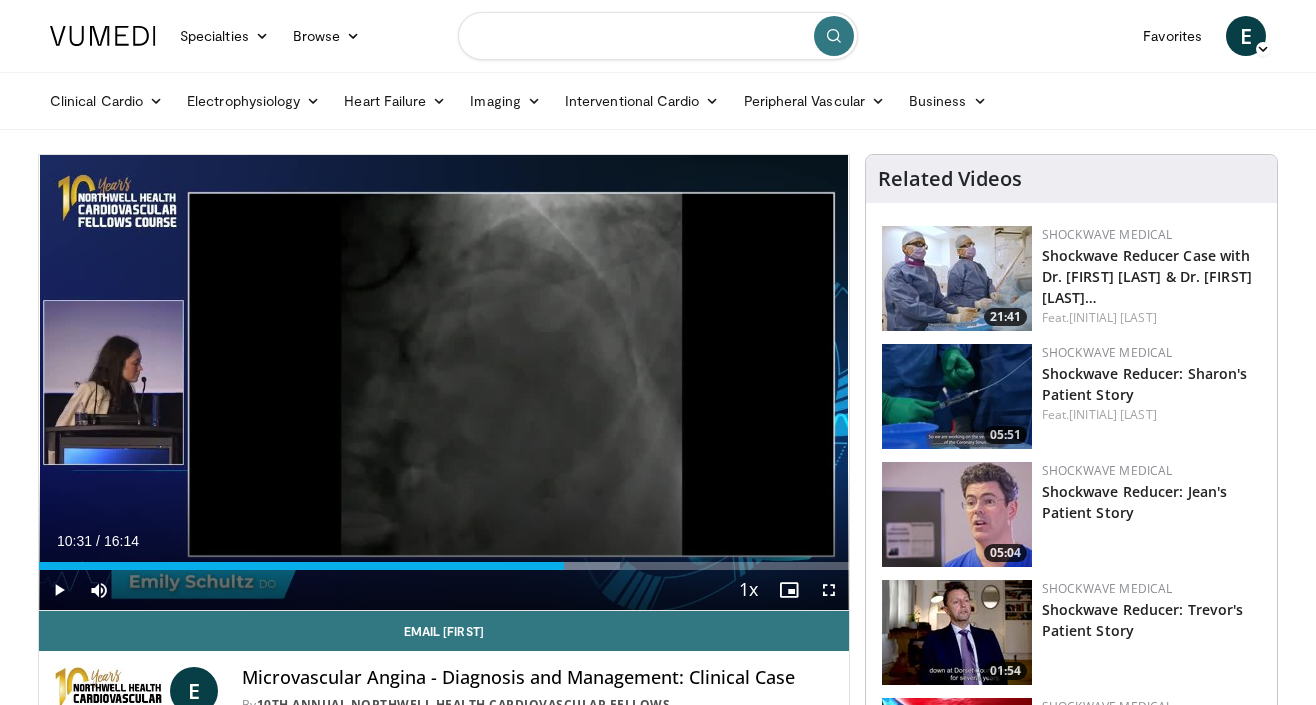 click at bounding box center (658, 36) 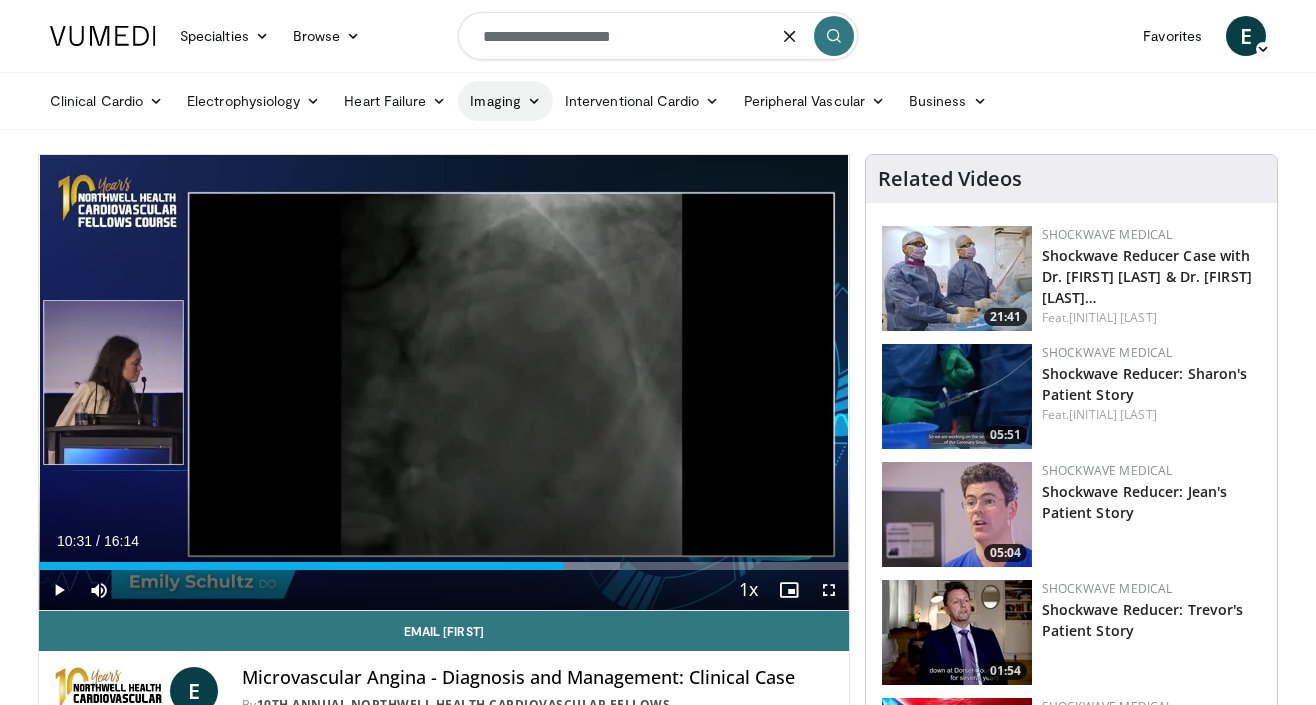 type on "**********" 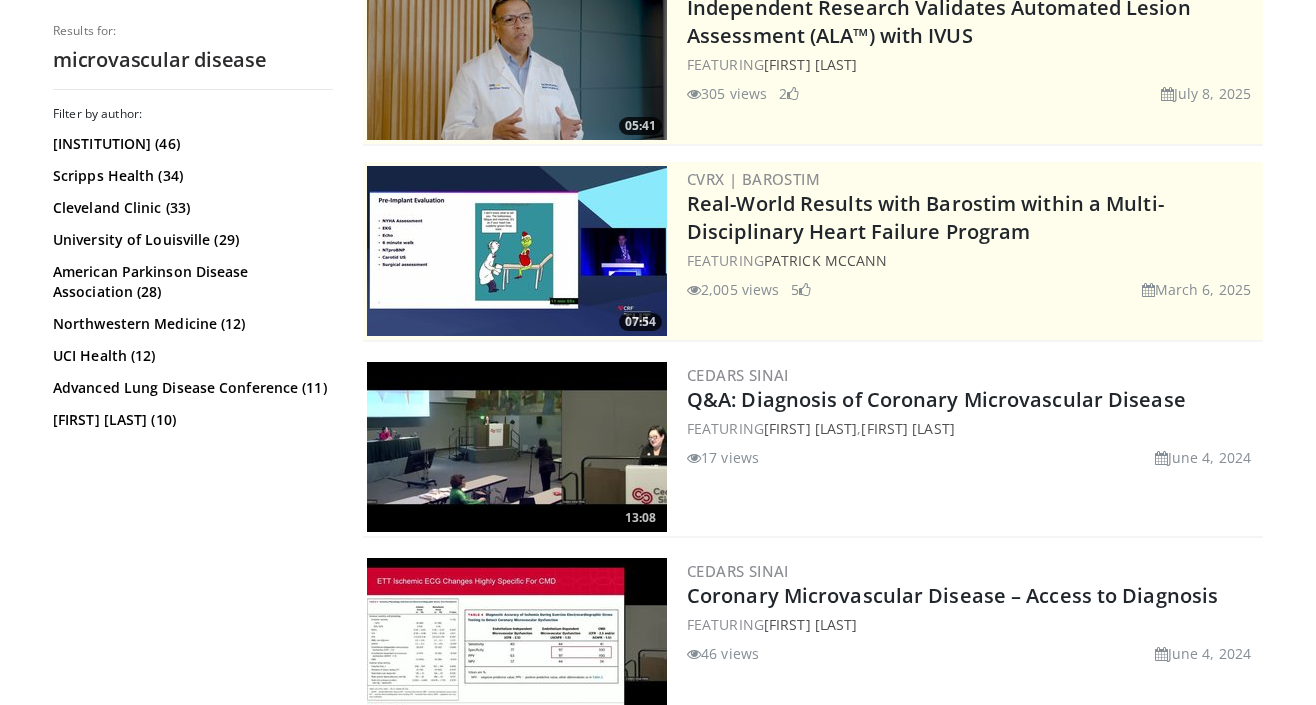 scroll, scrollTop: 0, scrollLeft: 0, axis: both 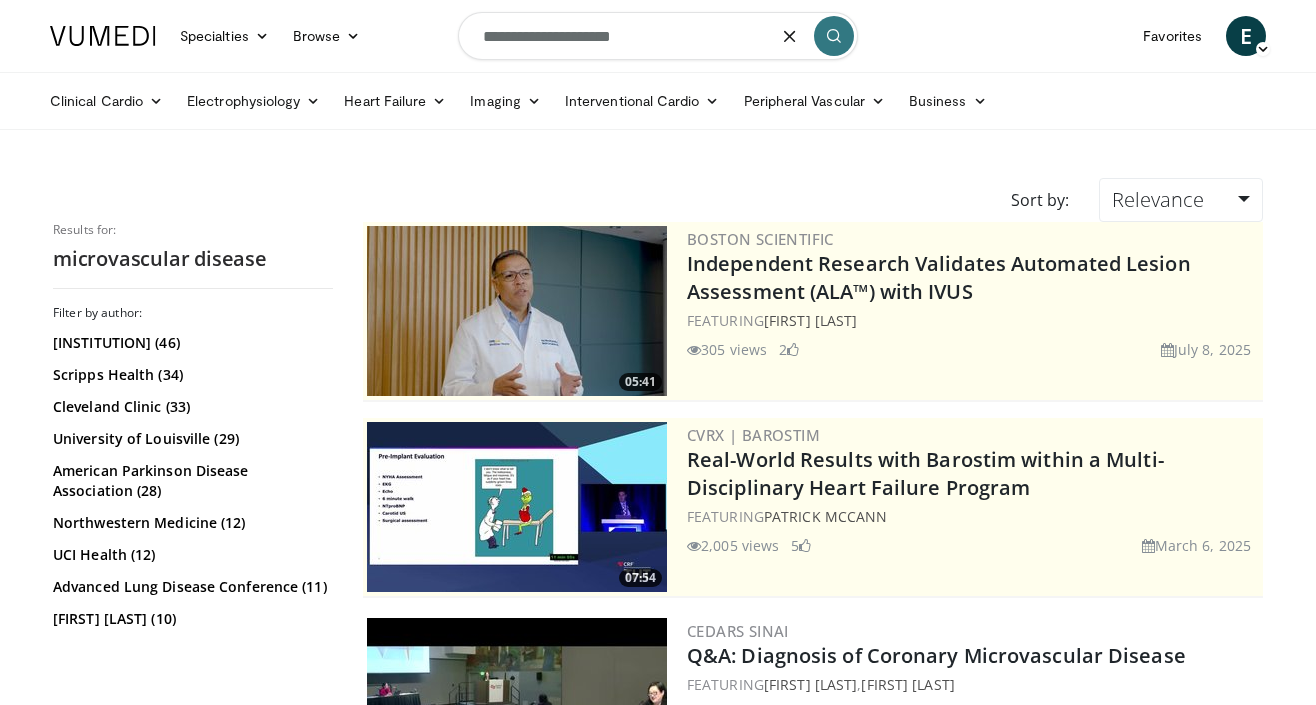 click on "**********" at bounding box center (658, 36) 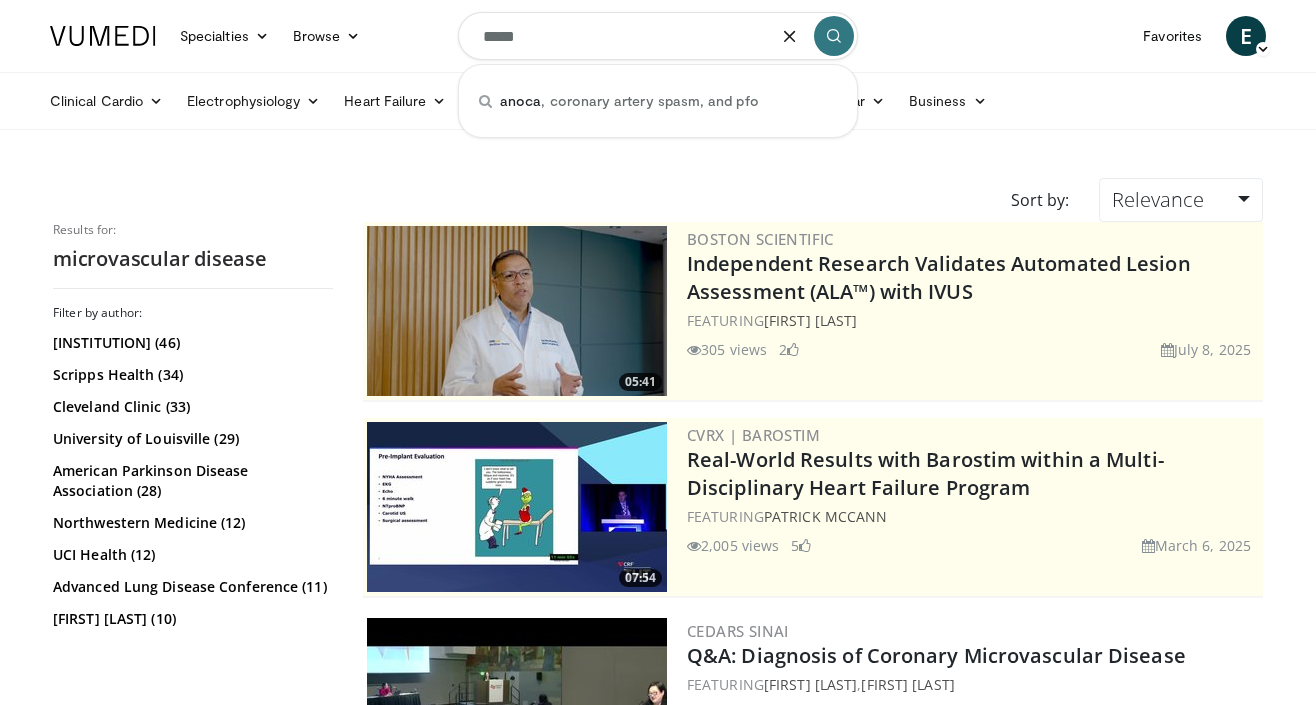type on "*****" 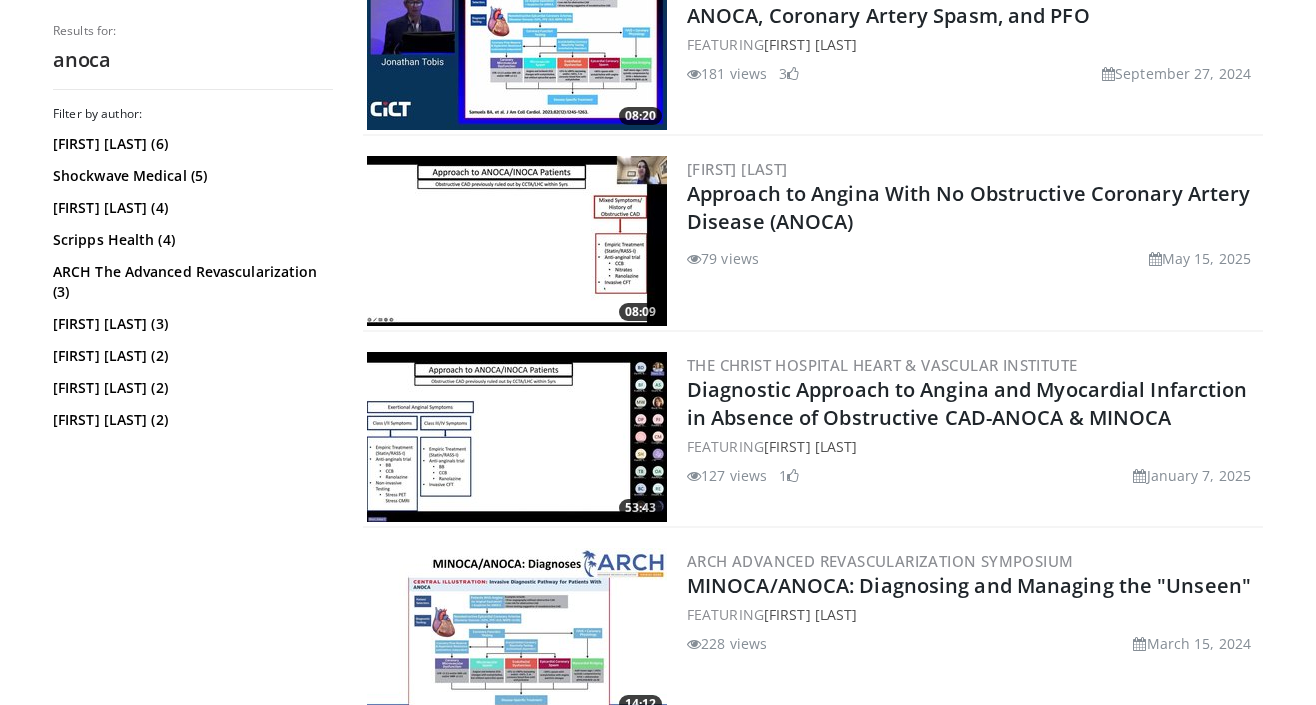 scroll, scrollTop: 1052, scrollLeft: 0, axis: vertical 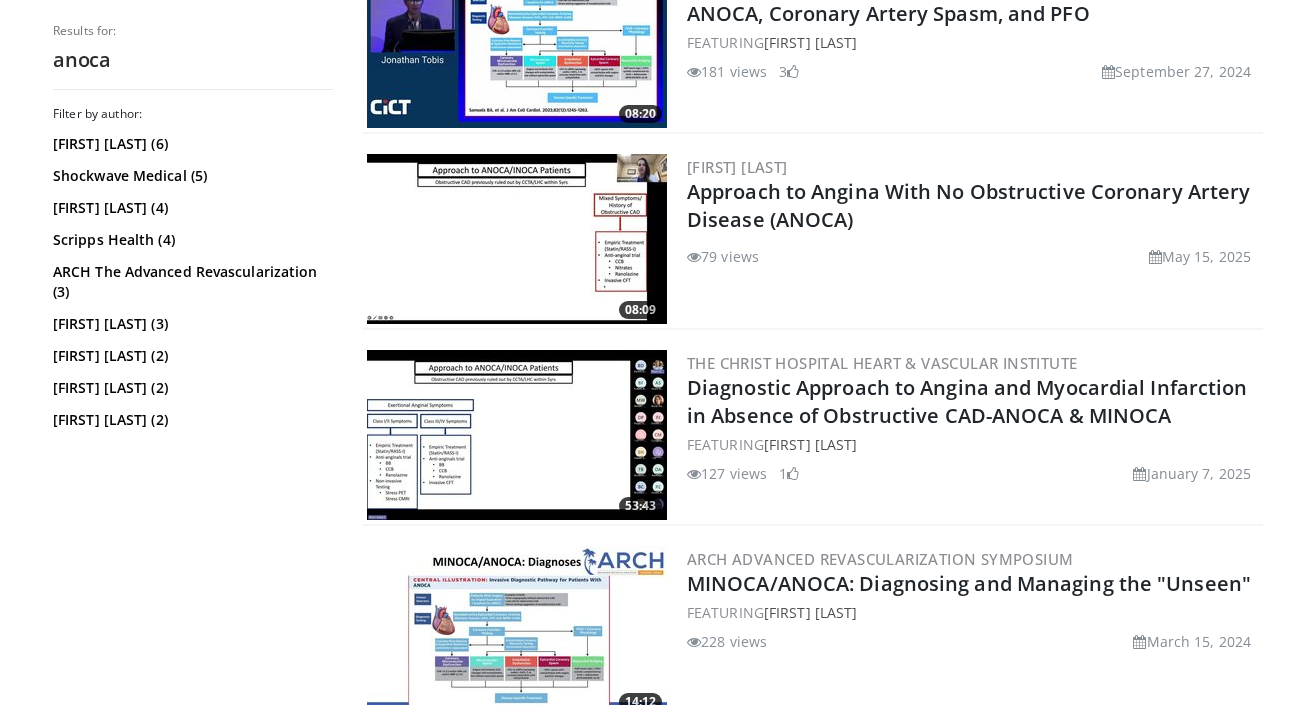 click at bounding box center (517, 435) 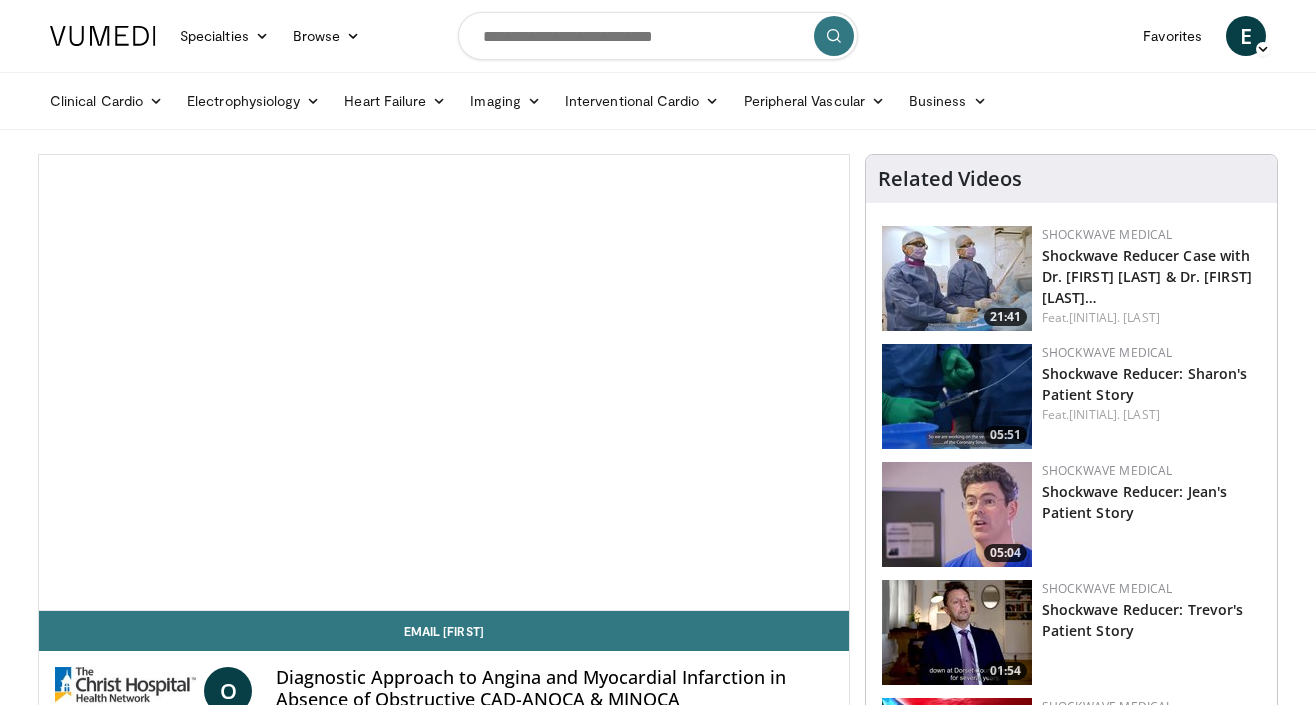 scroll, scrollTop: 0, scrollLeft: 0, axis: both 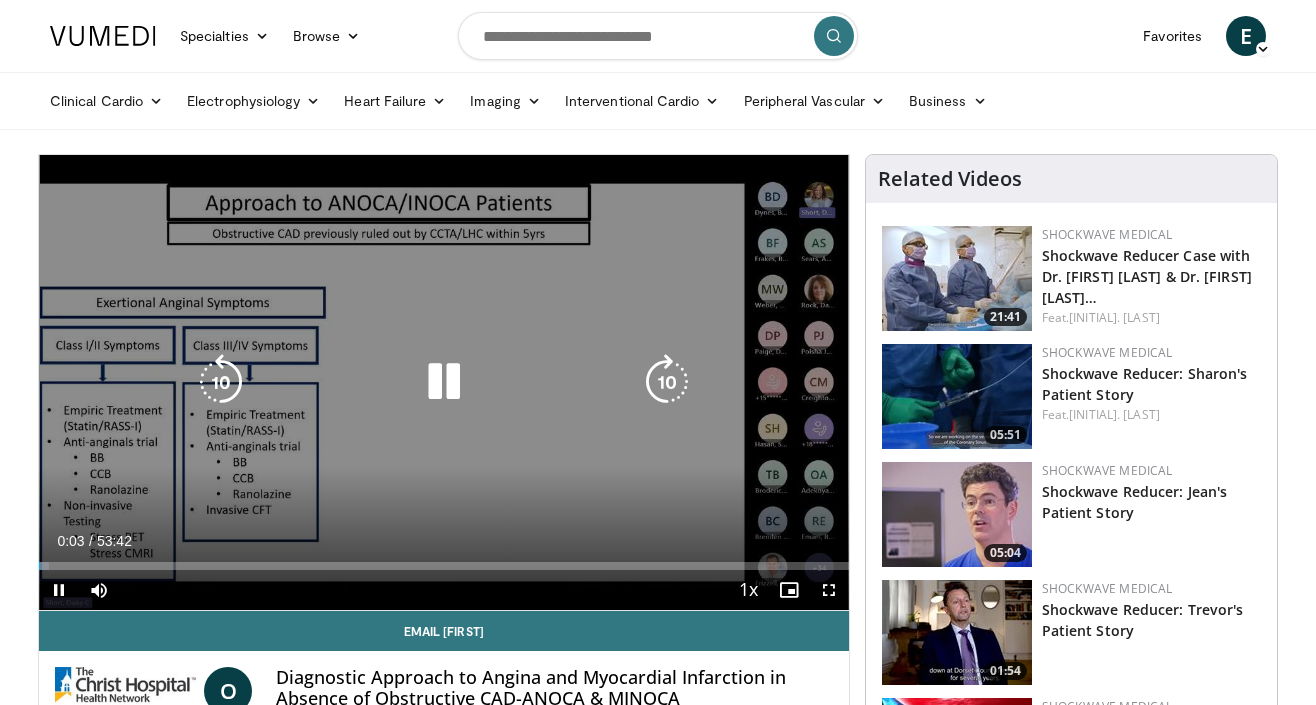 click at bounding box center (444, 382) 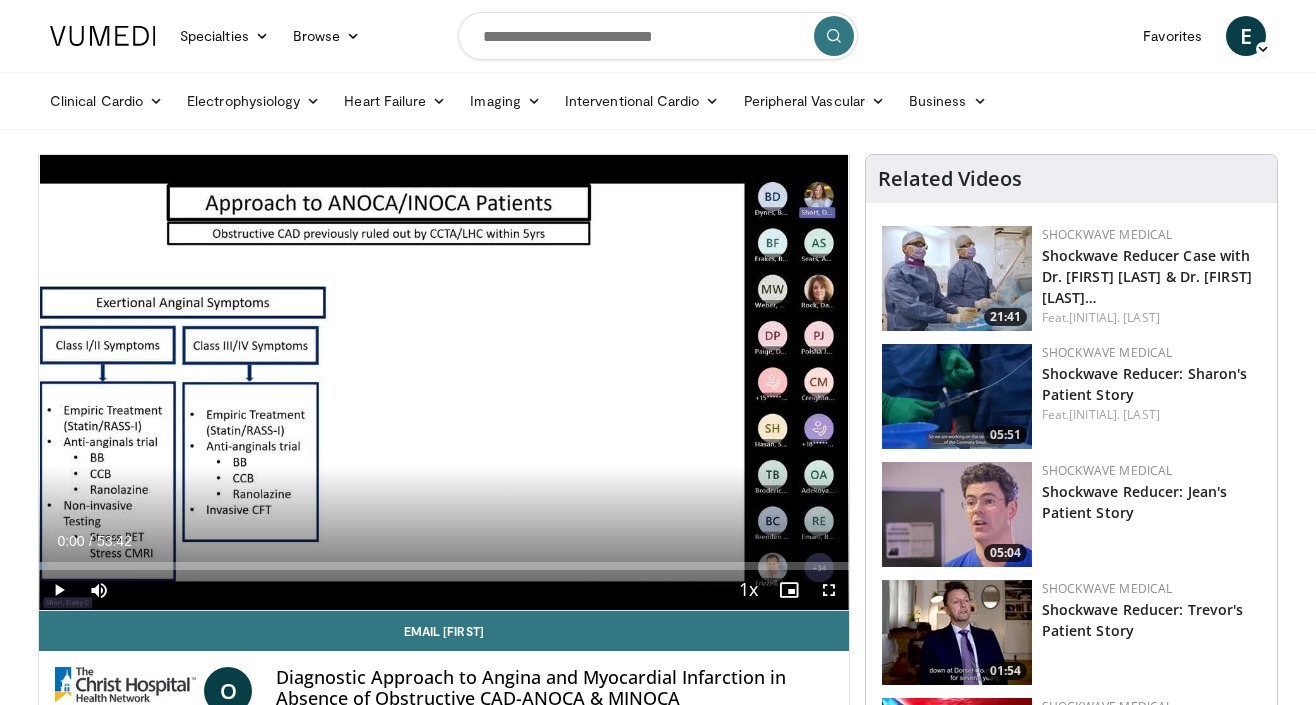 drag, startPoint x: 49, startPoint y: 568, endPoint x: 27, endPoint y: 568, distance: 22 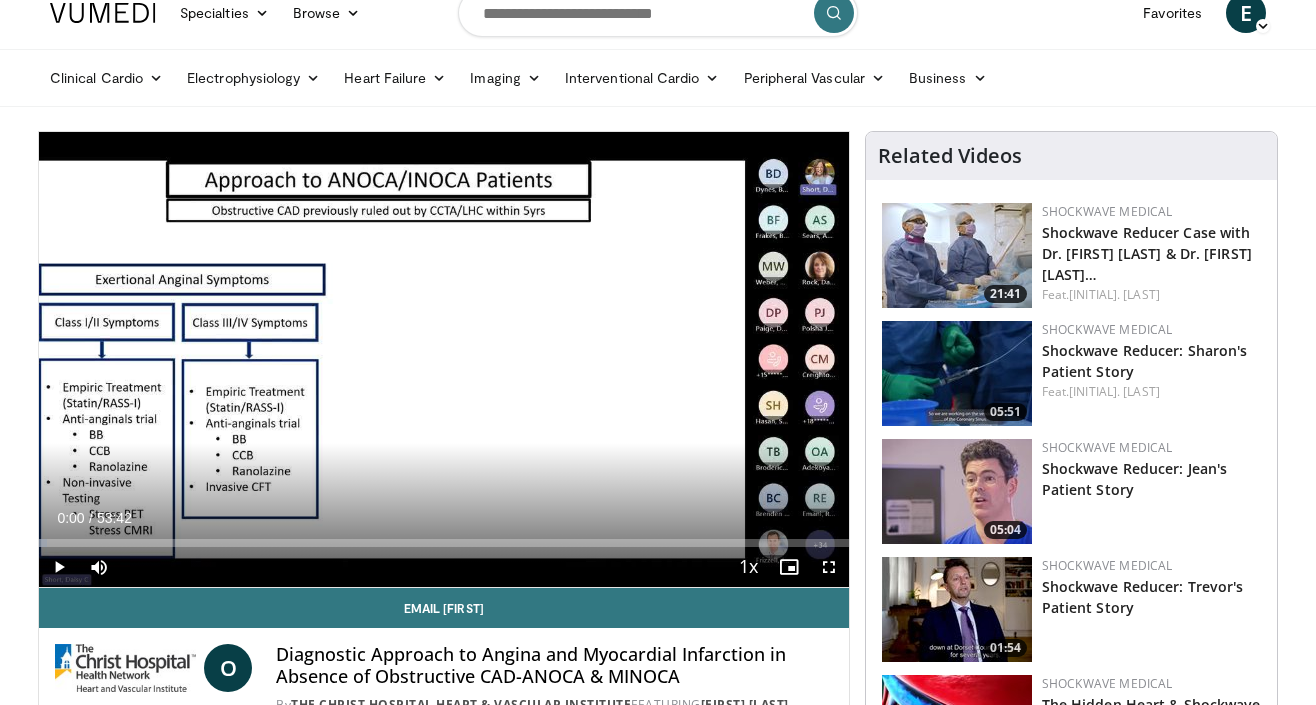 scroll, scrollTop: 18, scrollLeft: 0, axis: vertical 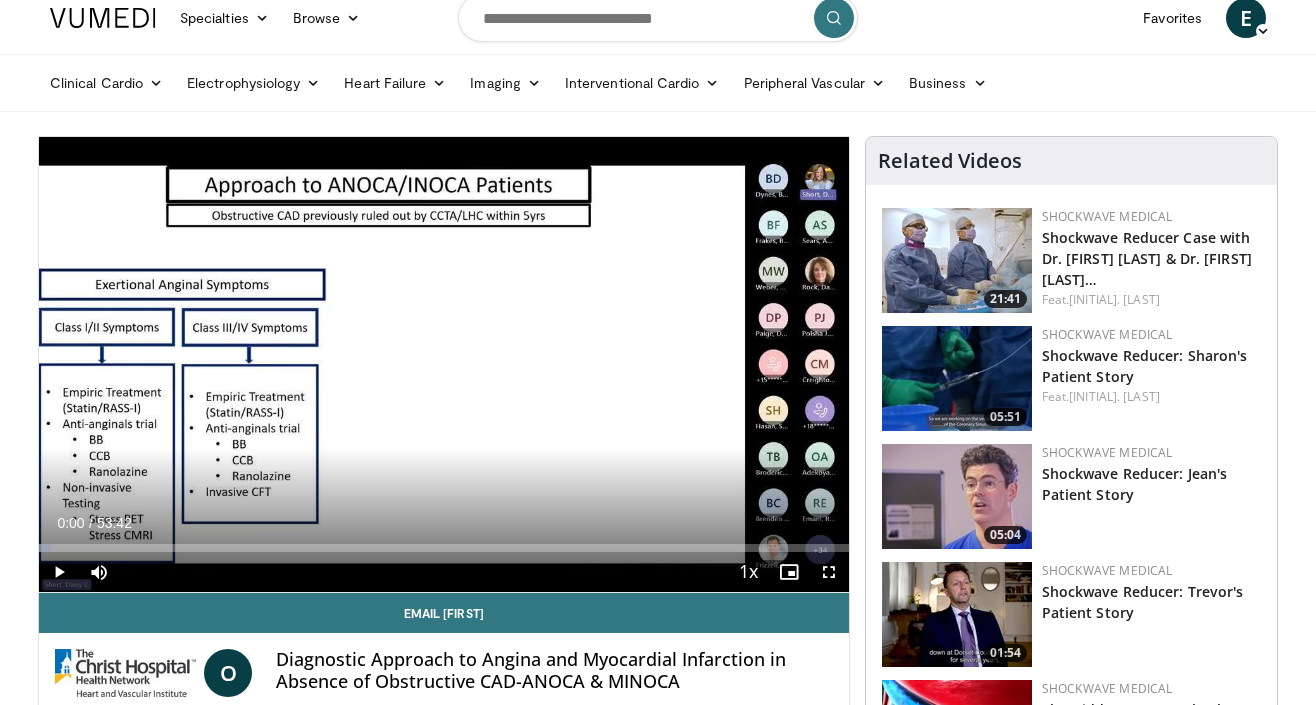 drag, startPoint x: 46, startPoint y: 551, endPoint x: 35, endPoint y: 549, distance: 11.18034 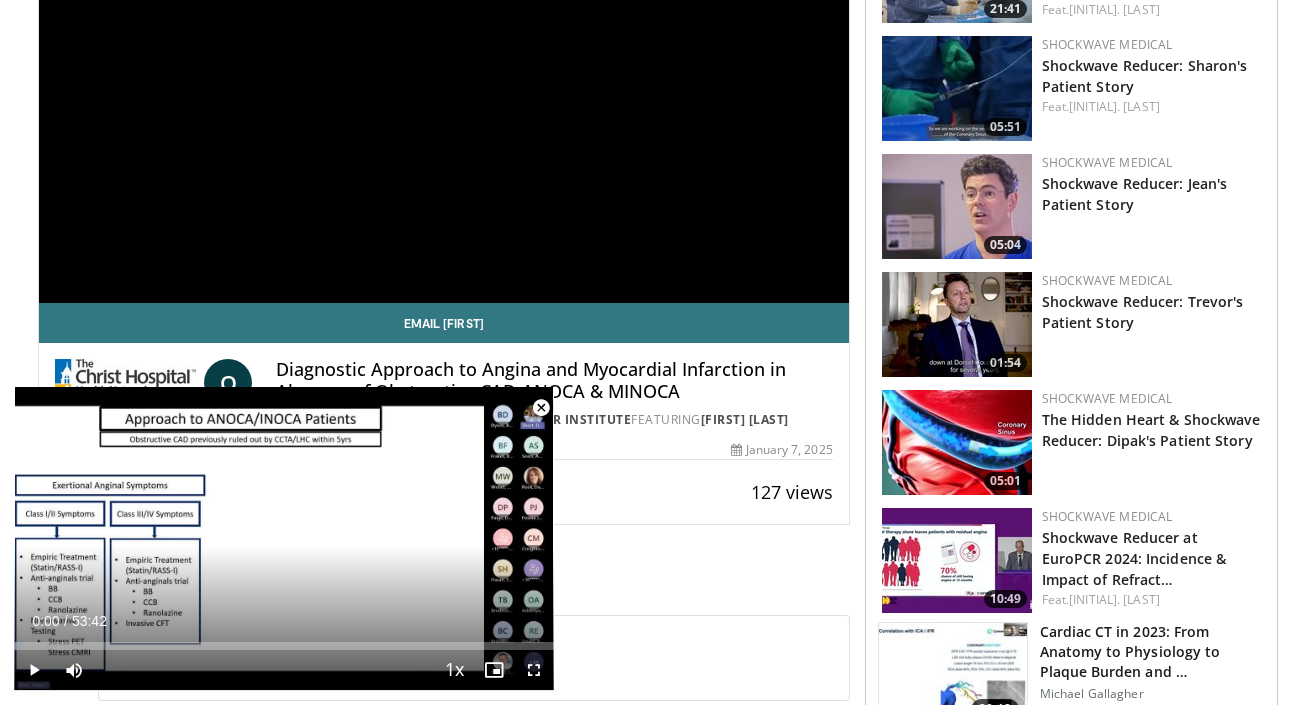 scroll, scrollTop: 321, scrollLeft: 0, axis: vertical 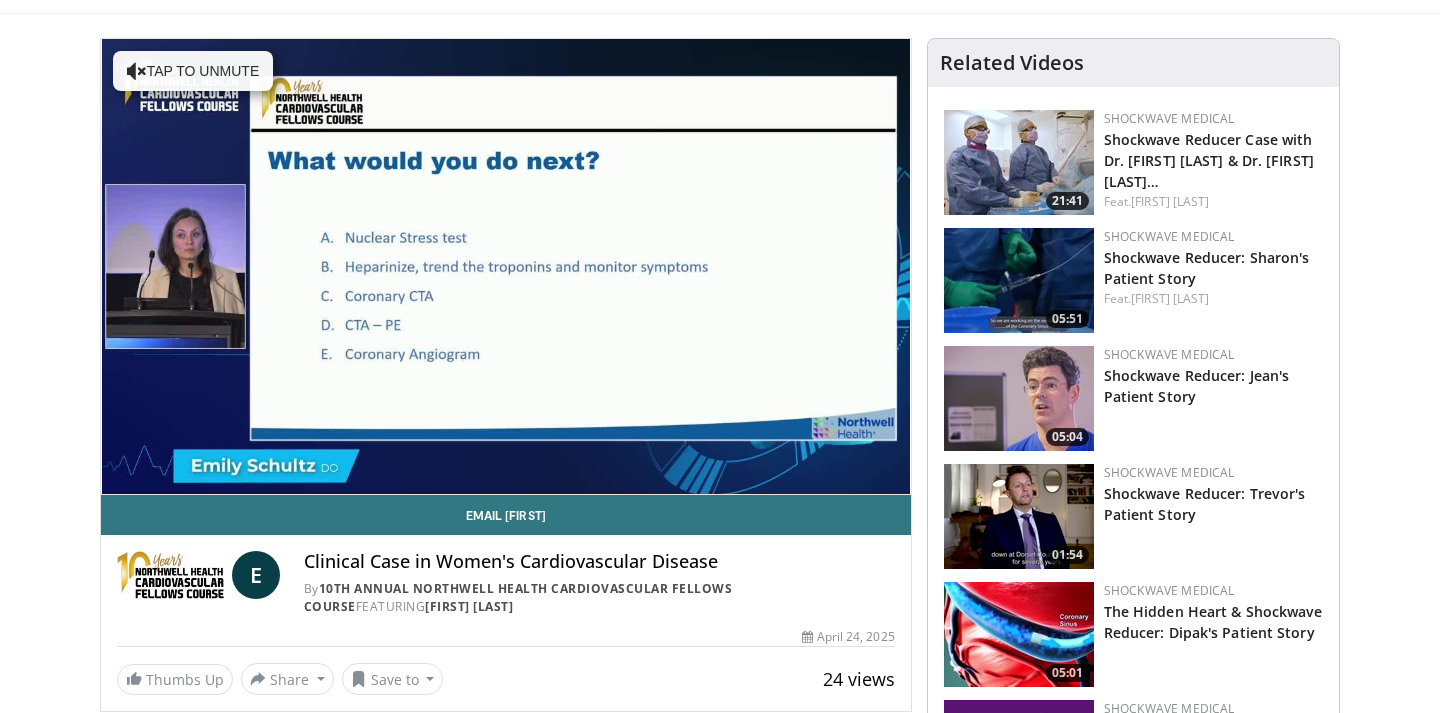 click at bounding box center [170, 575] 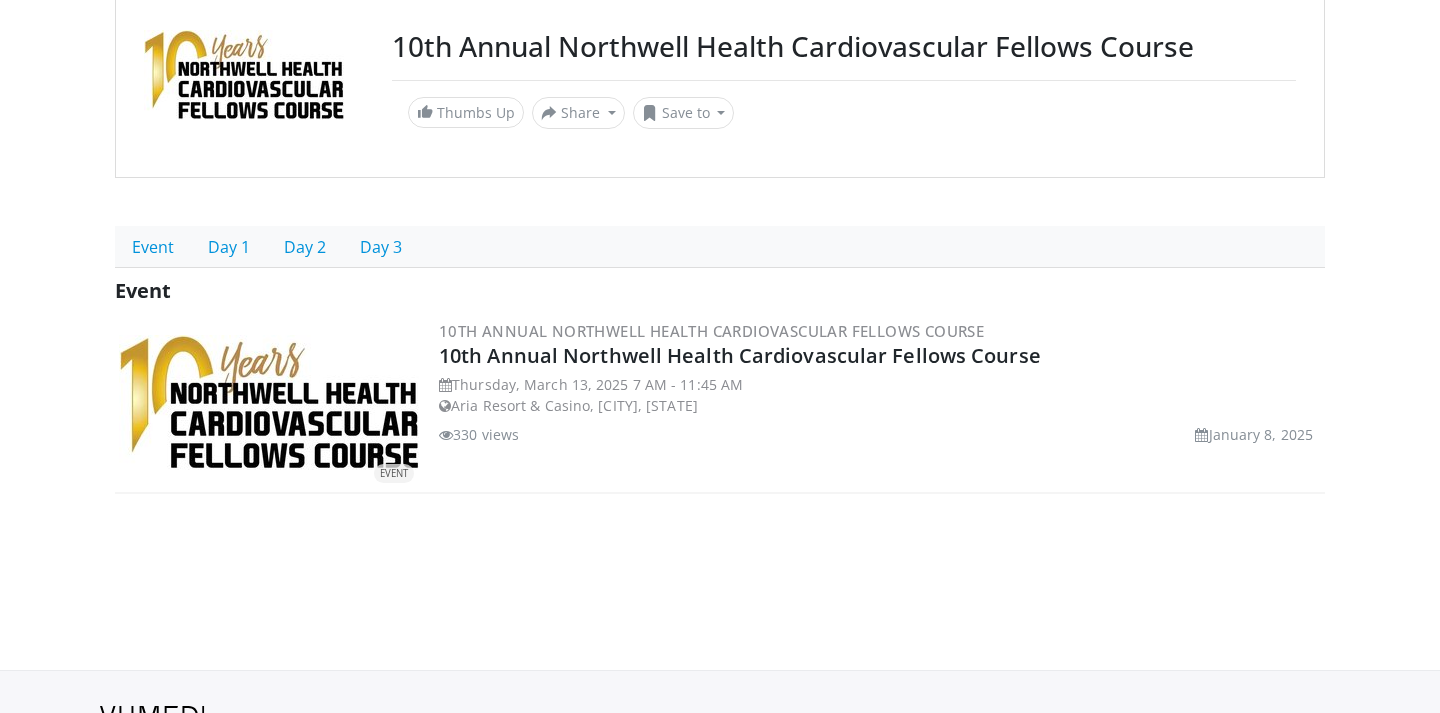 scroll, scrollTop: 264, scrollLeft: 0, axis: vertical 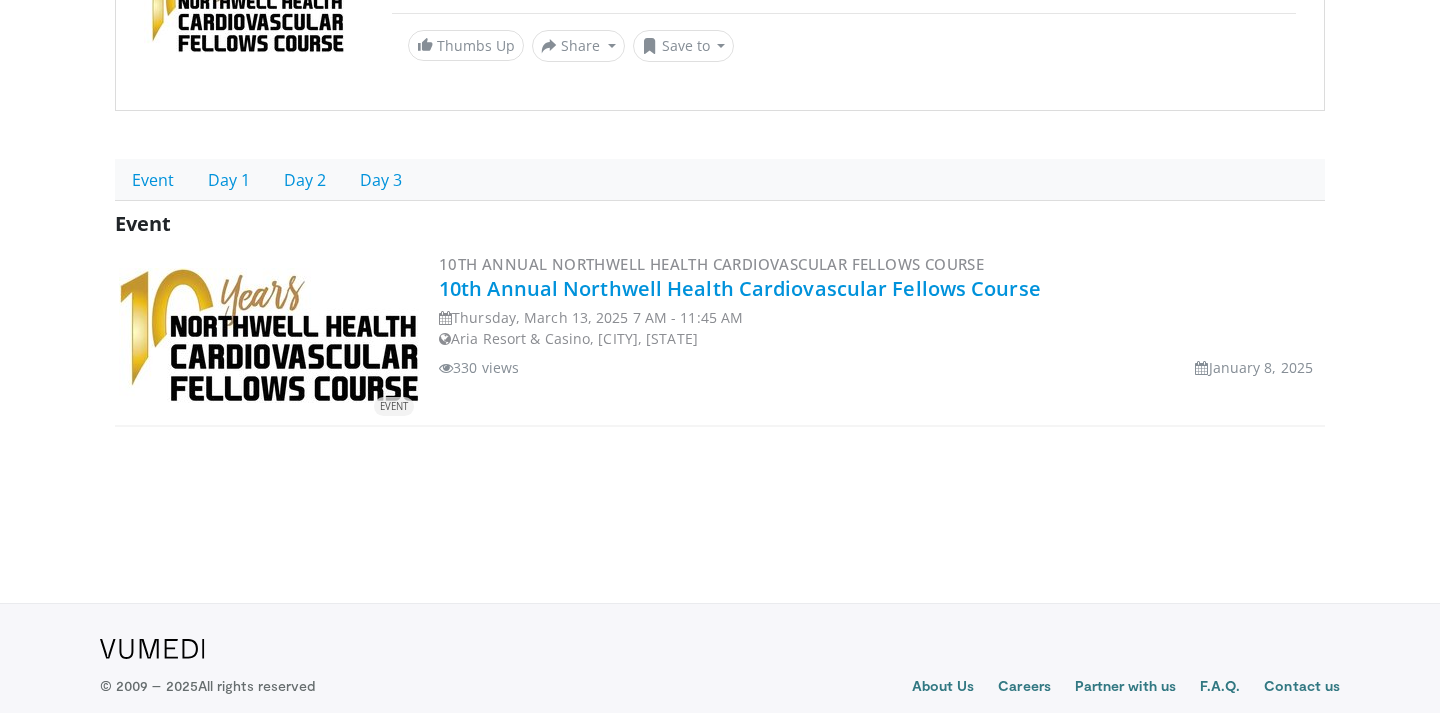 click on "10th Annual Northwell Health Cardiovascular Fellows Course" at bounding box center (740, 288) 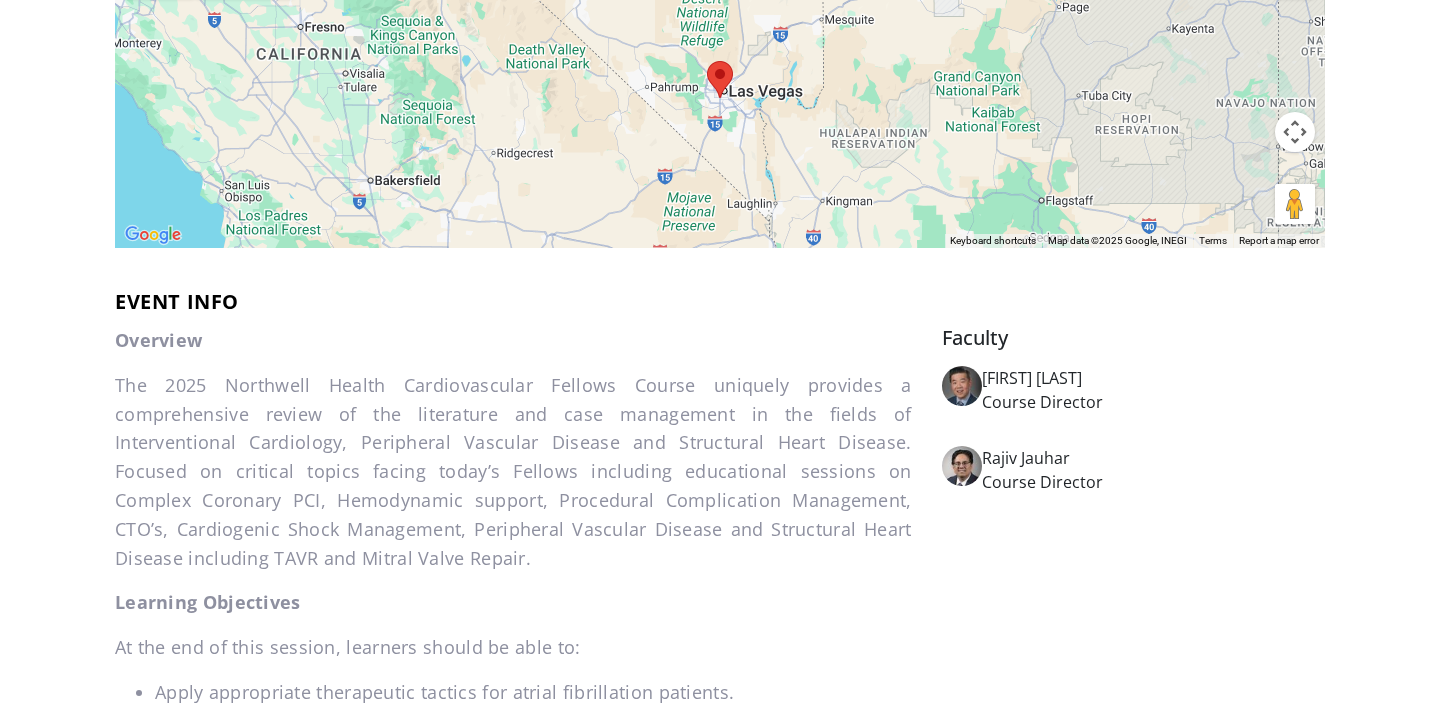 scroll, scrollTop: 0, scrollLeft: 0, axis: both 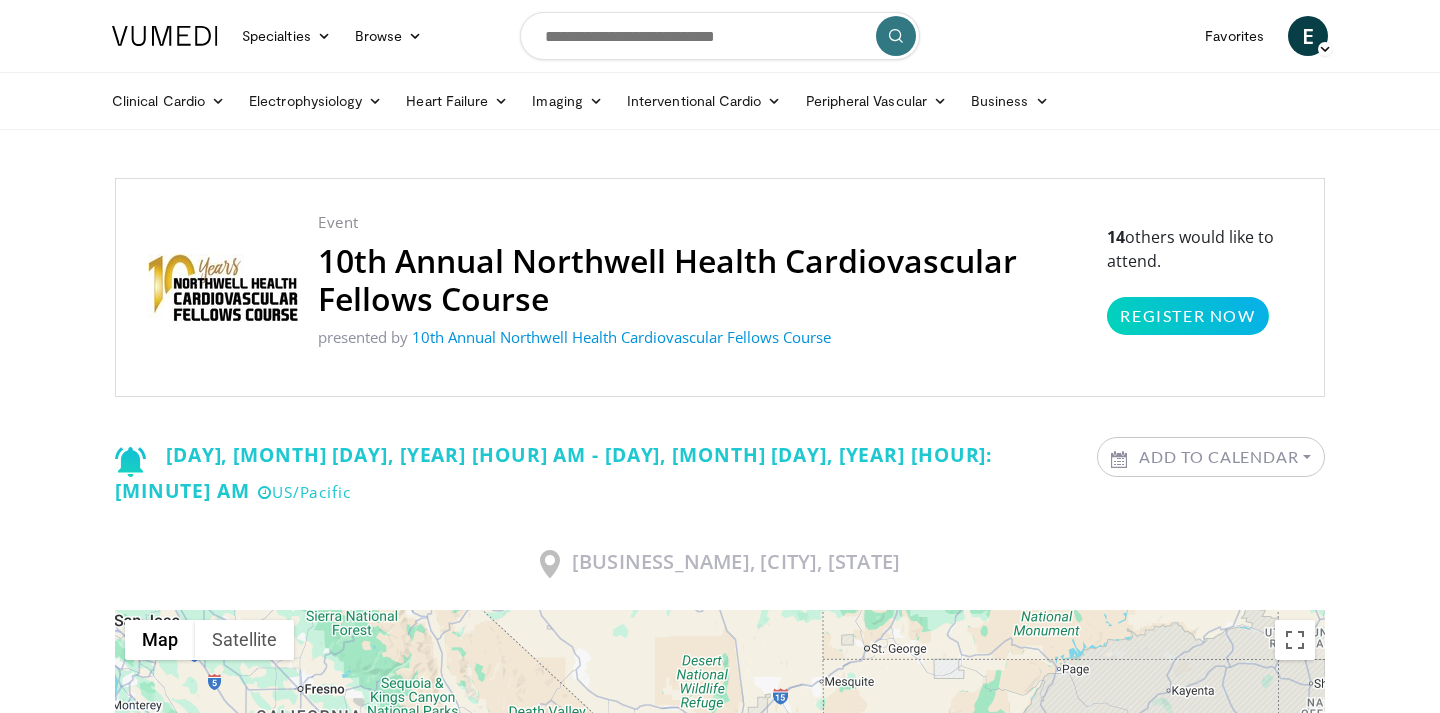 click at bounding box center (223, 288) 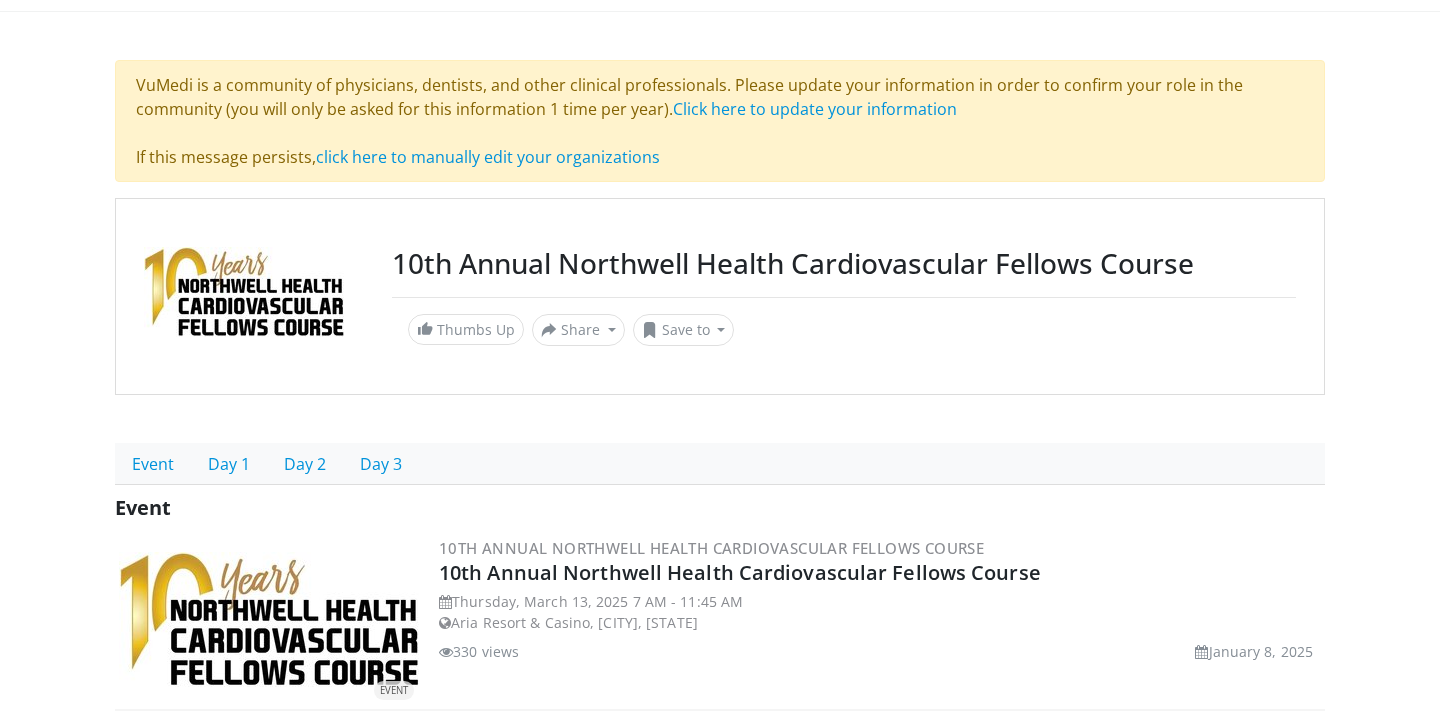 scroll, scrollTop: 183, scrollLeft: 0, axis: vertical 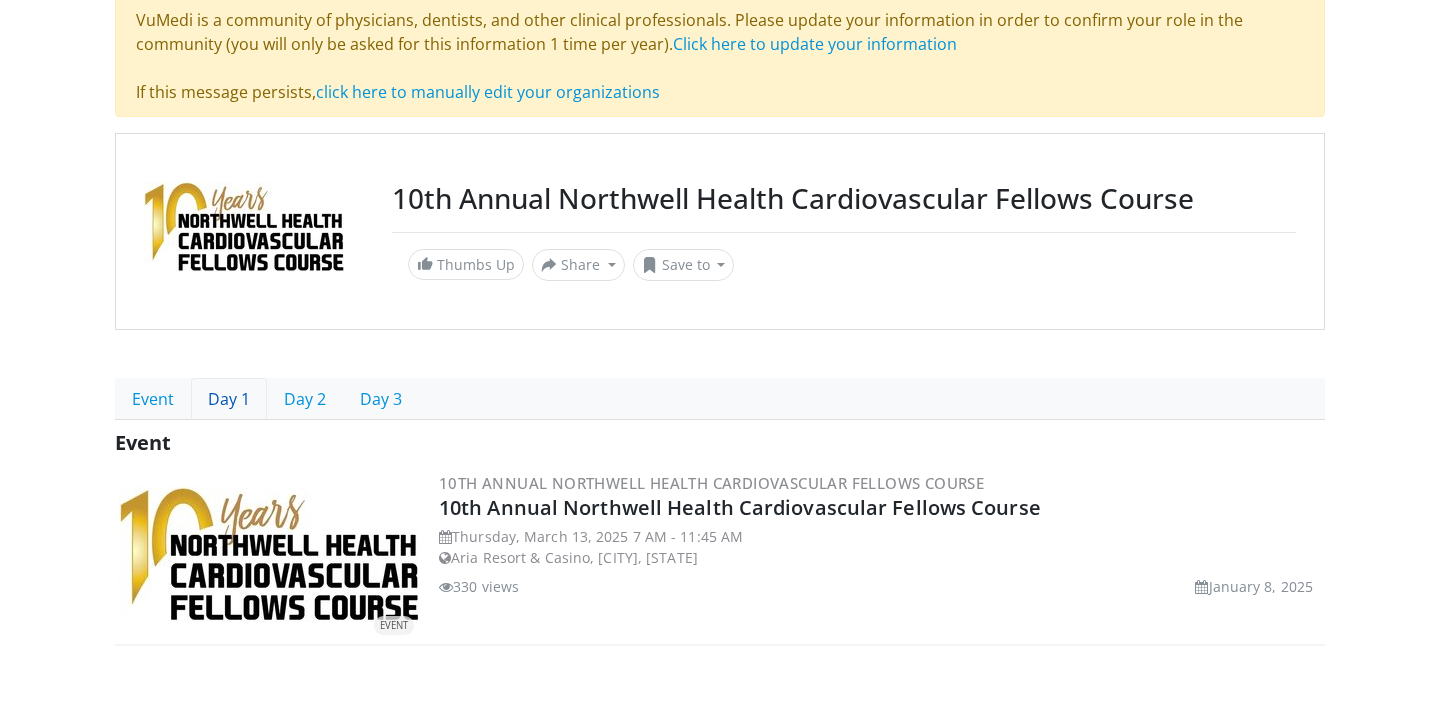 click on "Day 1" at bounding box center [229, 399] 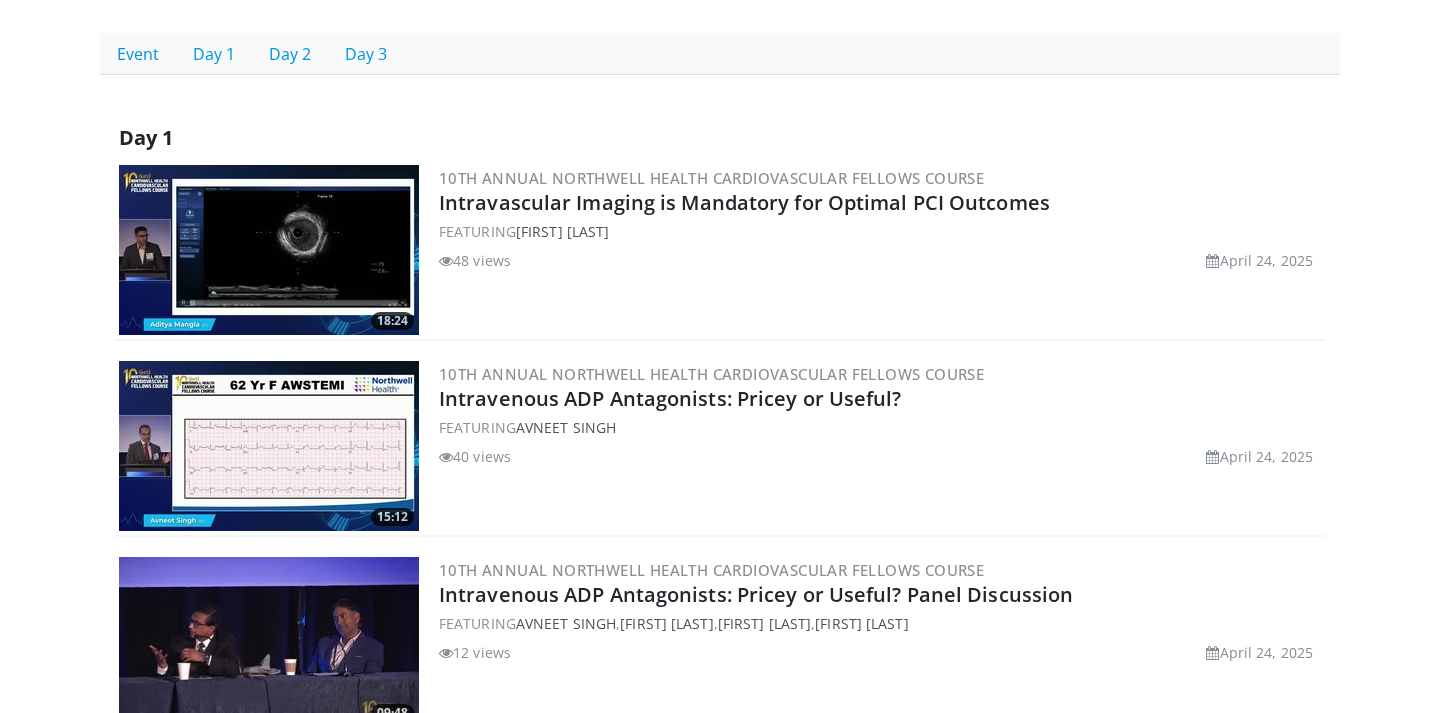 scroll, scrollTop: 0, scrollLeft: 0, axis: both 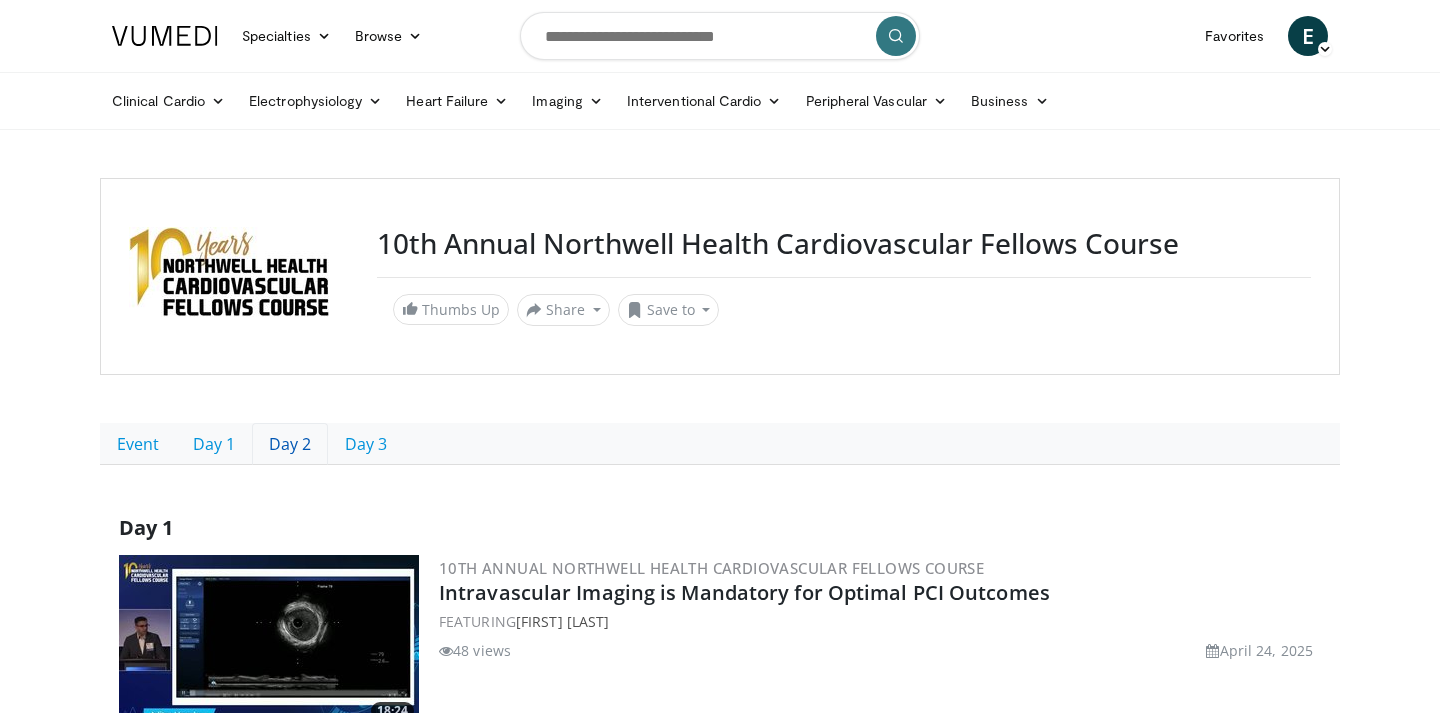 click on "Day 2" at bounding box center [290, 444] 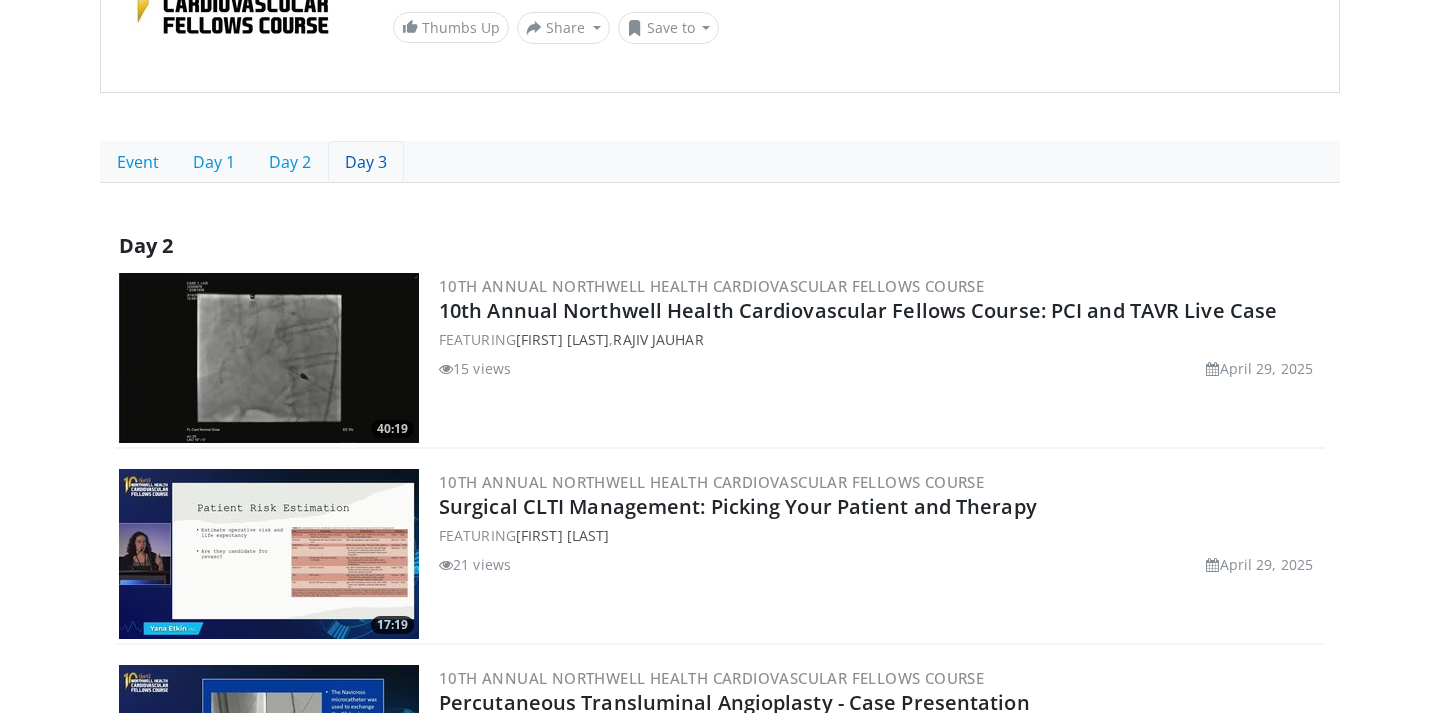 scroll, scrollTop: 279, scrollLeft: 0, axis: vertical 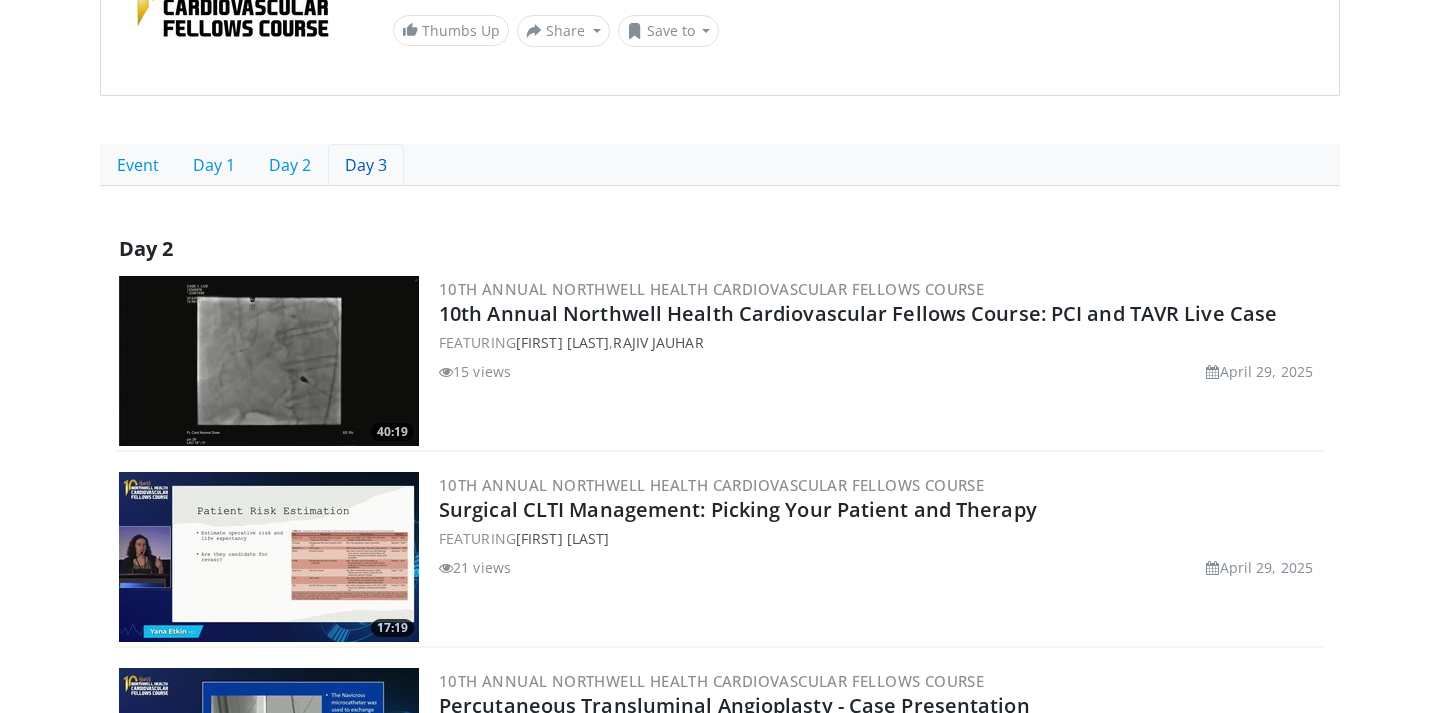 click on "Day 3" at bounding box center [366, 165] 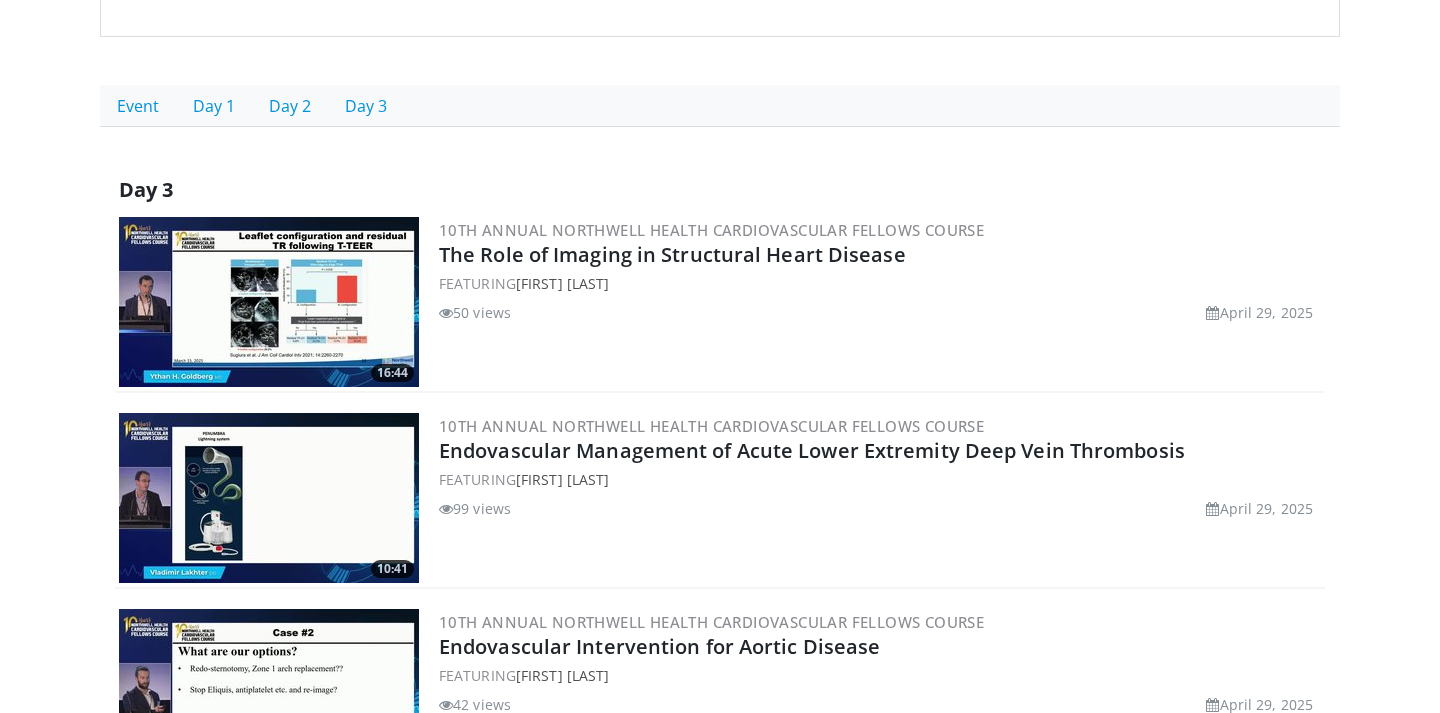 scroll, scrollTop: 0, scrollLeft: 0, axis: both 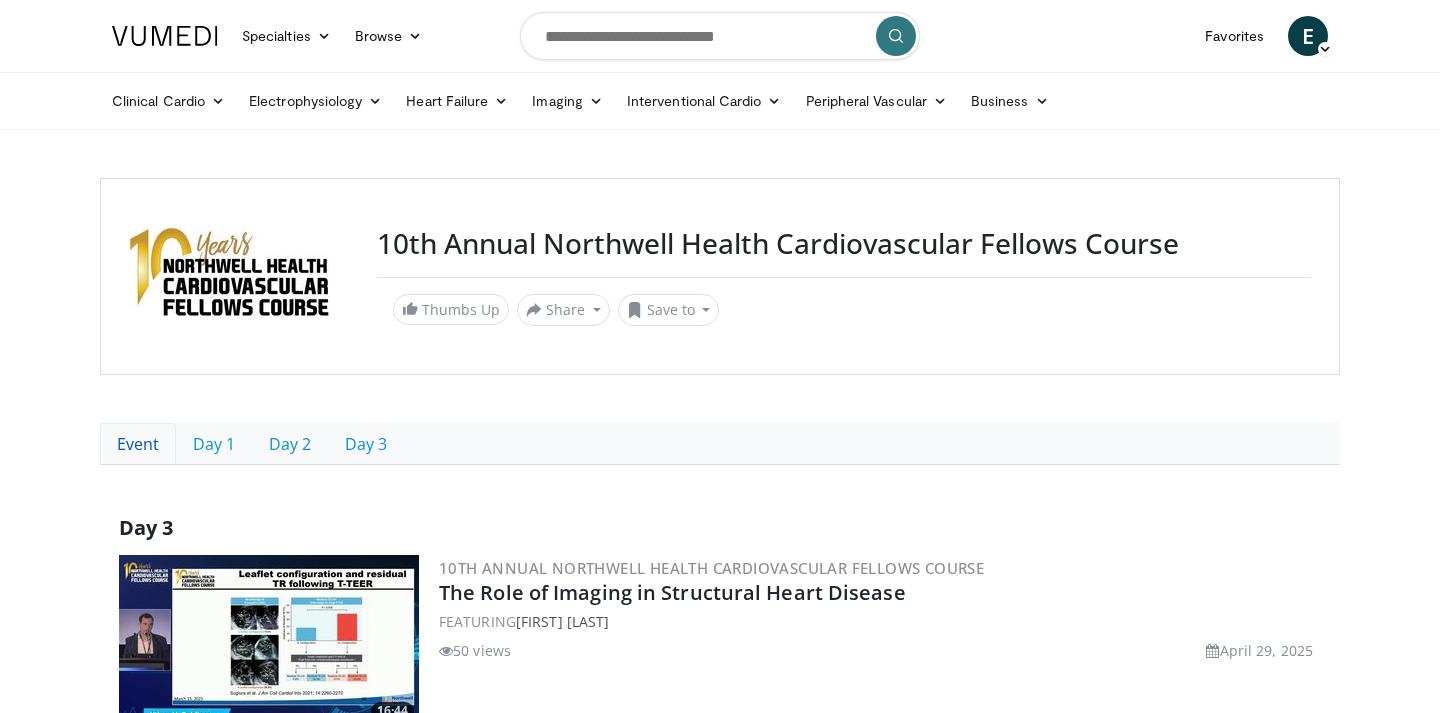 click on "Event" at bounding box center [138, 444] 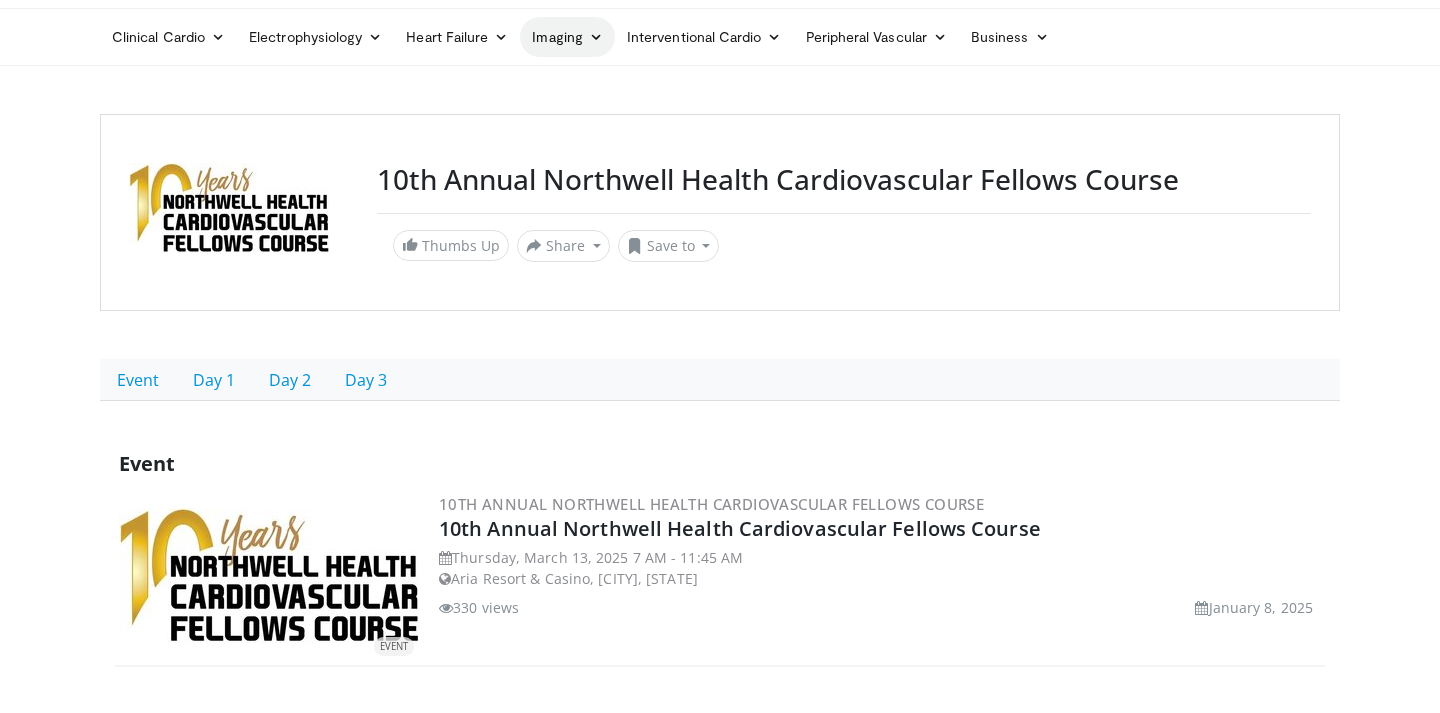 scroll, scrollTop: 0, scrollLeft: 0, axis: both 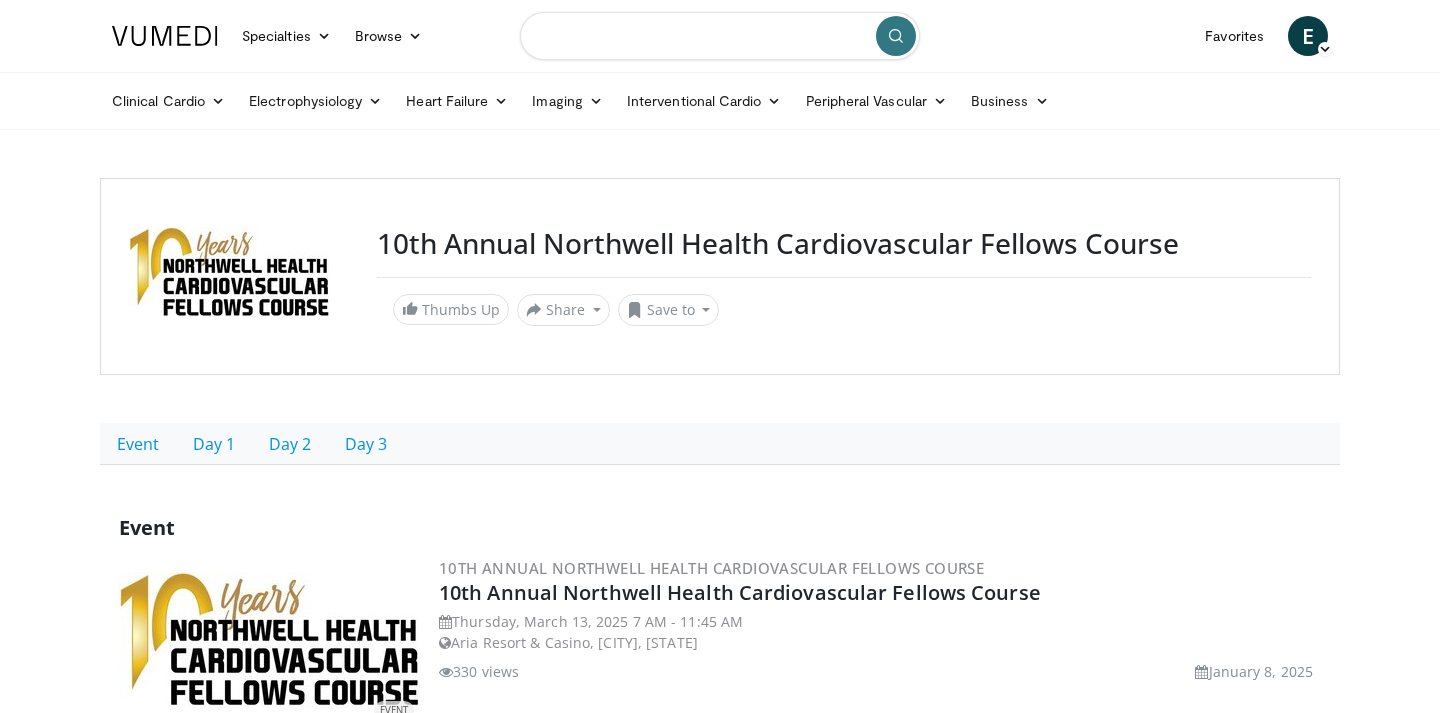 click at bounding box center [720, 36] 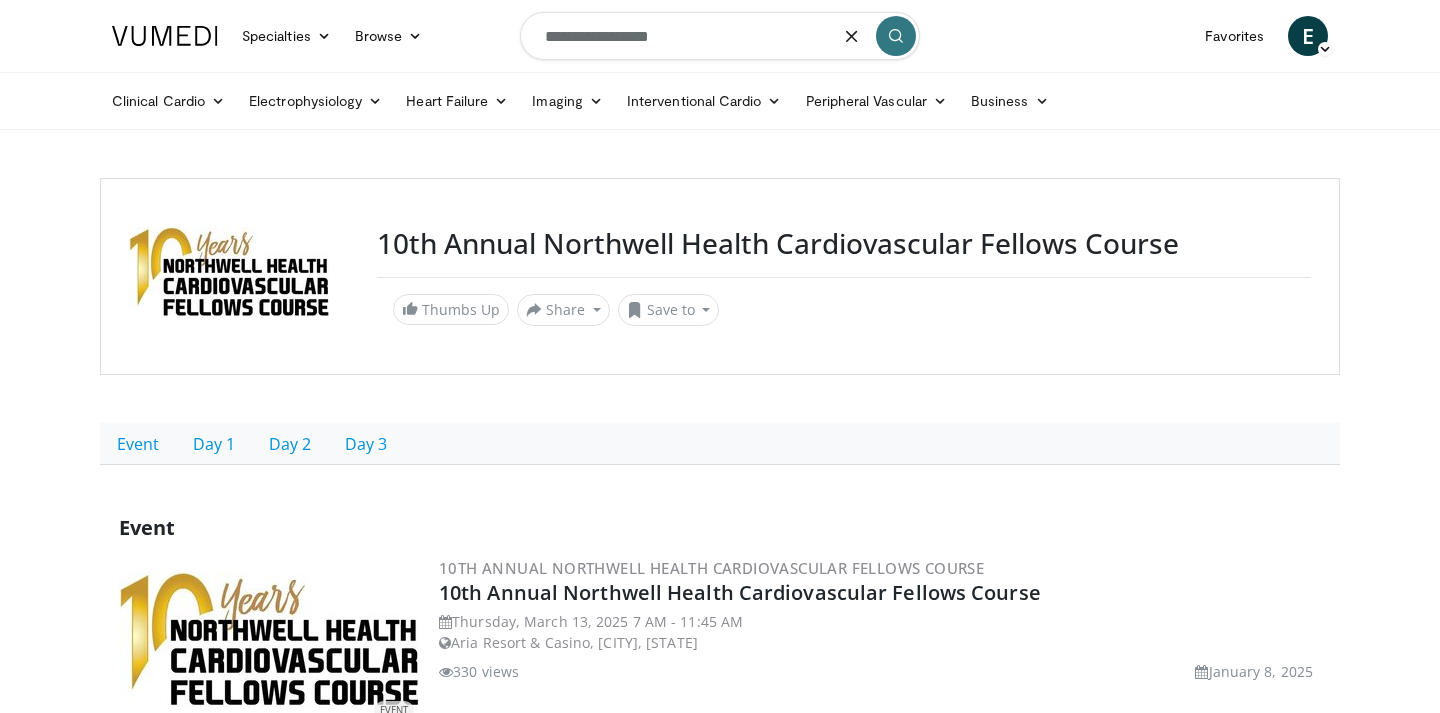 type on "**********" 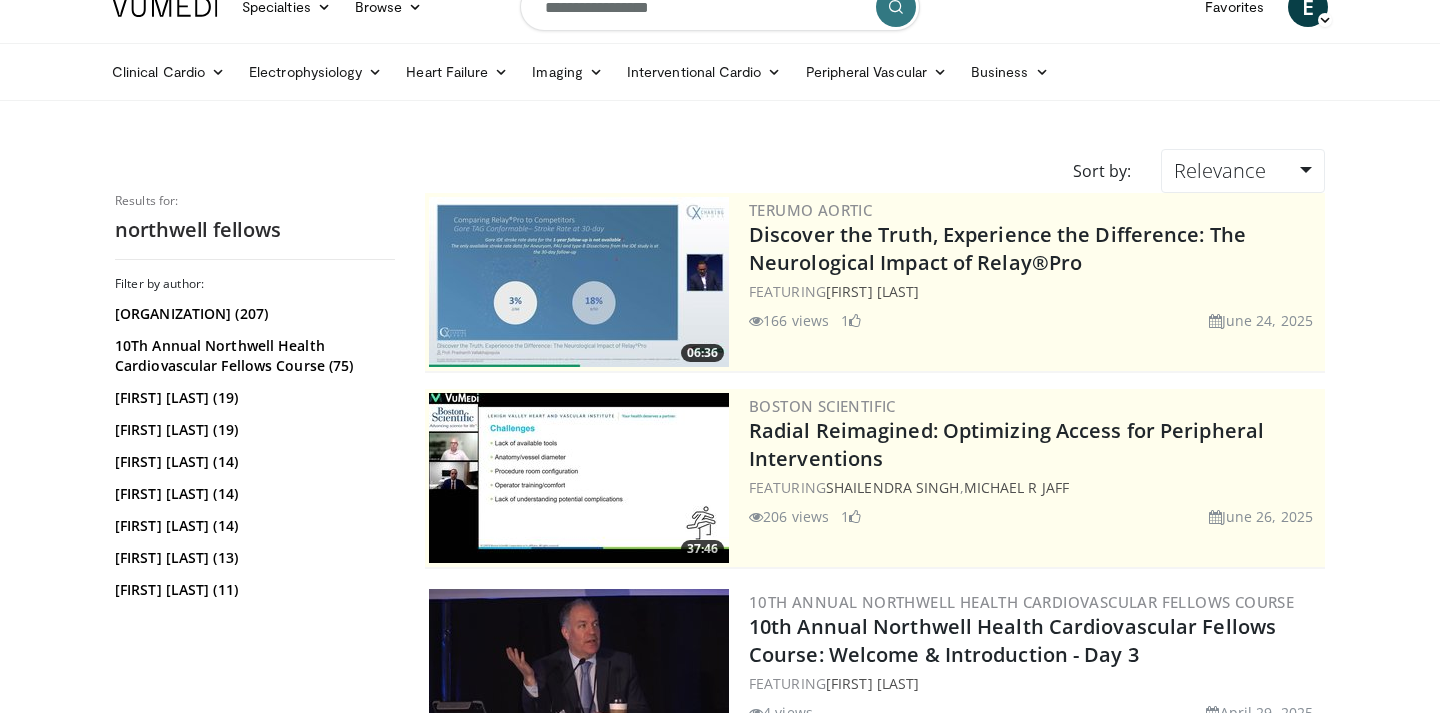 scroll, scrollTop: 35, scrollLeft: 0, axis: vertical 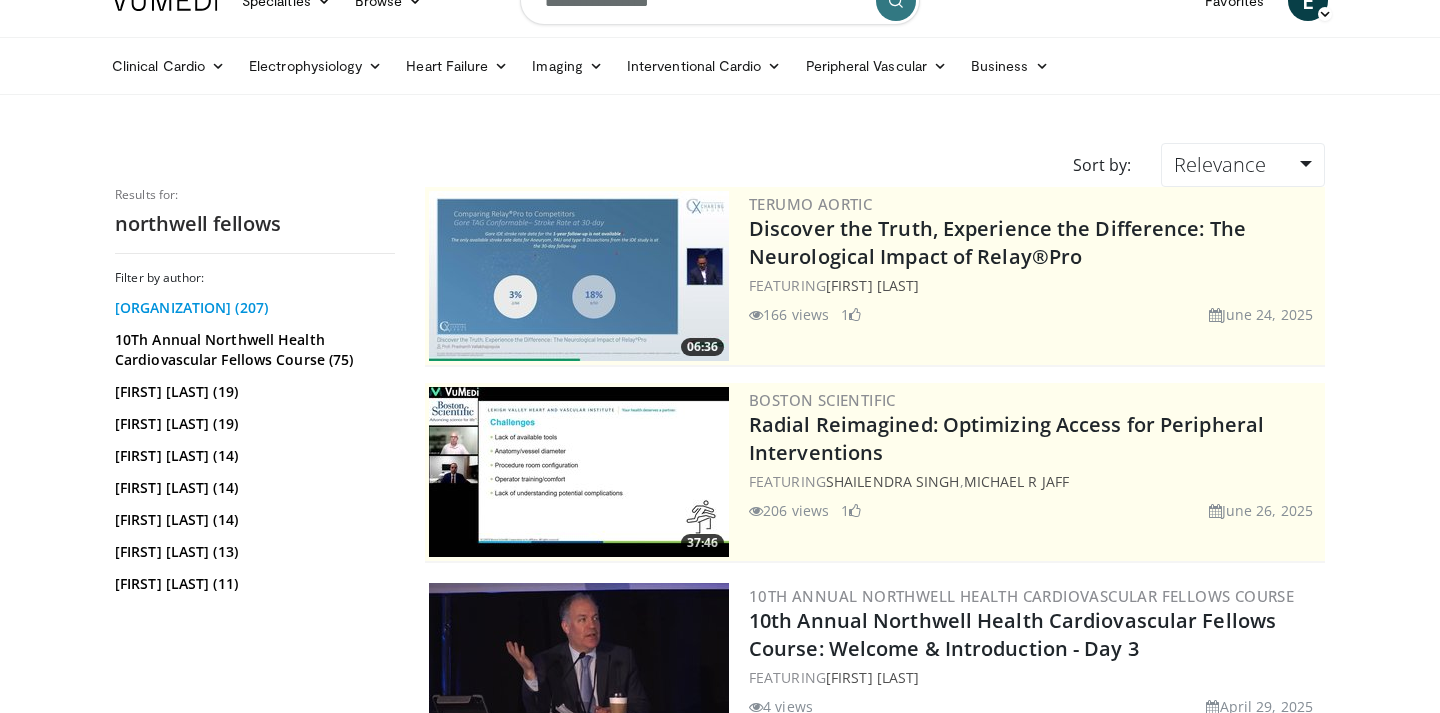 click on "Northwell Health (207)" at bounding box center [252, 308] 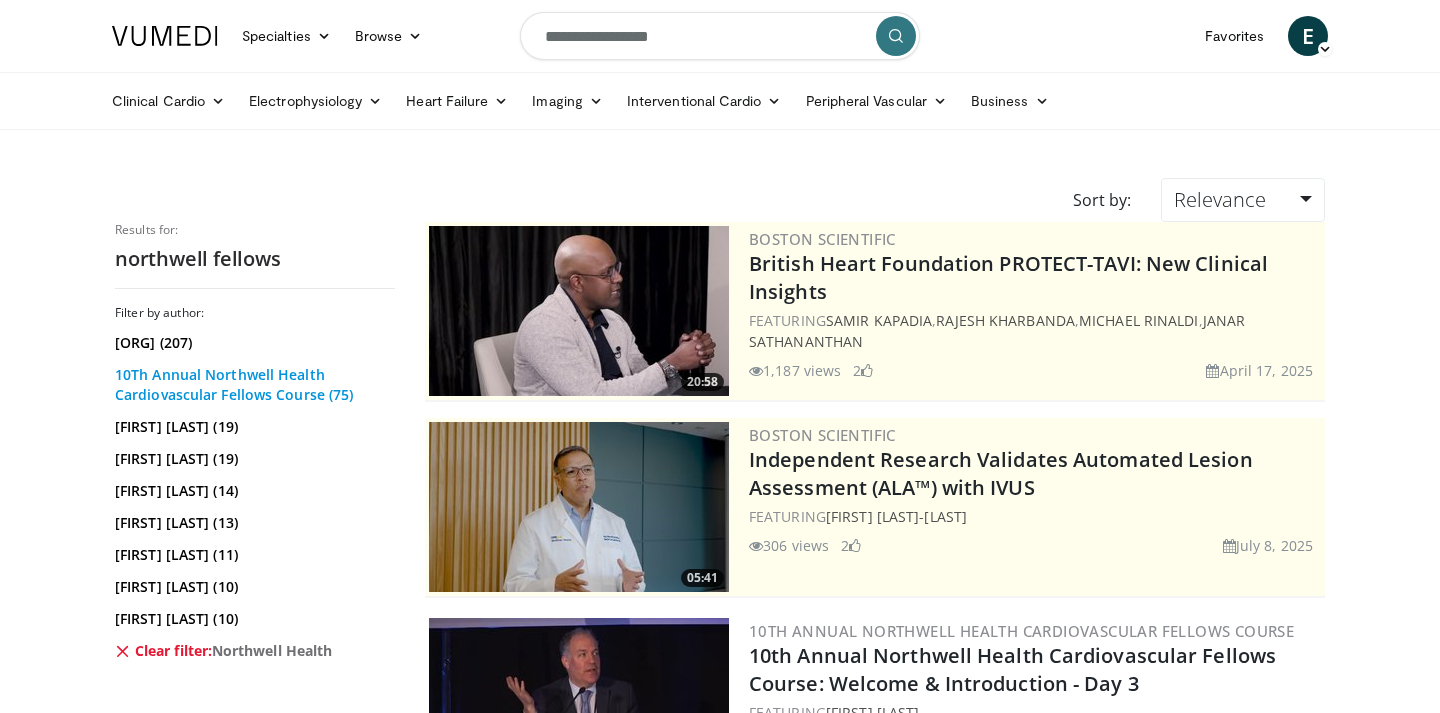 scroll, scrollTop: 0, scrollLeft: 0, axis: both 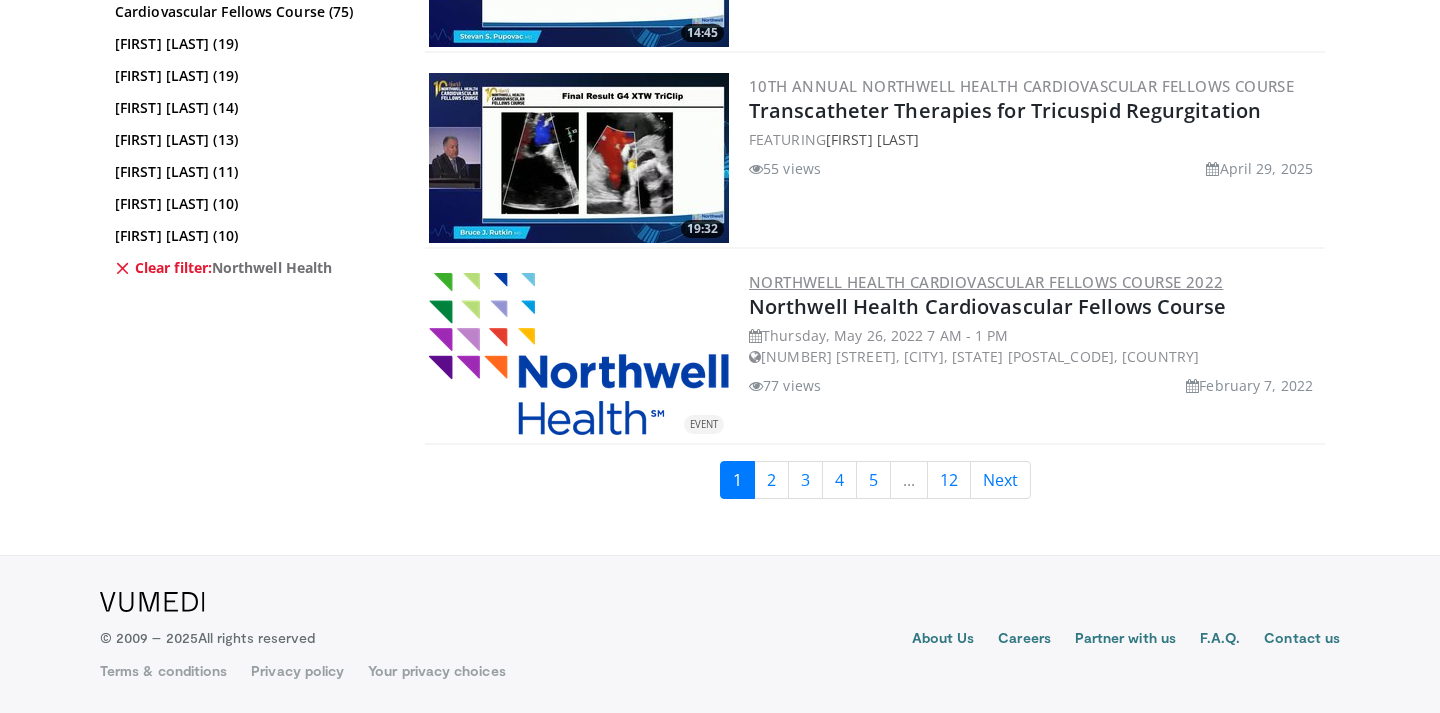 click on "Northwell Health Cardiovascular Fellows Course 2022" at bounding box center [986, 282] 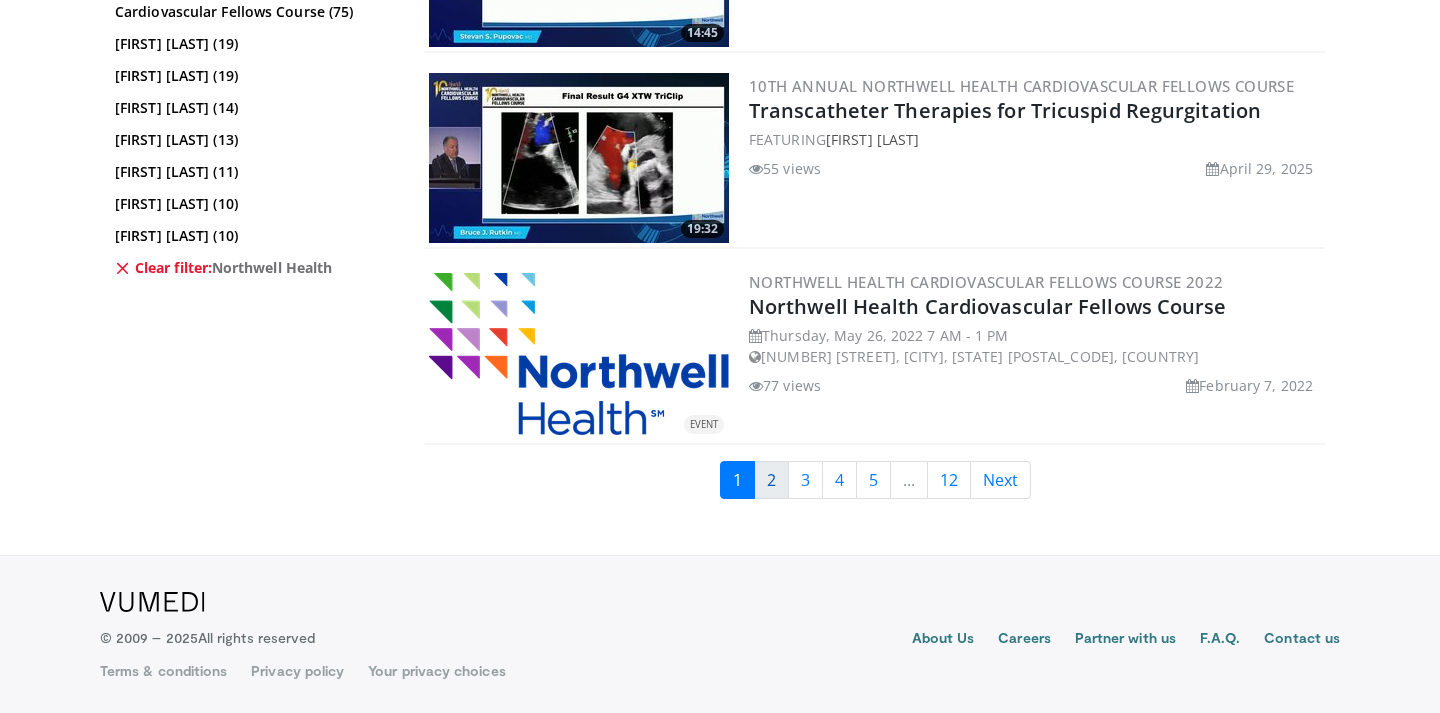 click on "2" at bounding box center [771, 480] 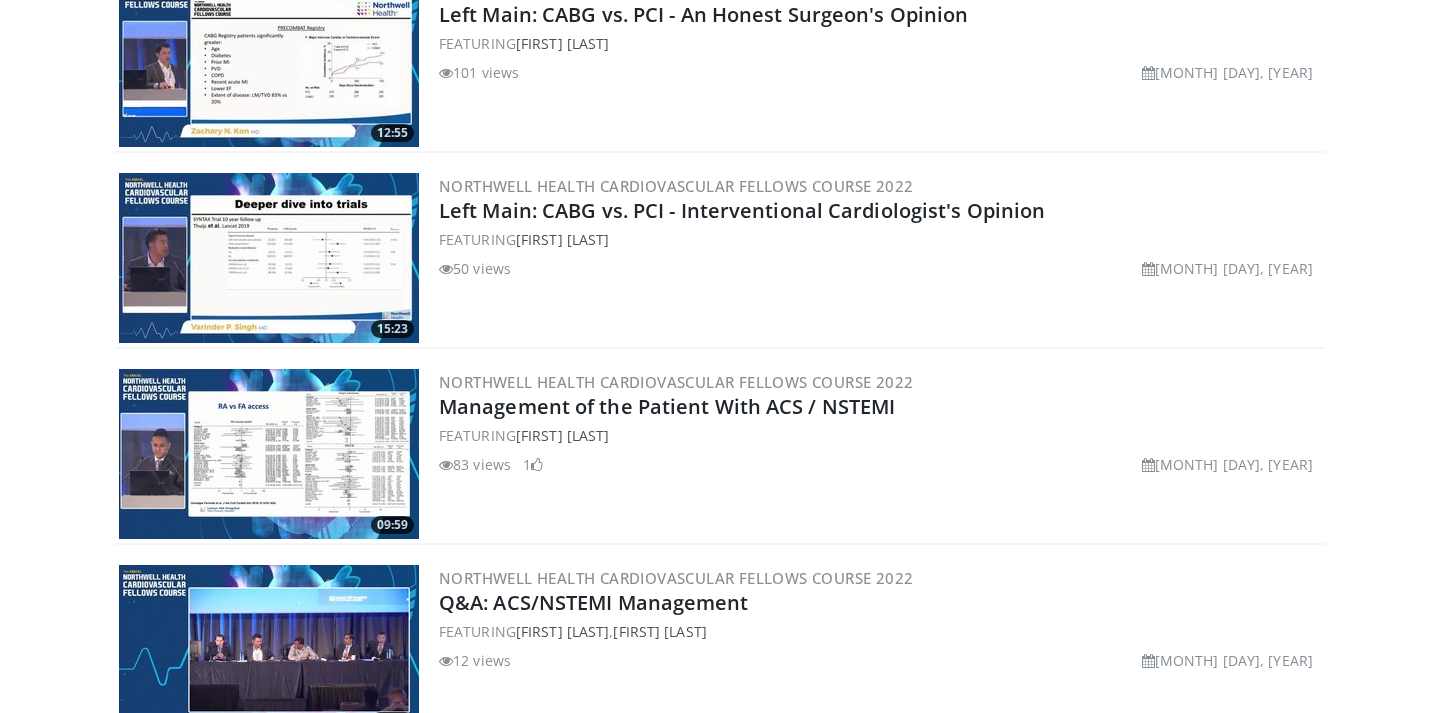 scroll, scrollTop: 3301, scrollLeft: 0, axis: vertical 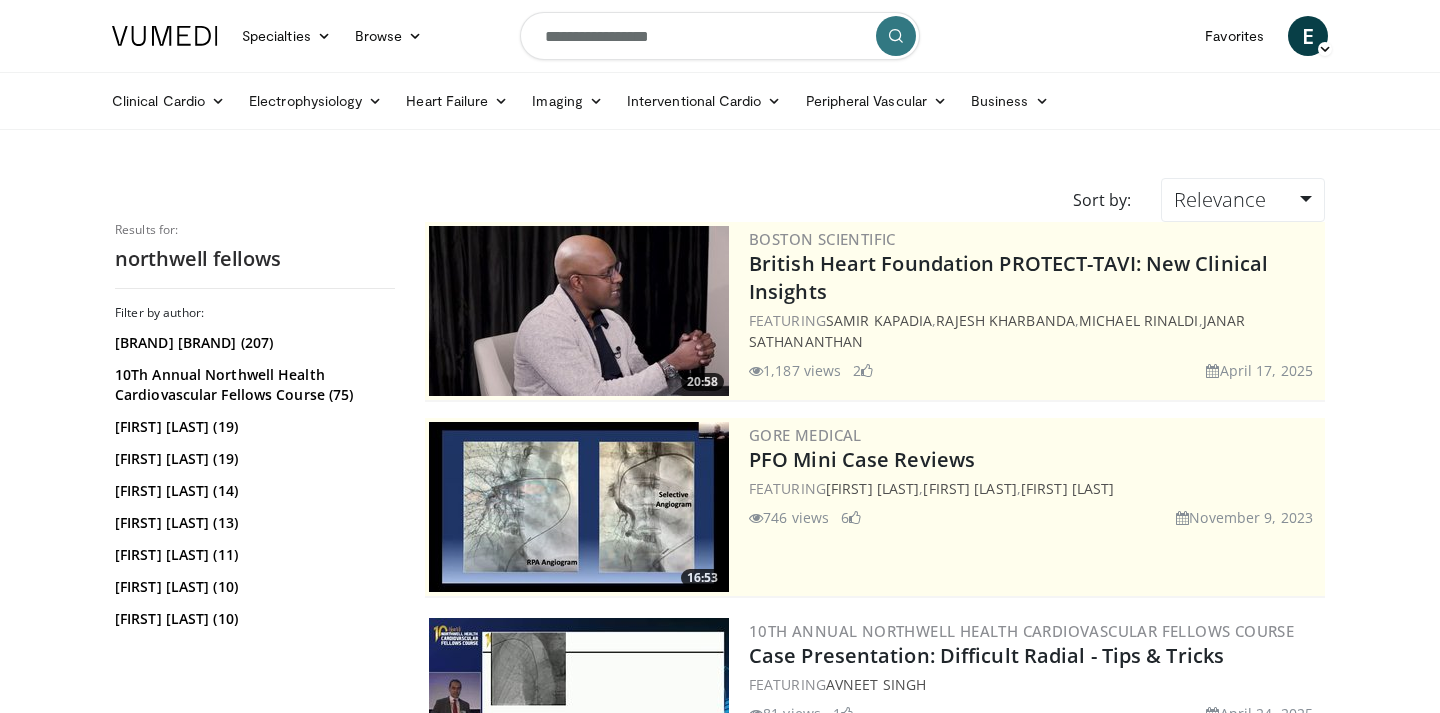click on "**********" at bounding box center (720, 36) 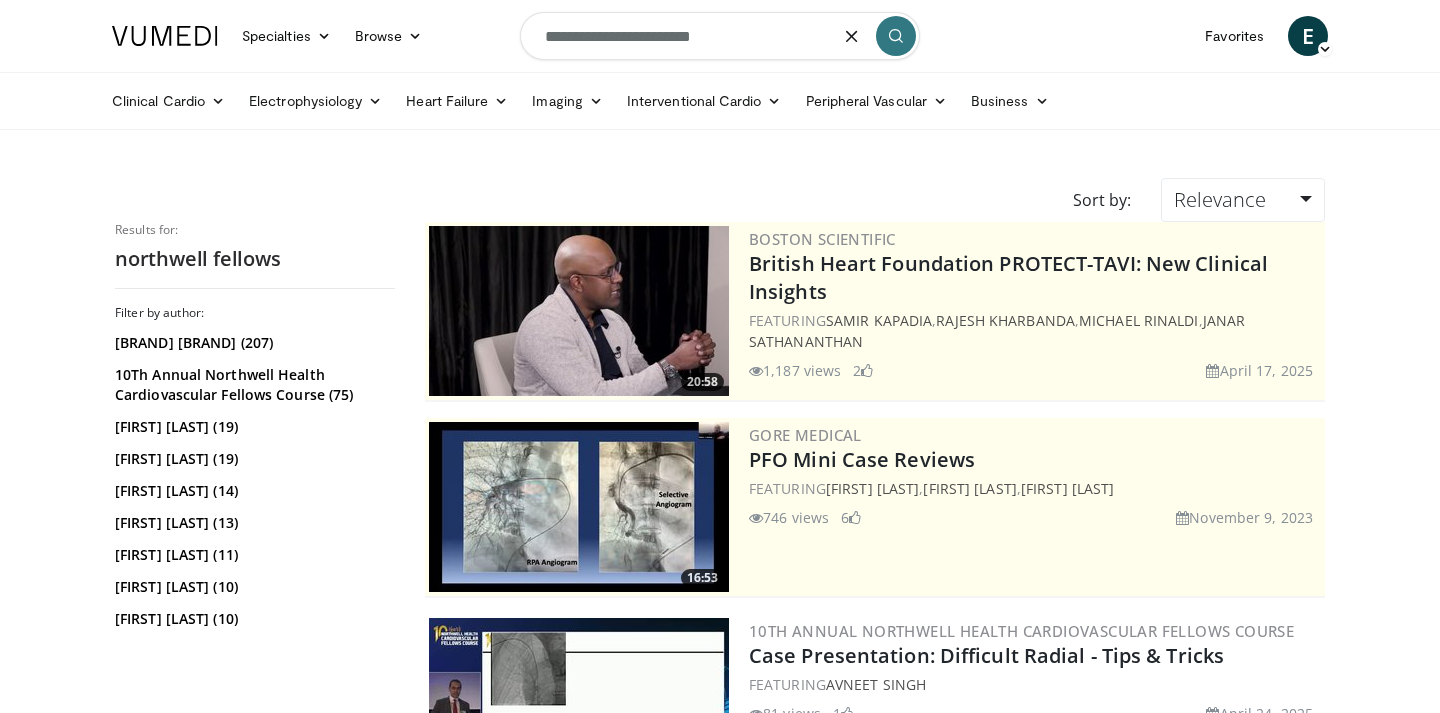 type on "**********" 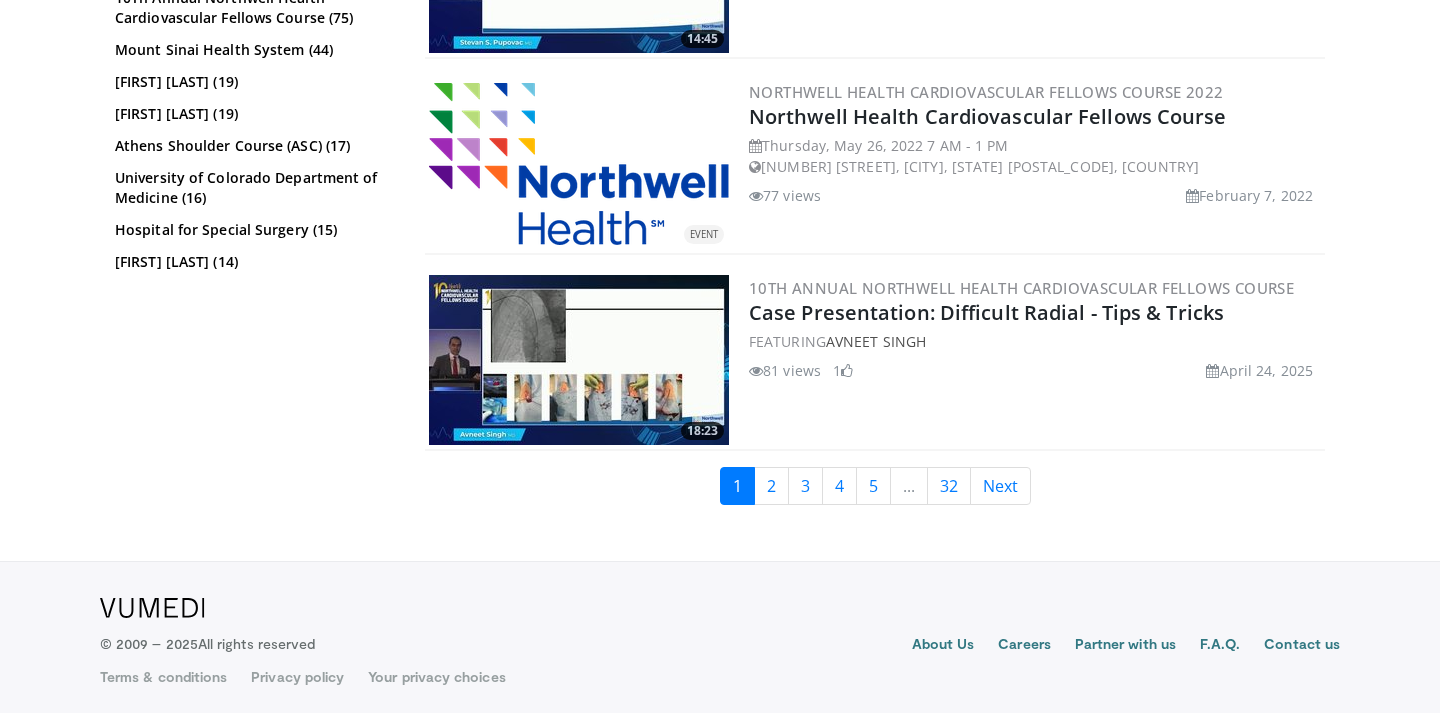 scroll, scrollTop: 5053, scrollLeft: 0, axis: vertical 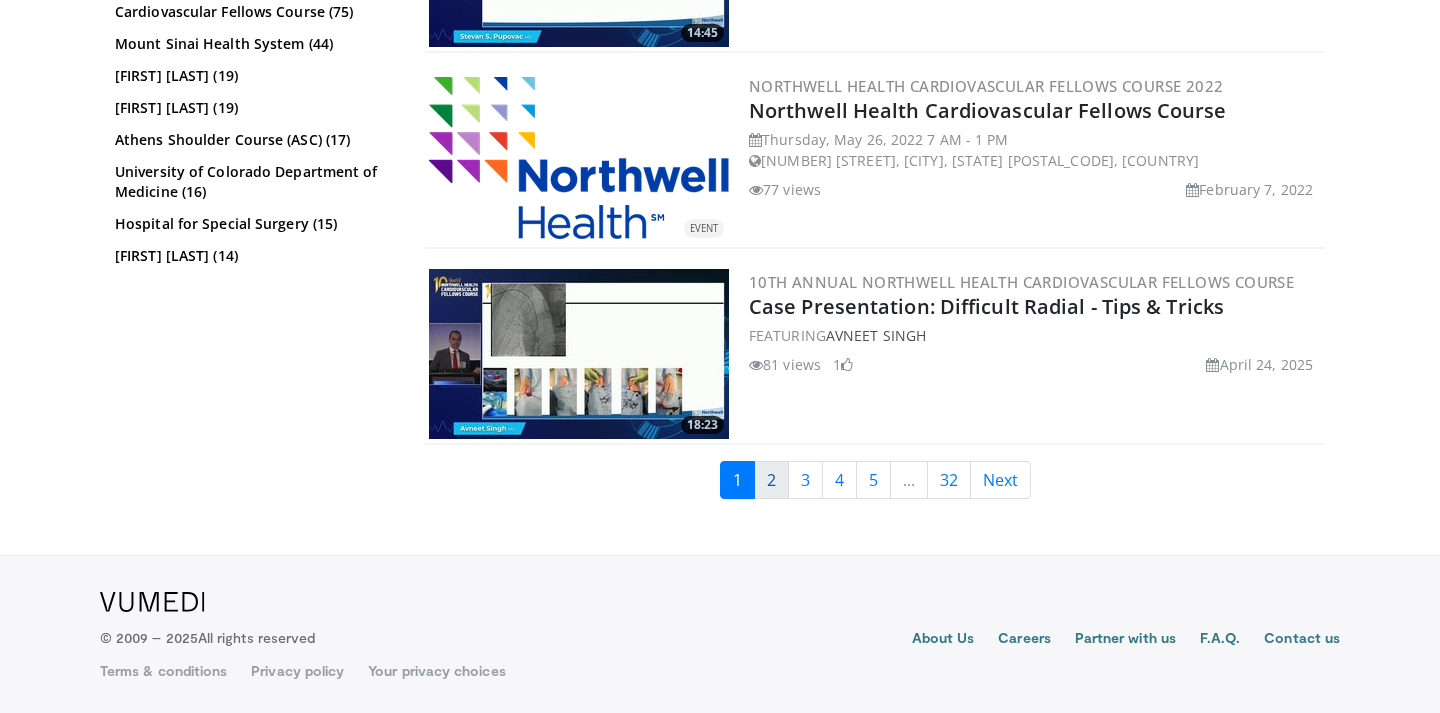 click on "2" at bounding box center (771, 480) 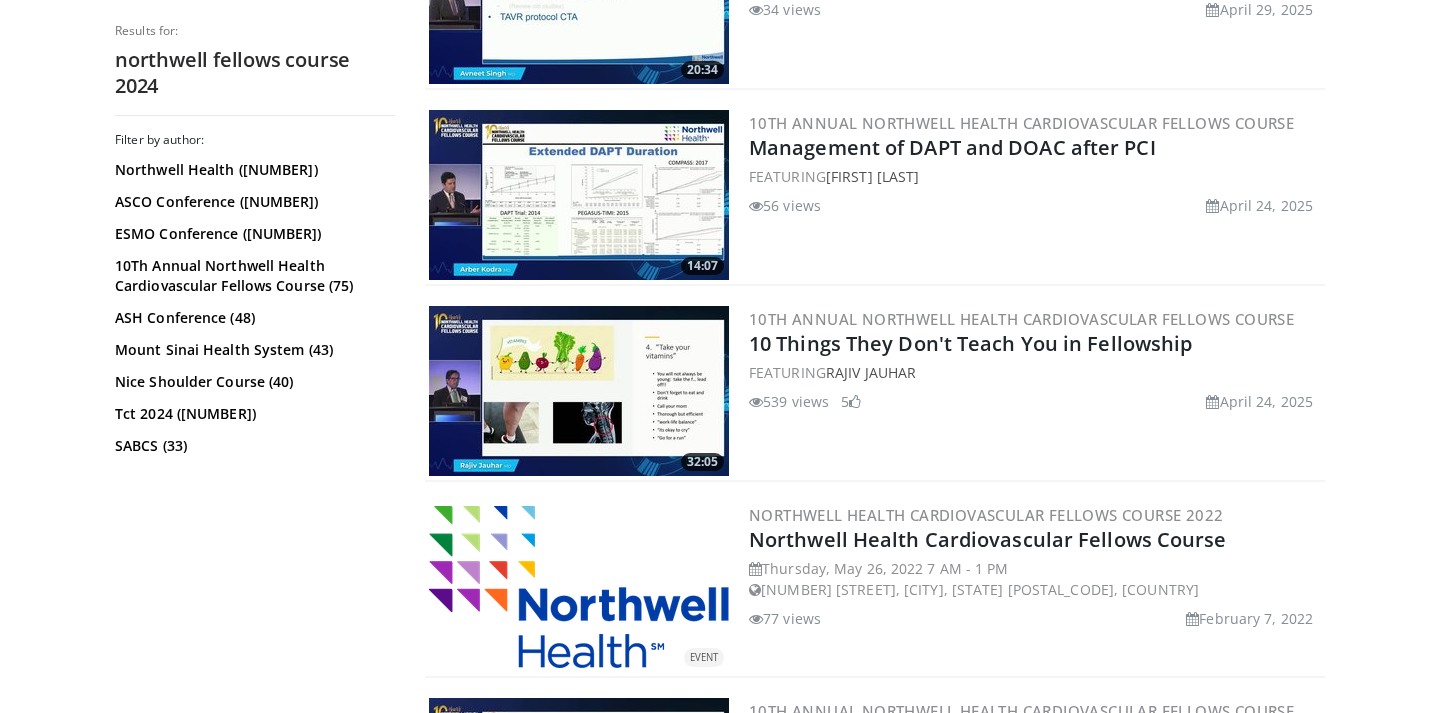 scroll, scrollTop: 4328, scrollLeft: 0, axis: vertical 